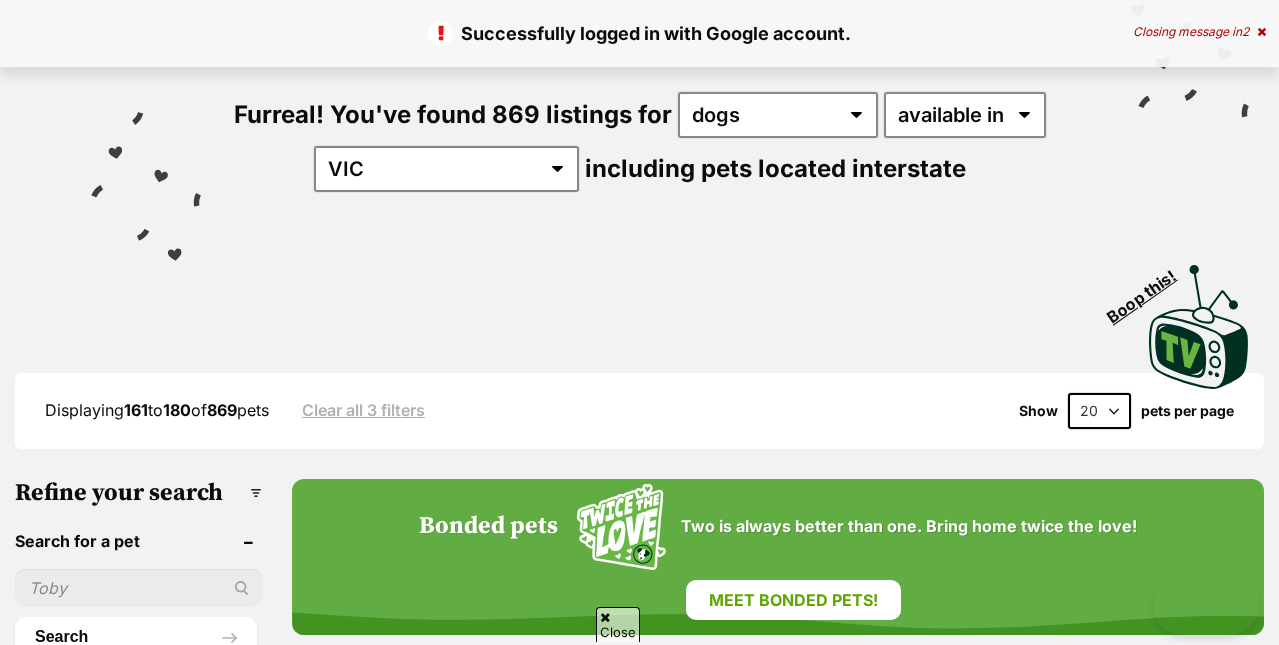 scroll, scrollTop: 298, scrollLeft: 0, axis: vertical 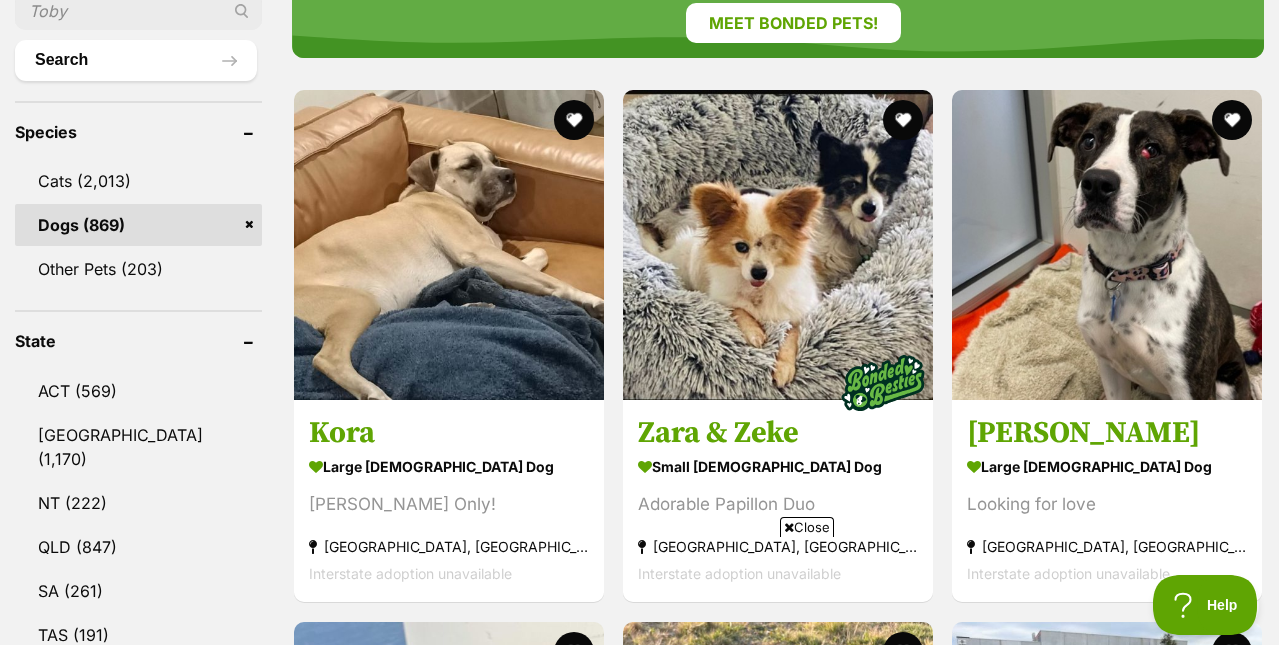 click on "Dogs (869)" at bounding box center [138, 225] 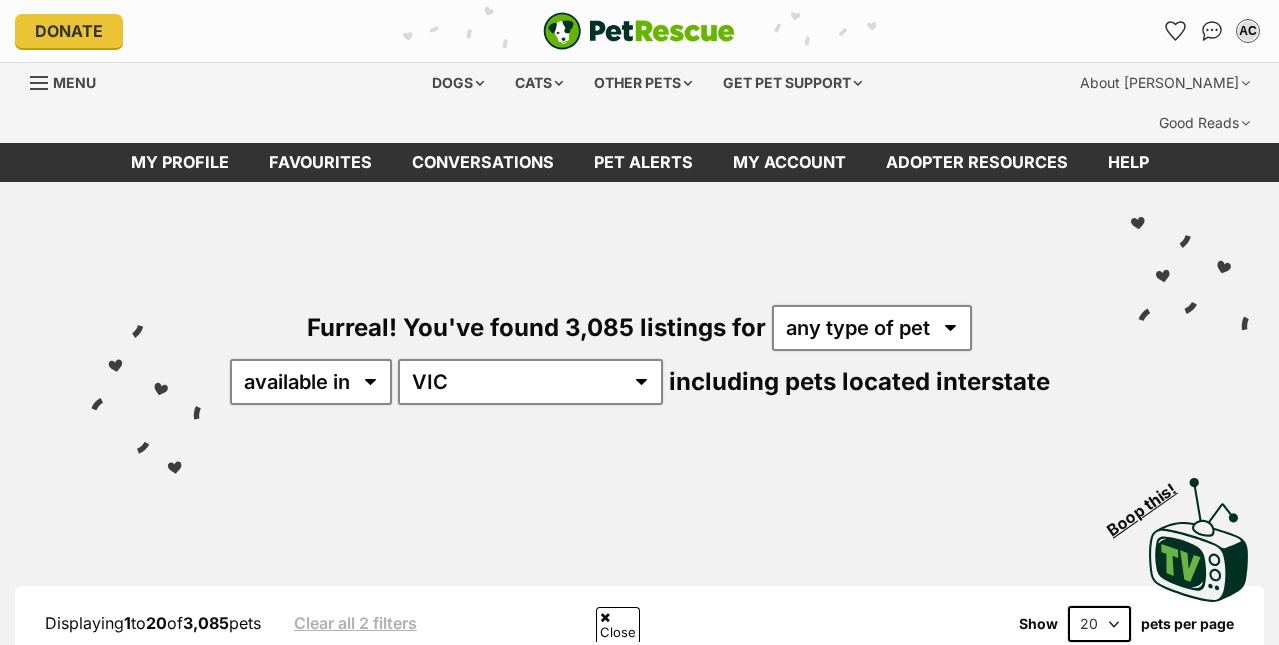 scroll, scrollTop: 458, scrollLeft: 0, axis: vertical 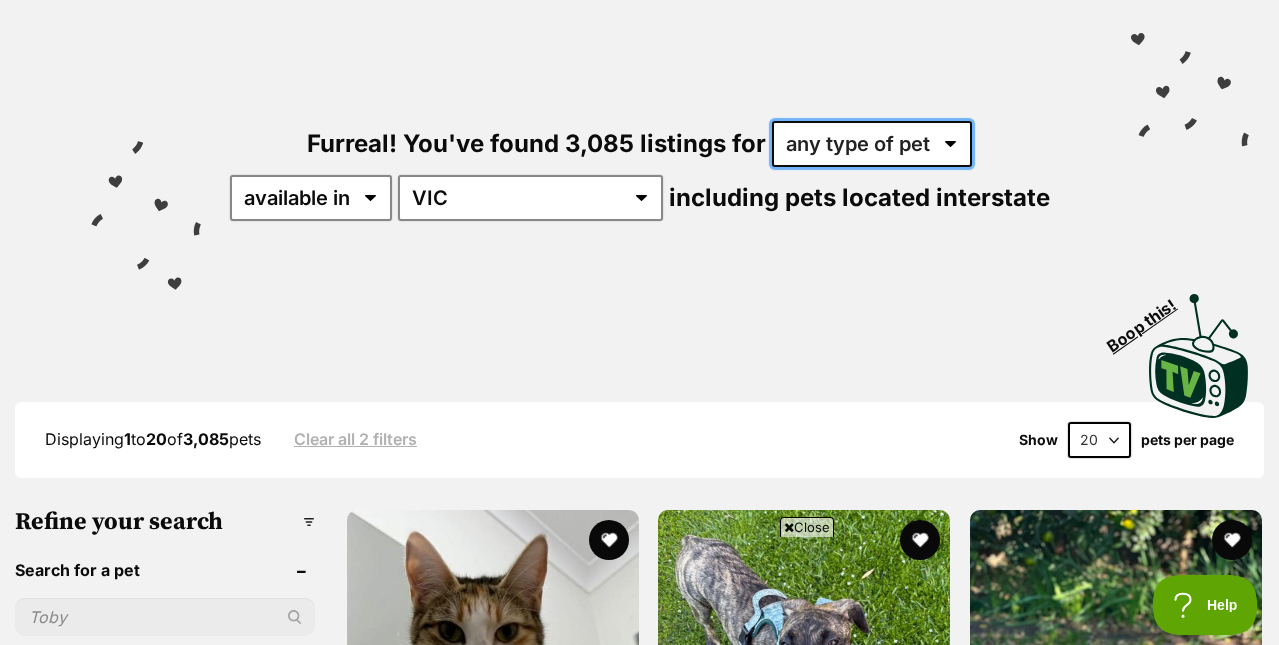 select on "Dogs" 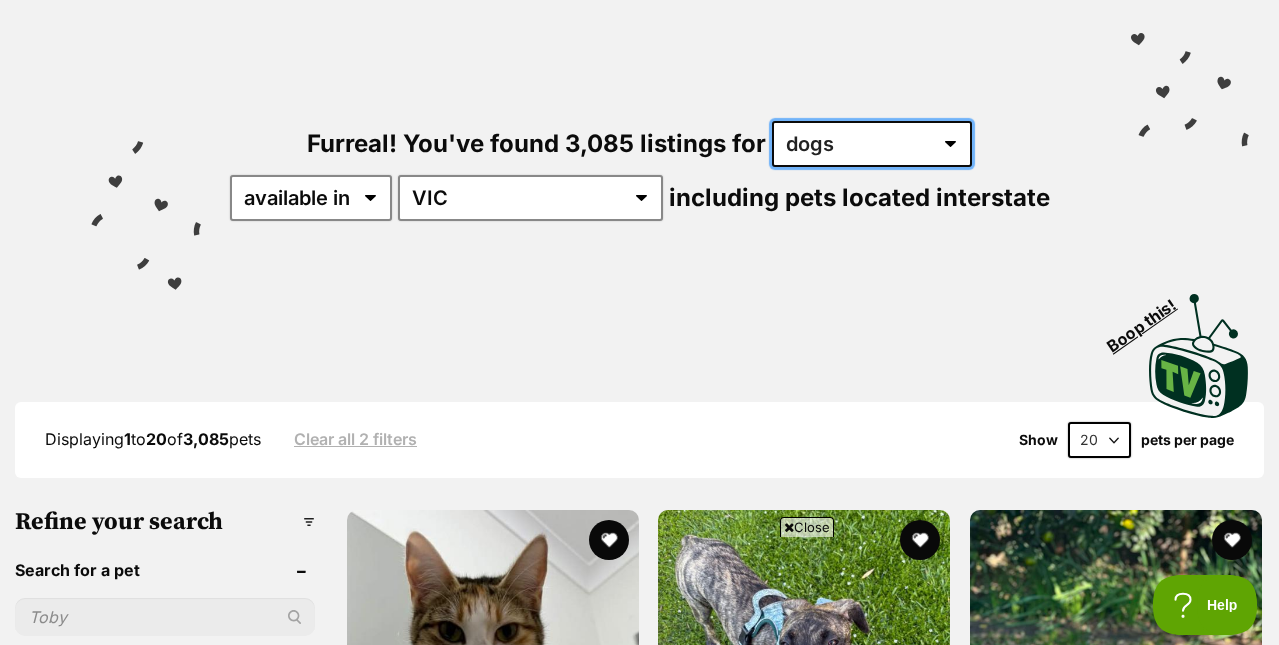 scroll, scrollTop: 0, scrollLeft: 0, axis: both 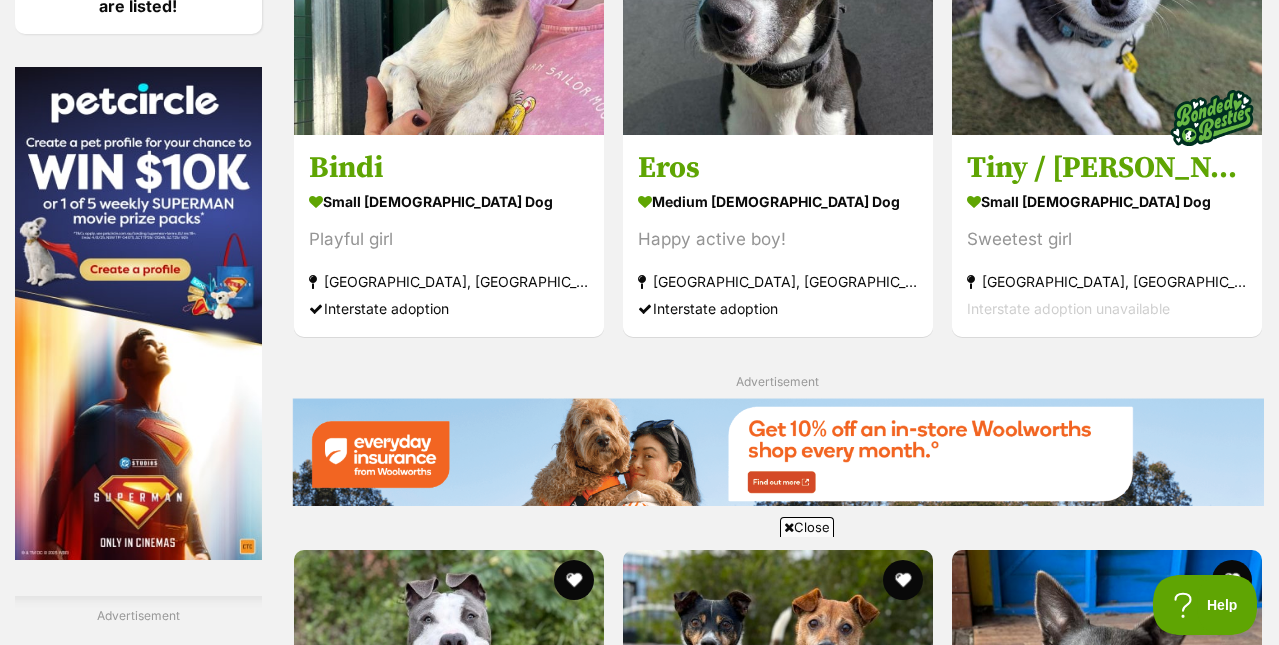 click on "Next" at bounding box center [778, 1830] 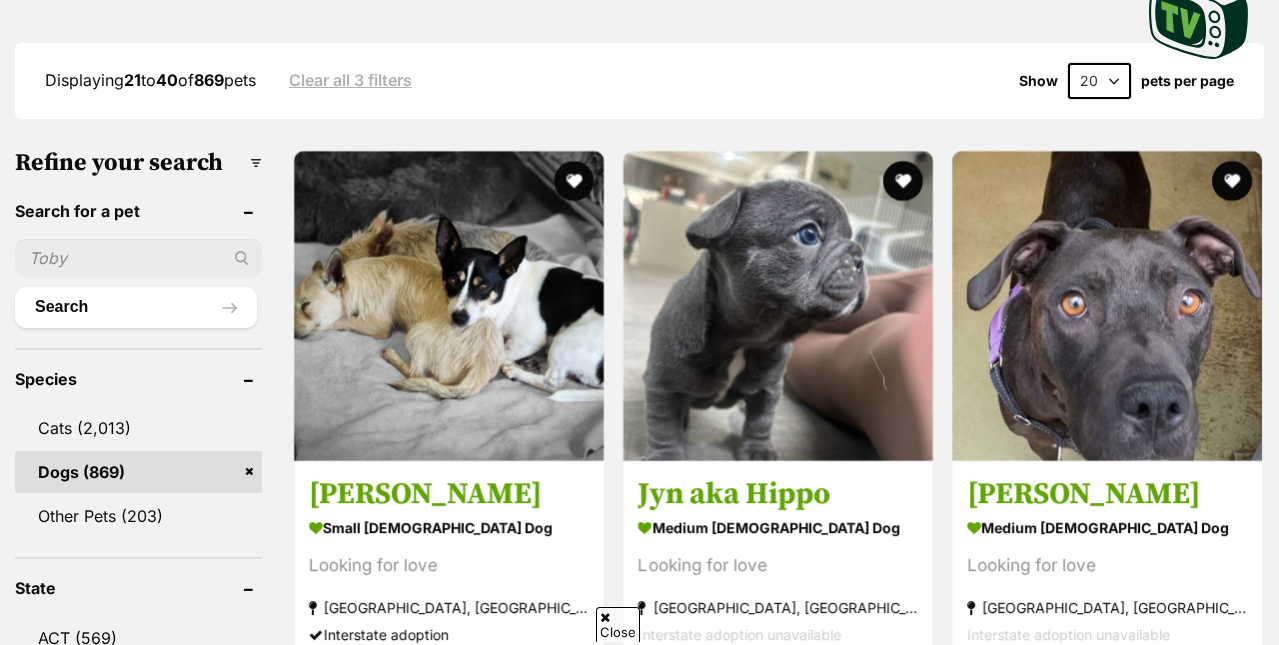 scroll, scrollTop: 0, scrollLeft: 0, axis: both 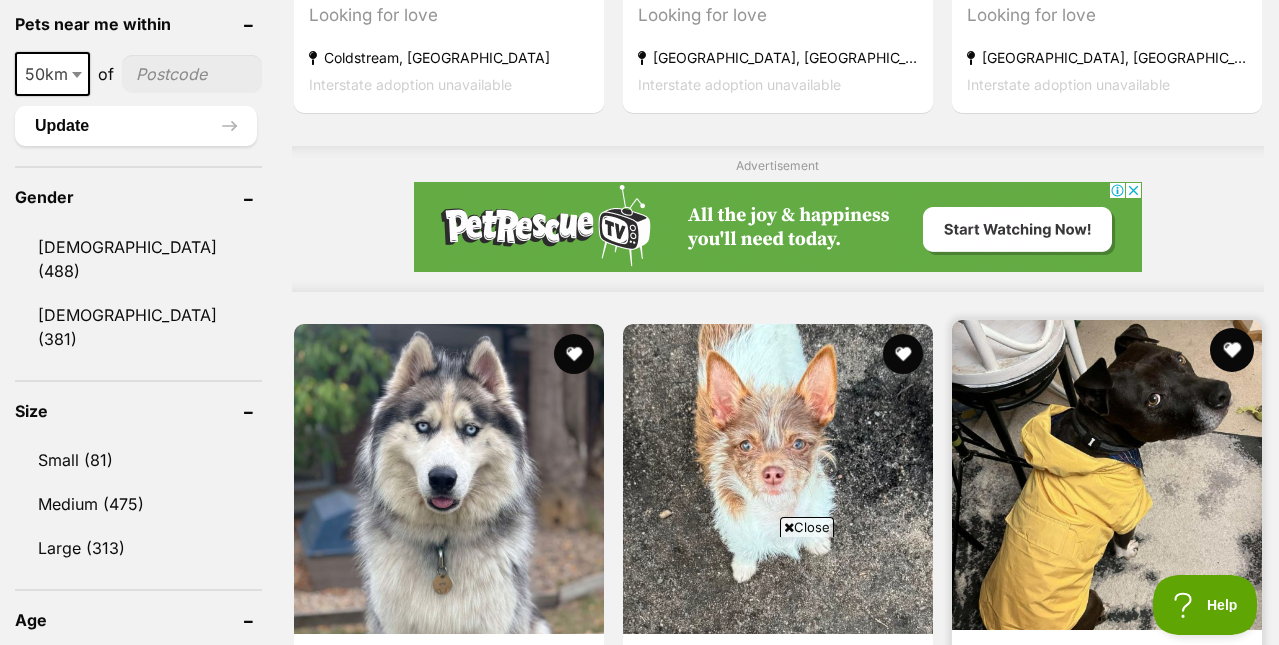click at bounding box center [1232, 350] 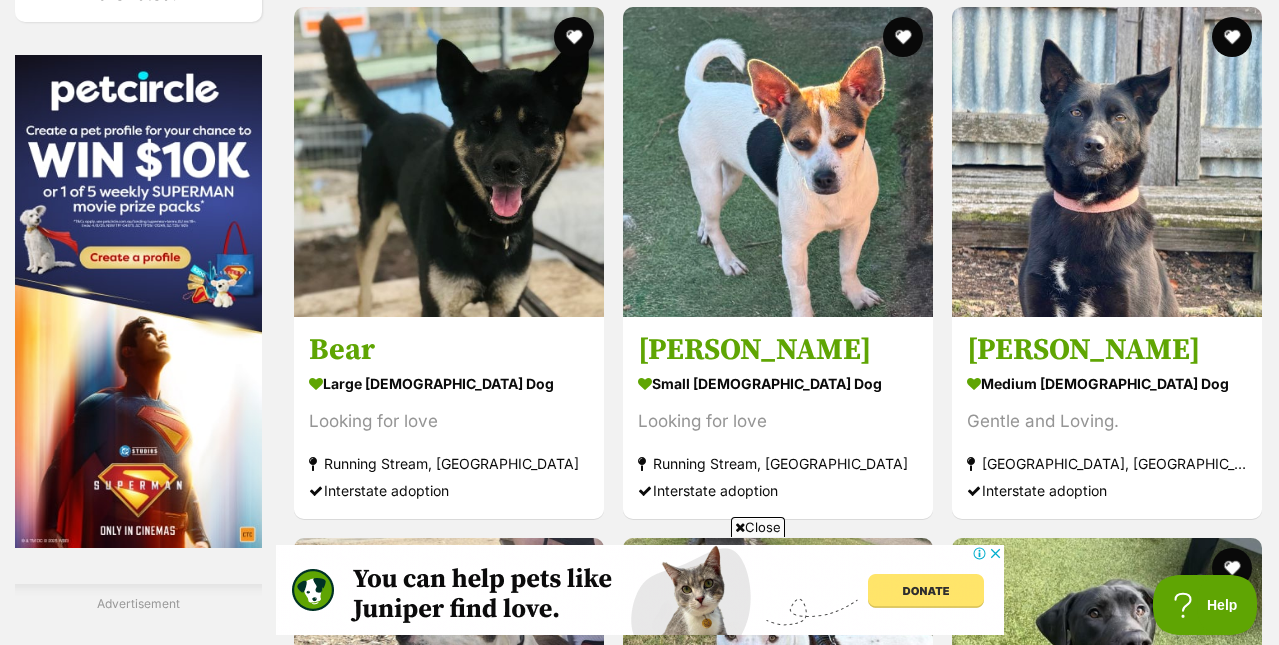 scroll, scrollTop: 3188, scrollLeft: 0, axis: vertical 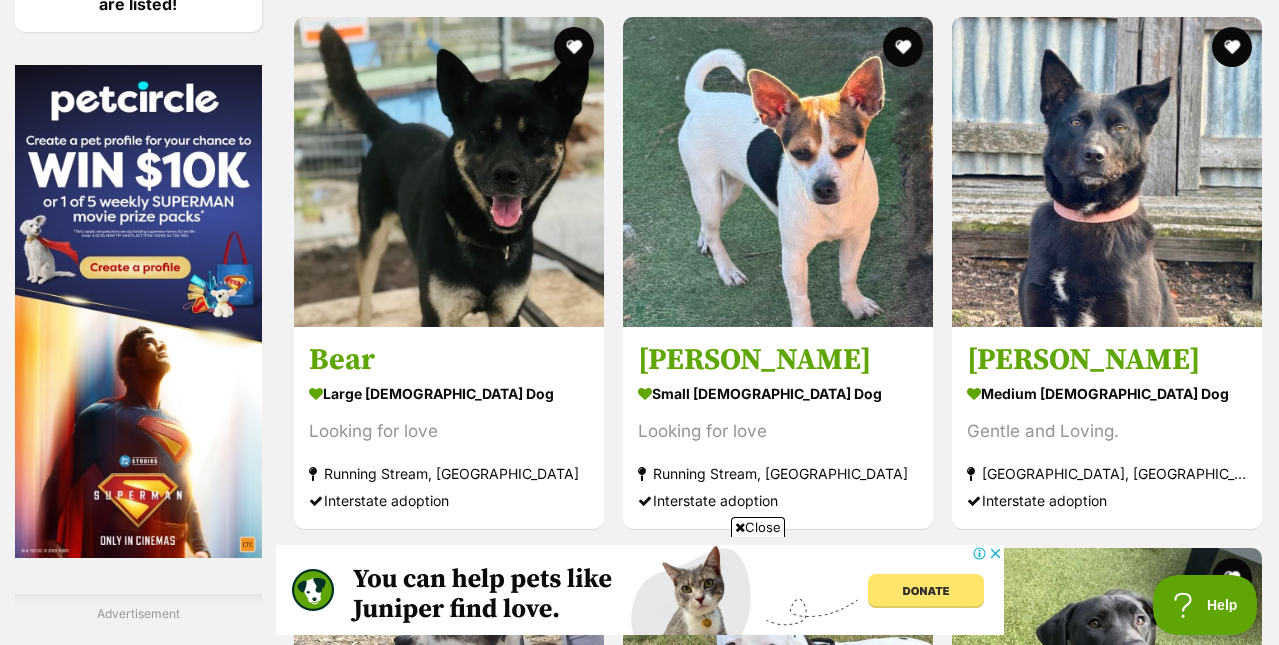 click on "Previous" at bounding box center [697, 1828] 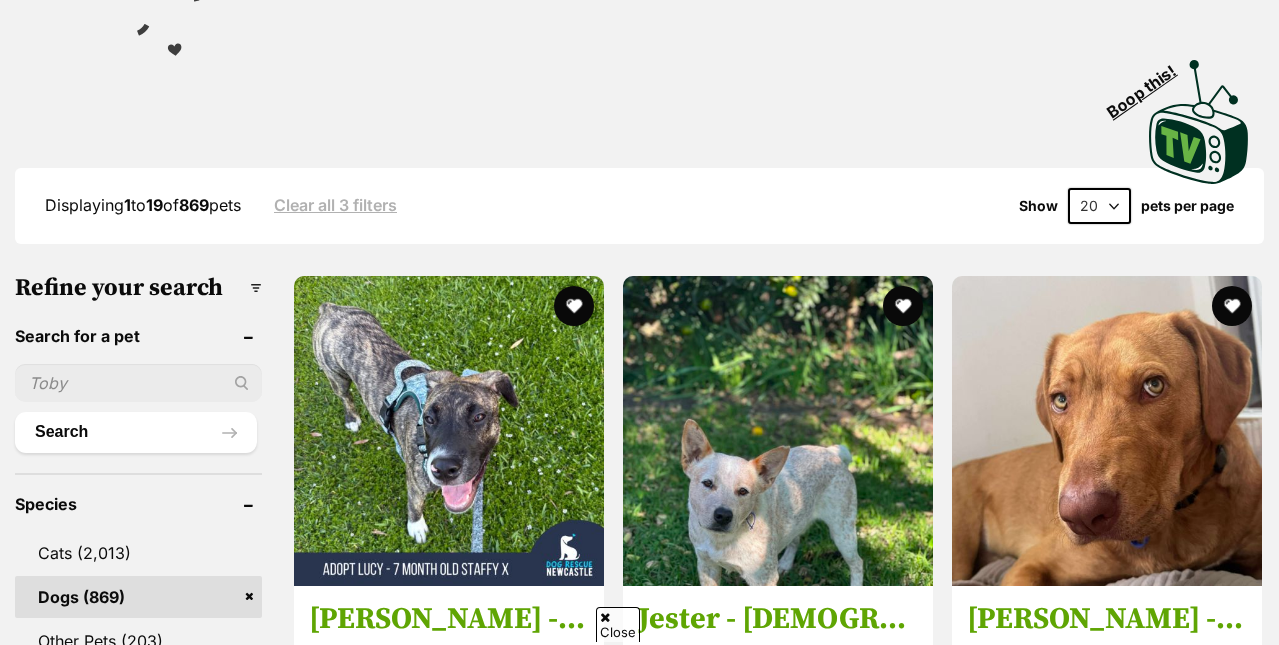 scroll, scrollTop: 418, scrollLeft: 0, axis: vertical 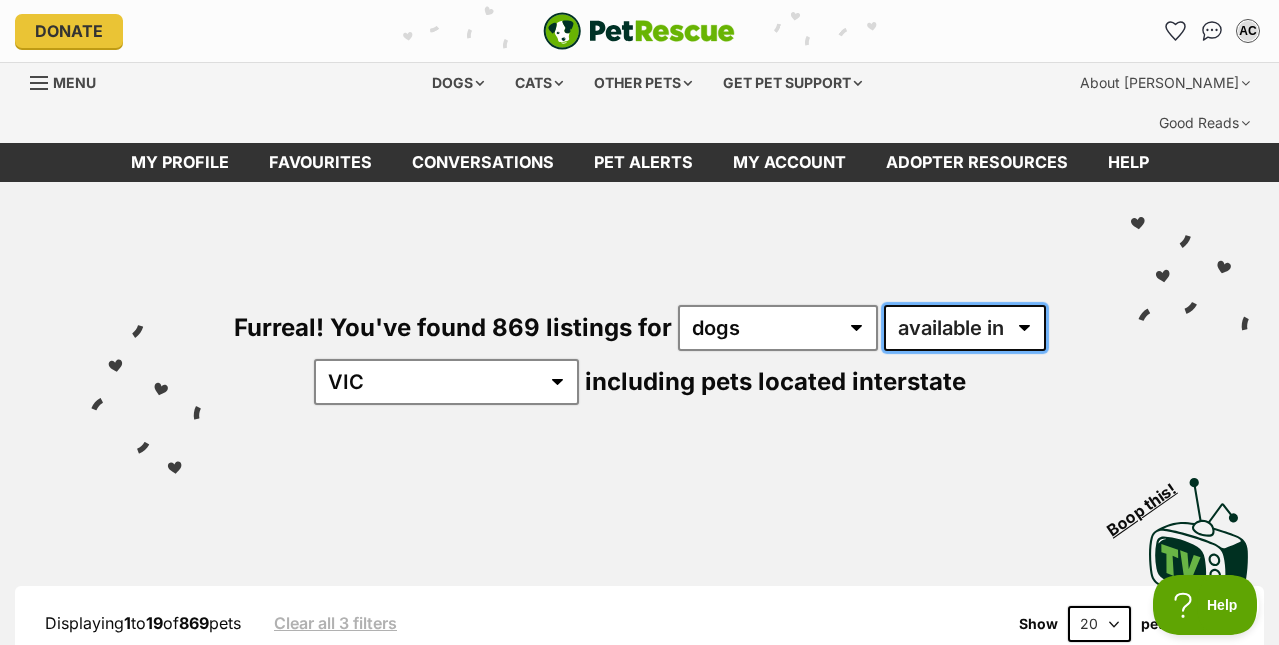 select on "disabled" 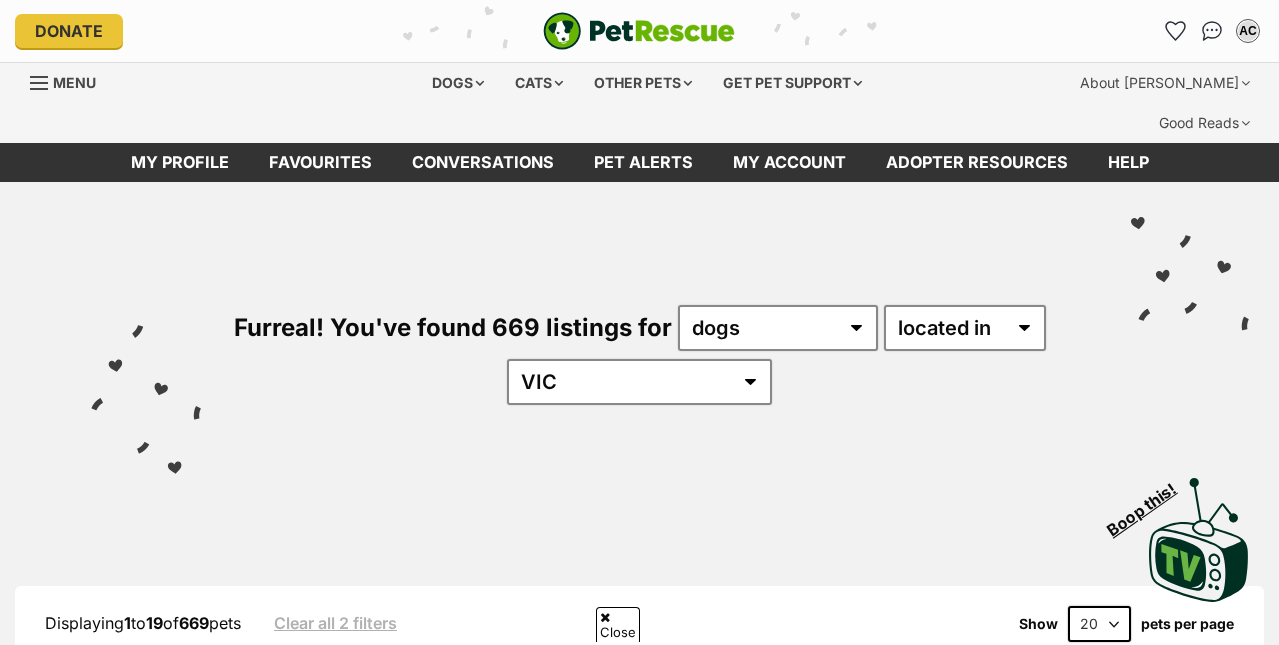 scroll, scrollTop: 446, scrollLeft: 0, axis: vertical 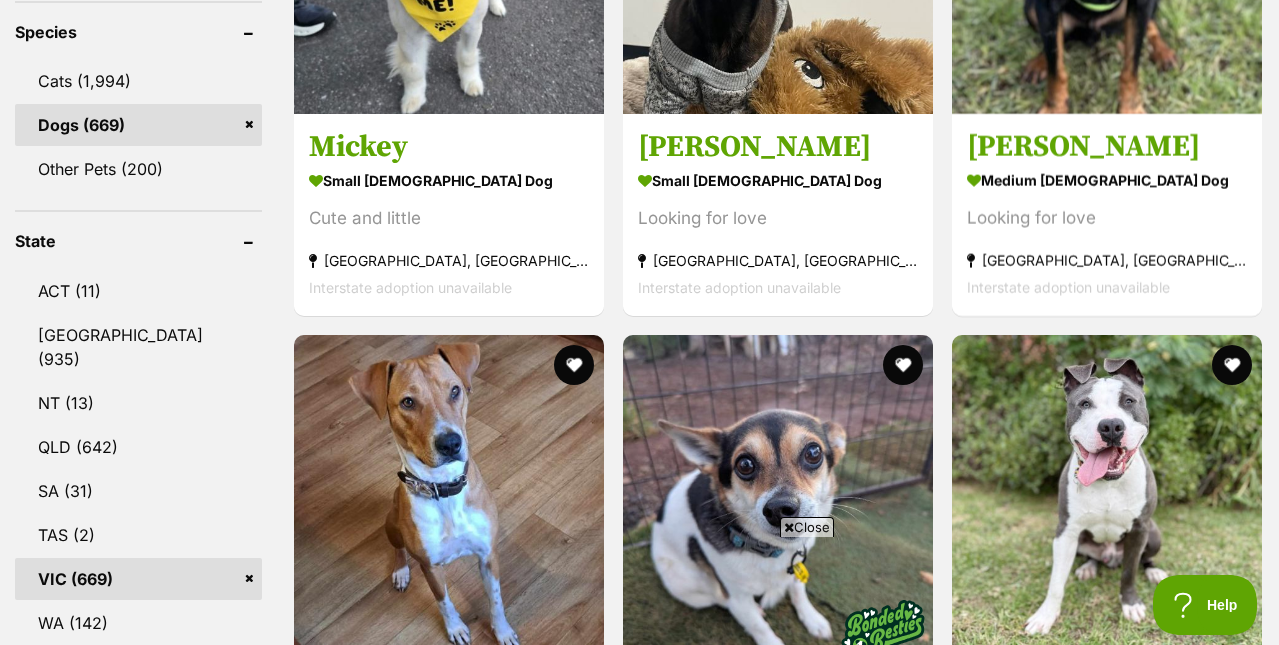 click on "Close" at bounding box center (807, 527) 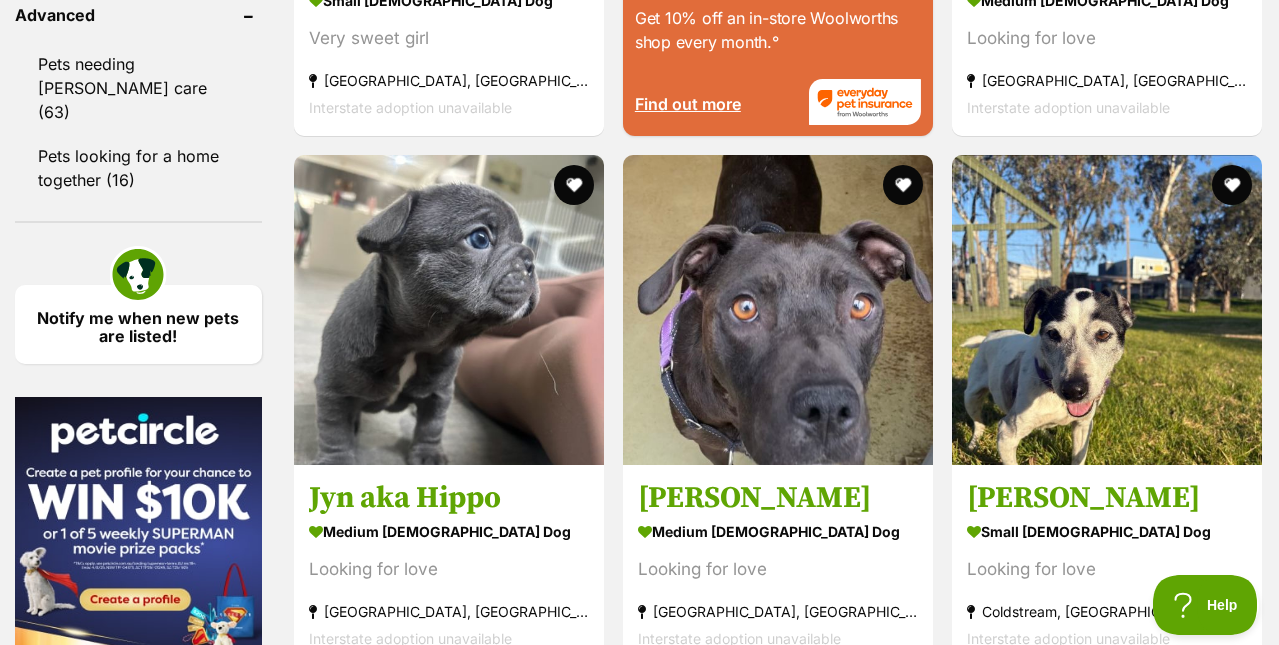 scroll, scrollTop: 2852, scrollLeft: 0, axis: vertical 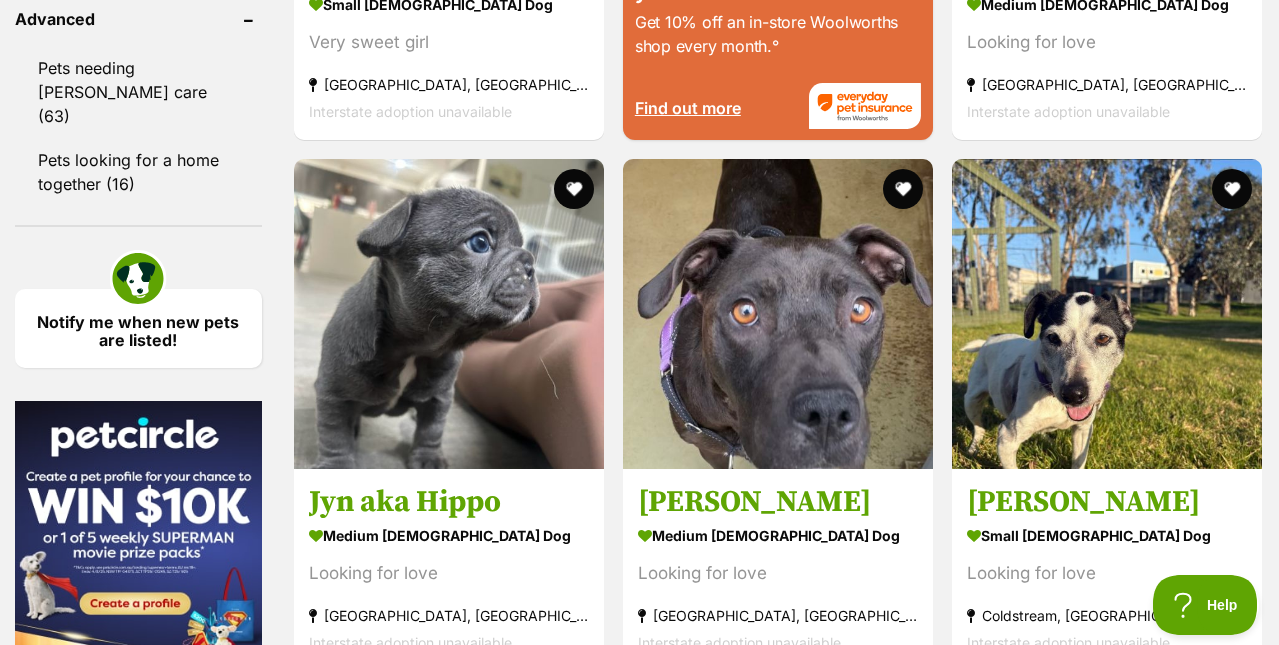 click at bounding box center [449, 1567] 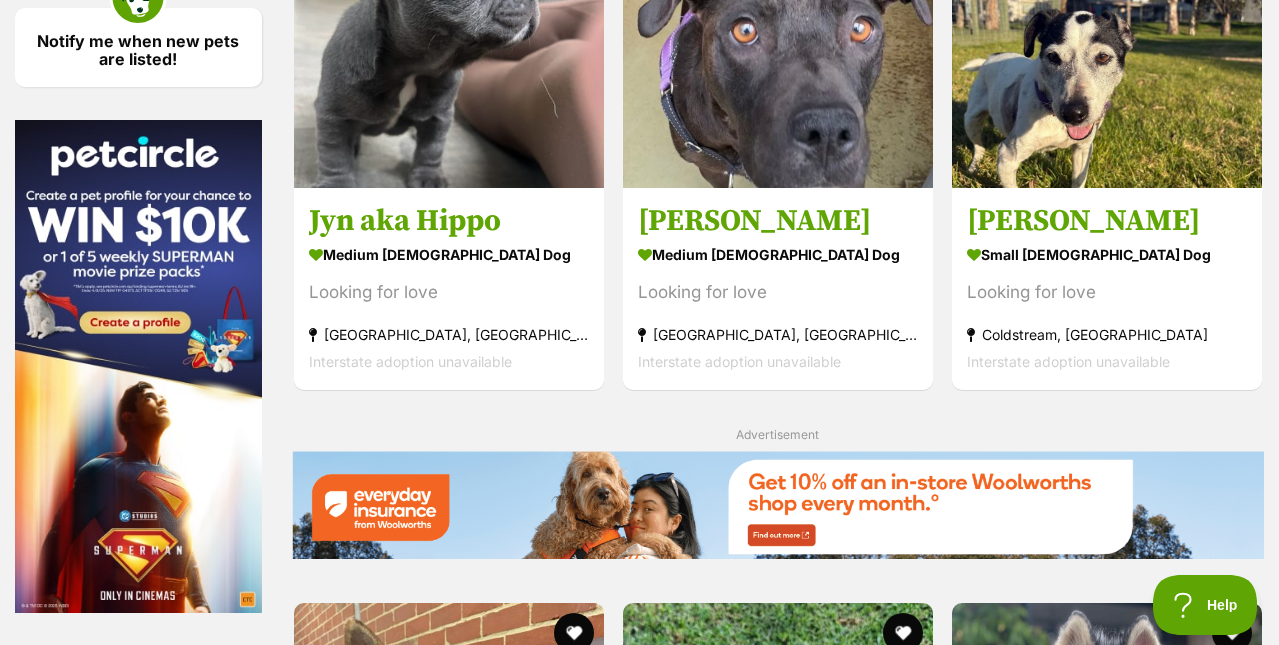 scroll, scrollTop: 3138, scrollLeft: 0, axis: vertical 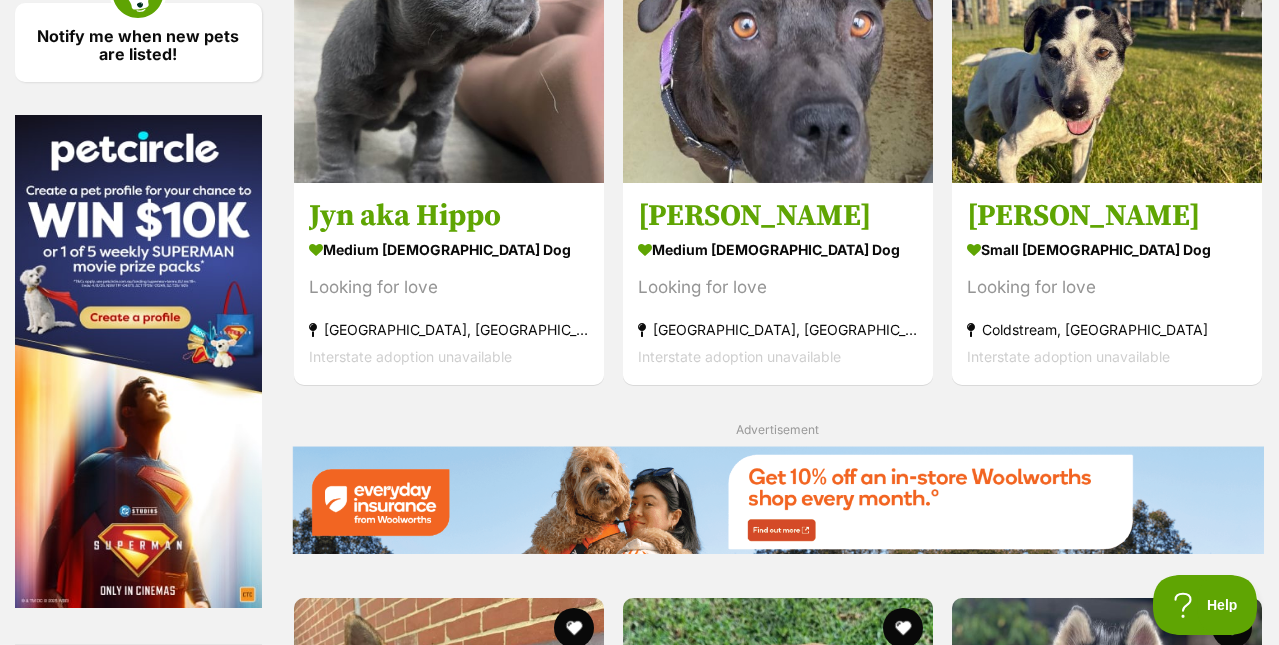 click on "Next" at bounding box center [778, 1878] 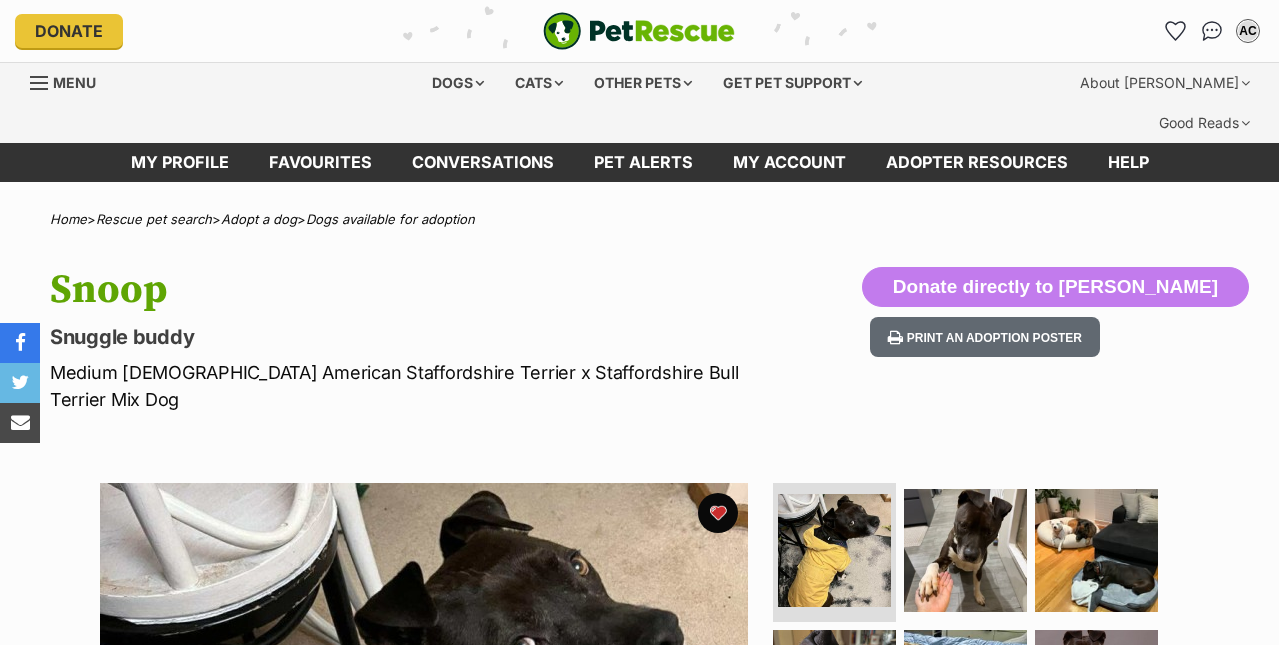 scroll, scrollTop: 0, scrollLeft: 0, axis: both 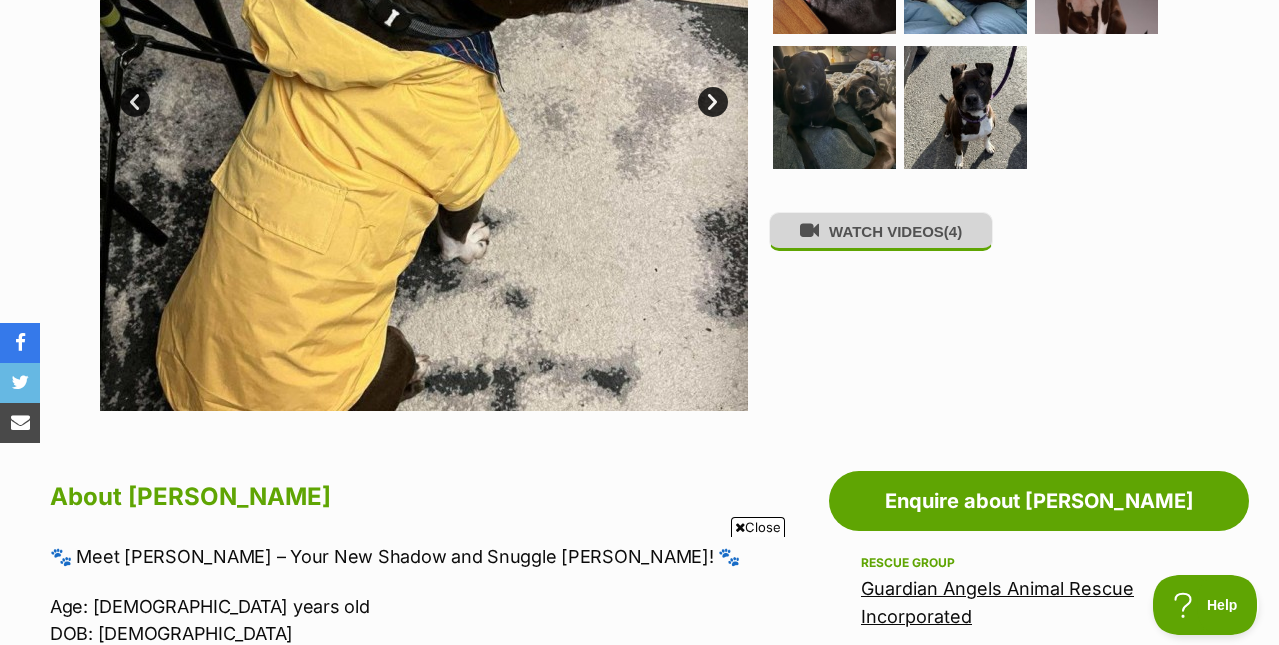 click on "WATCH VIDEOS
(4)" at bounding box center (881, 231) 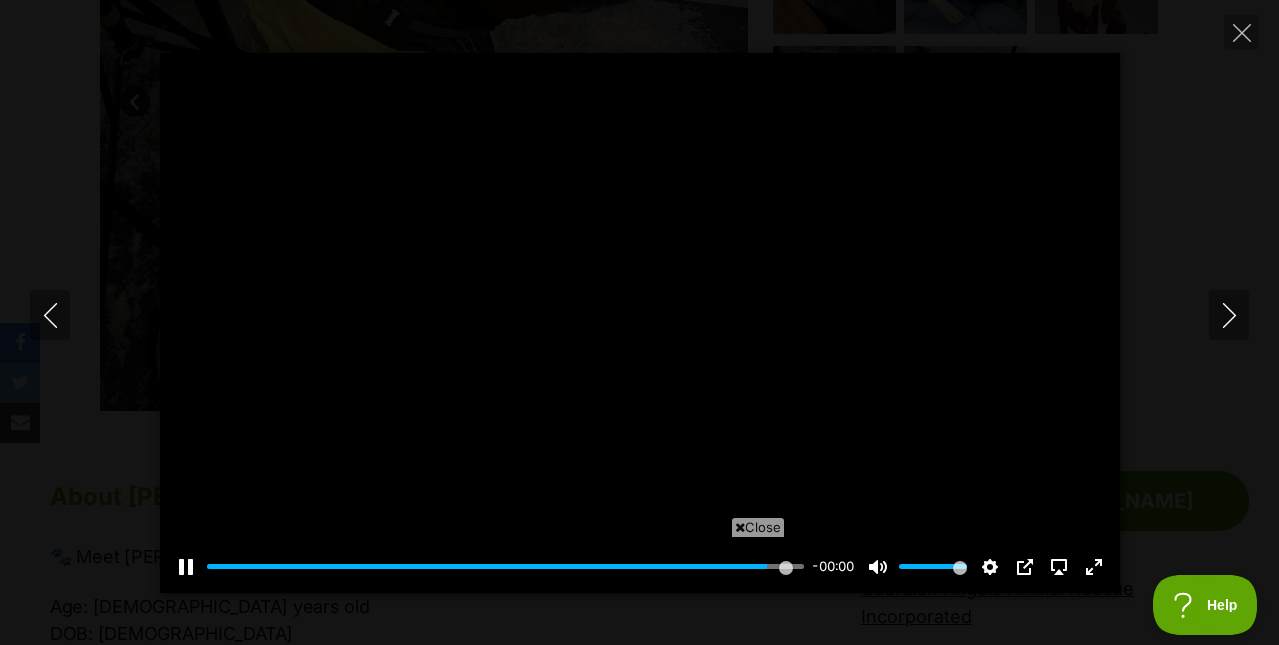 type on "100" 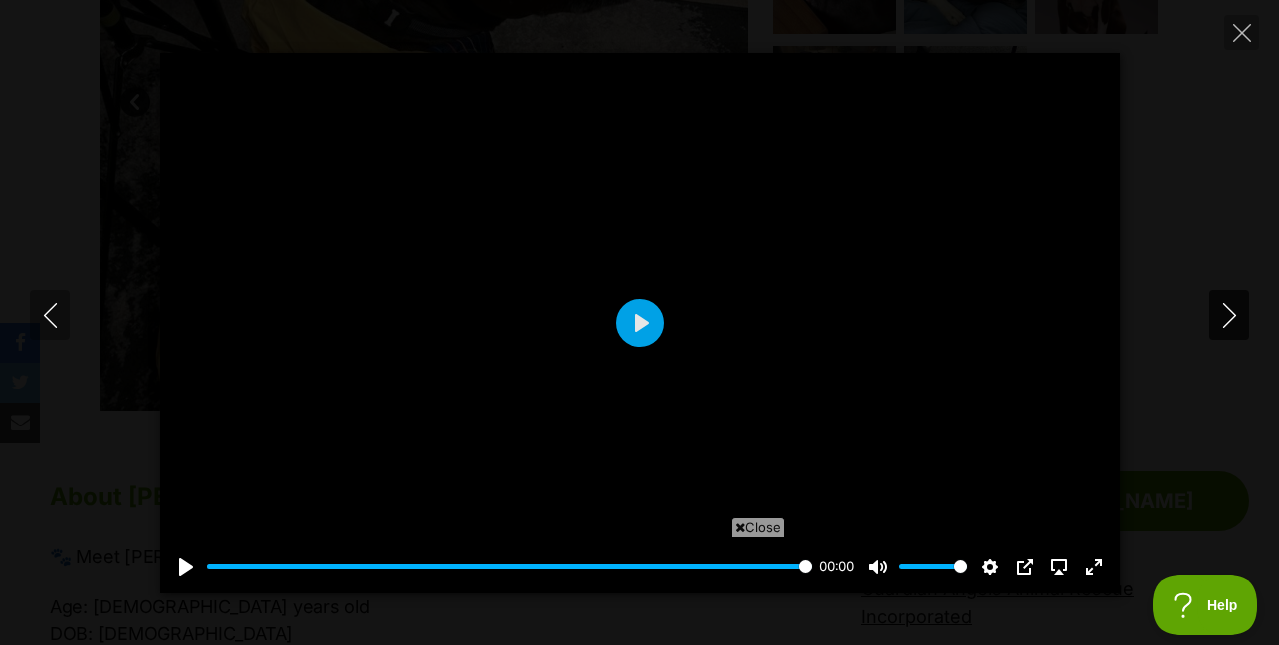 click 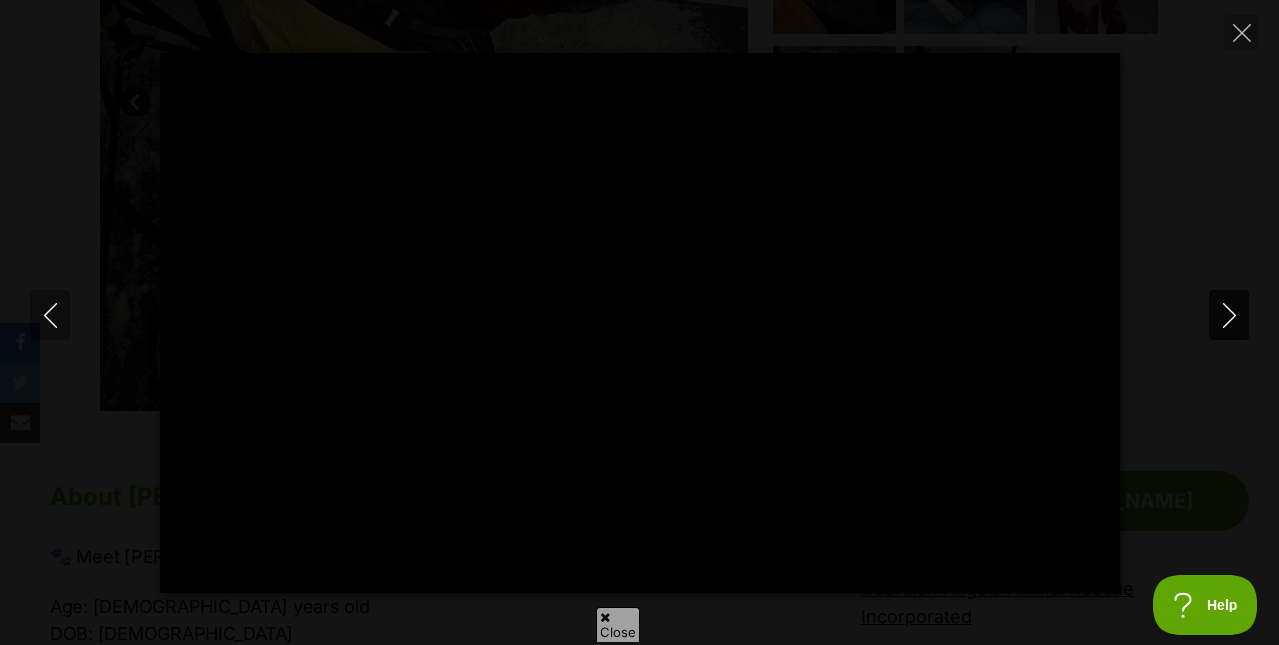 scroll, scrollTop: 0, scrollLeft: 0, axis: both 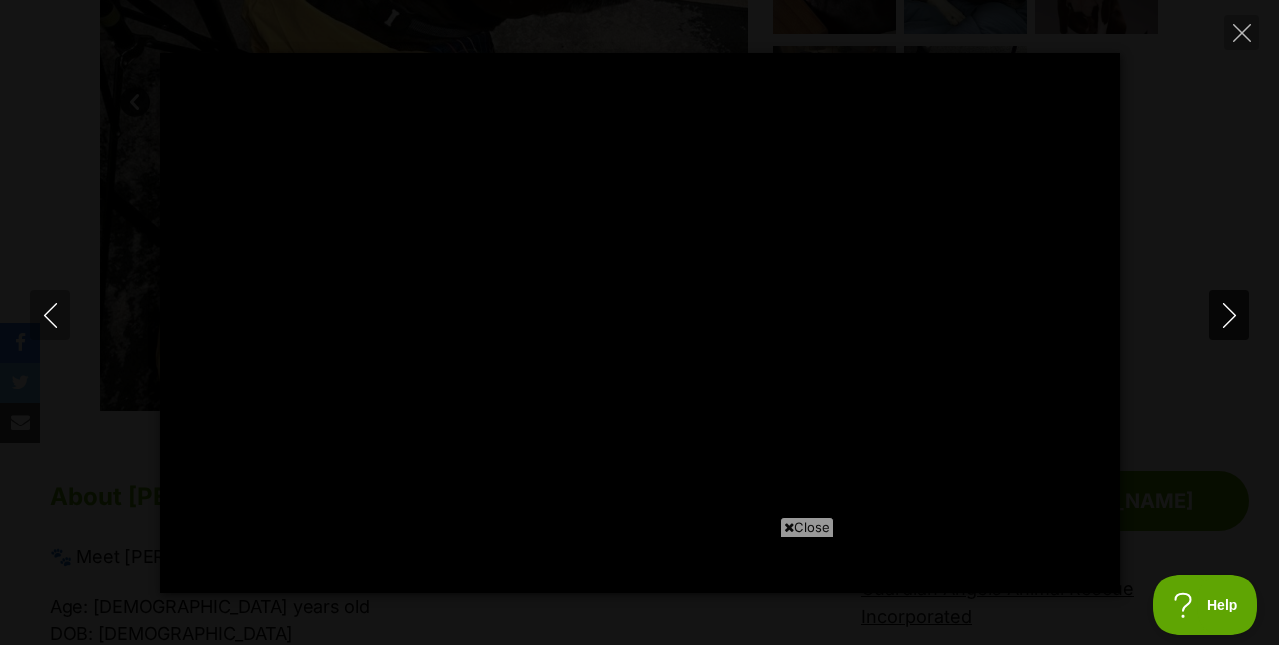 type on "100" 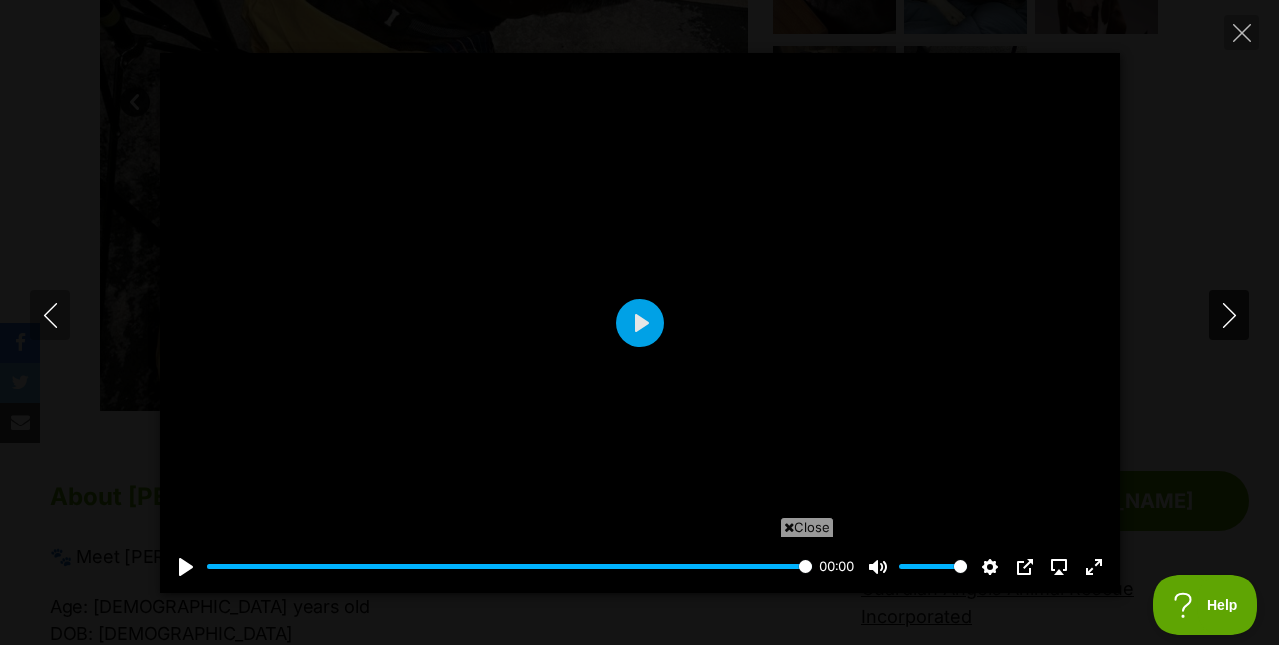 click 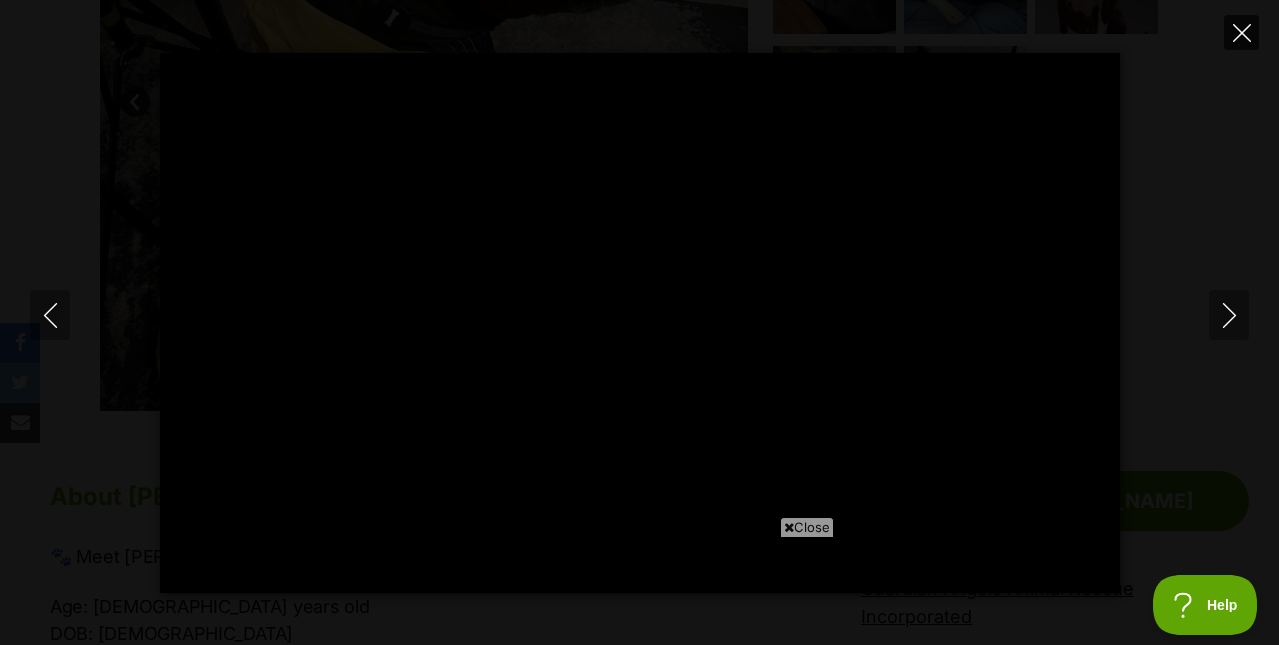 type on "100" 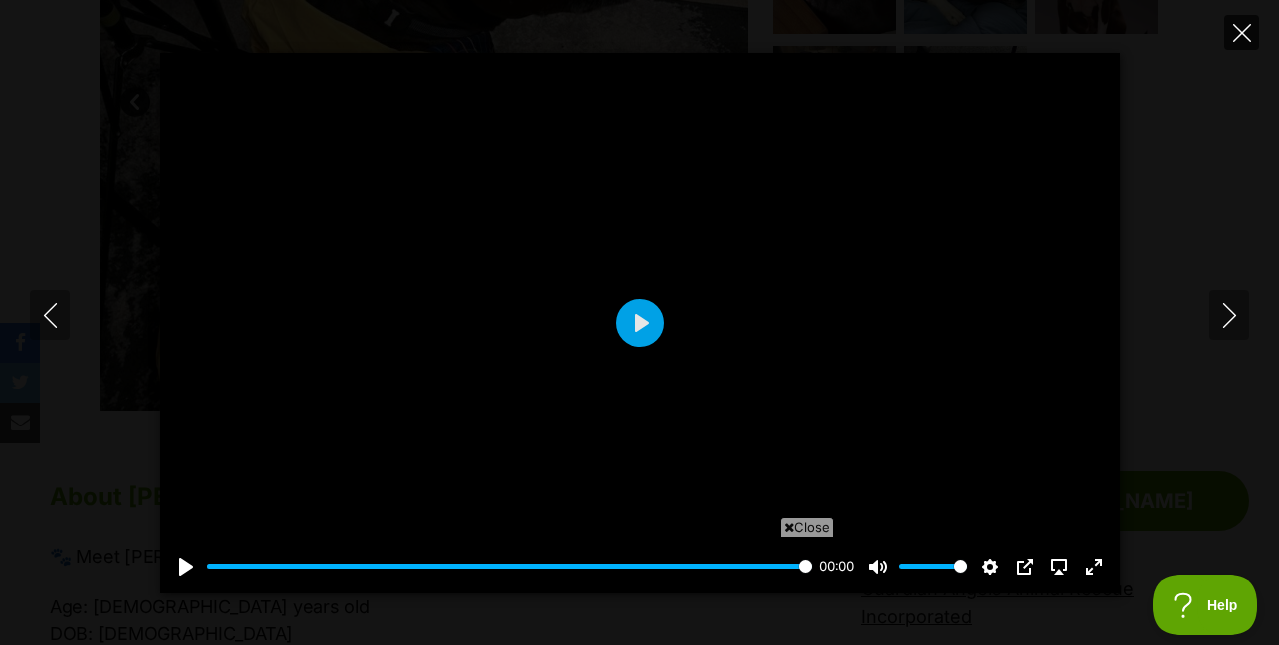 click 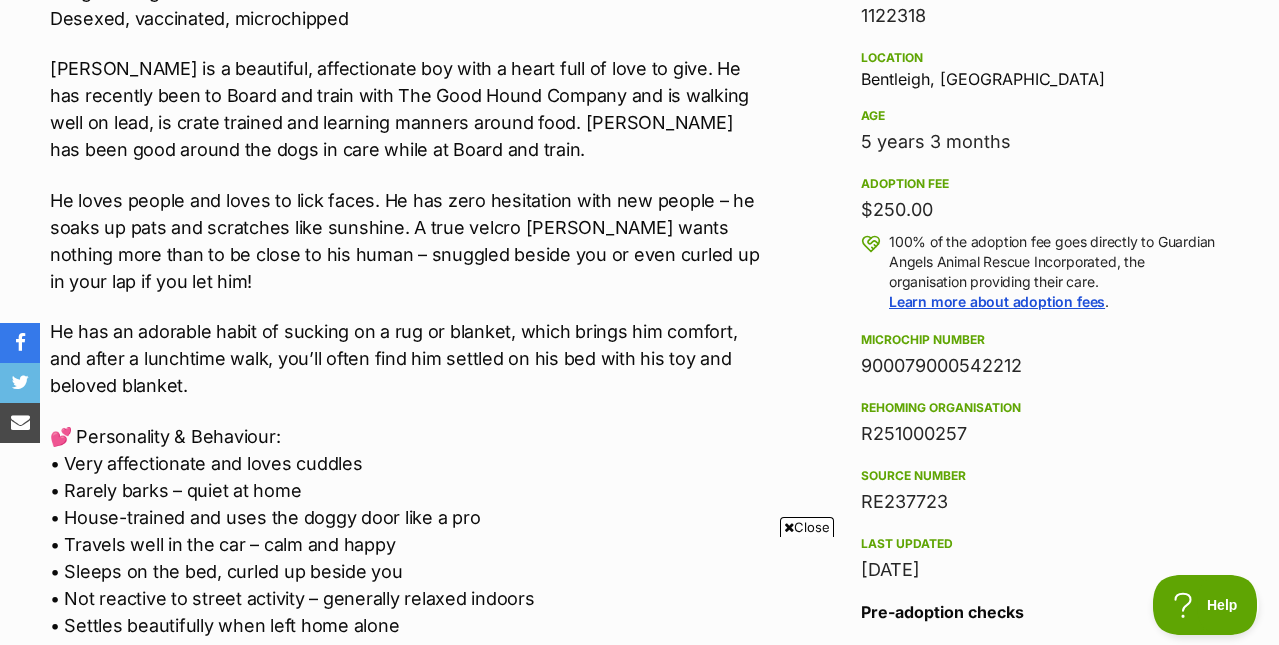 scroll, scrollTop: 1391, scrollLeft: 0, axis: vertical 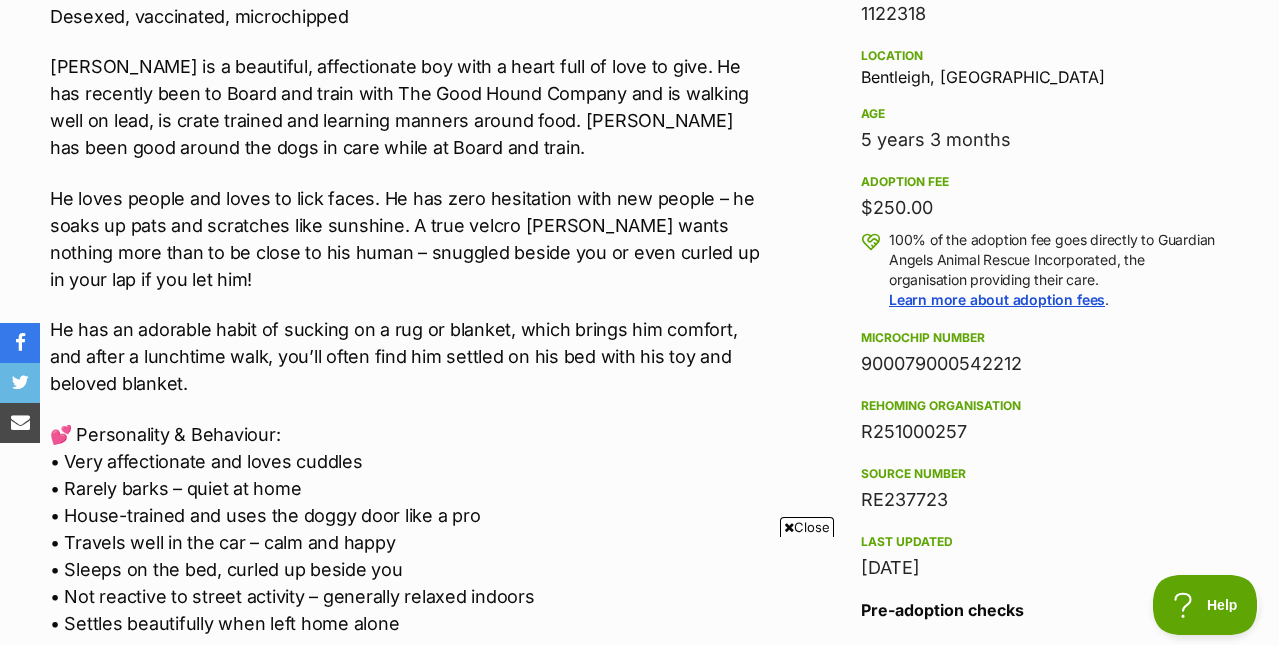 click on "Close" at bounding box center (807, 527) 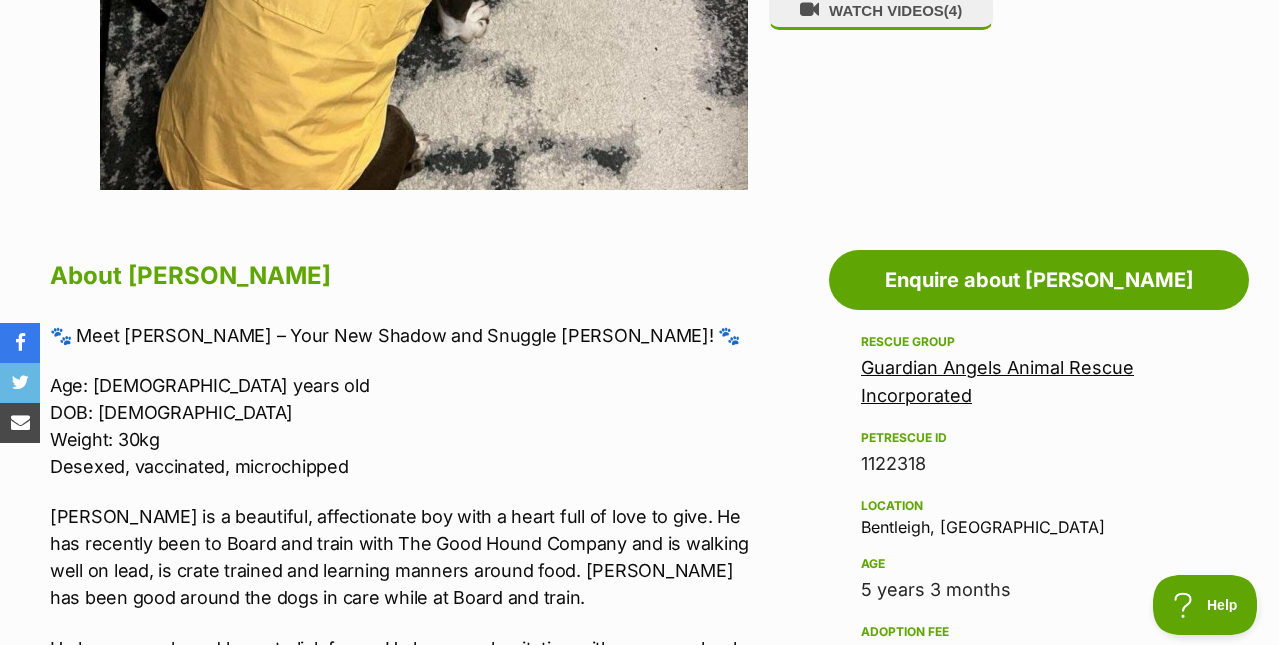 scroll, scrollTop: 941, scrollLeft: 0, axis: vertical 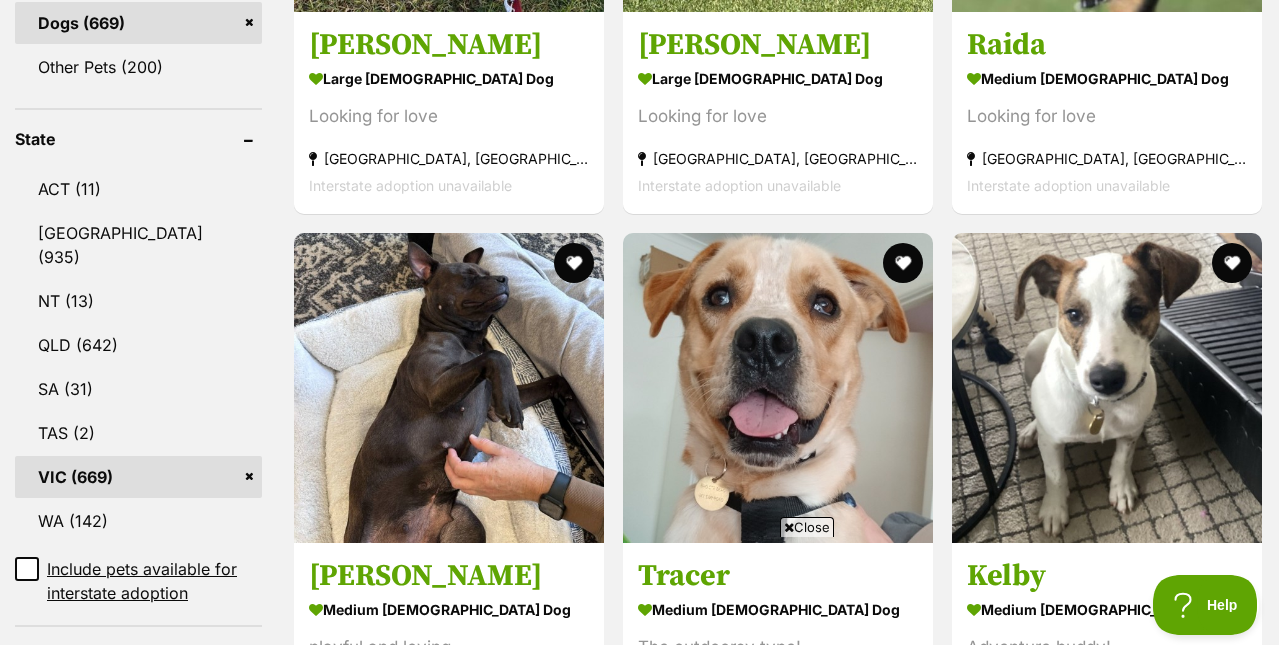 click at bounding box center [449, 1107] 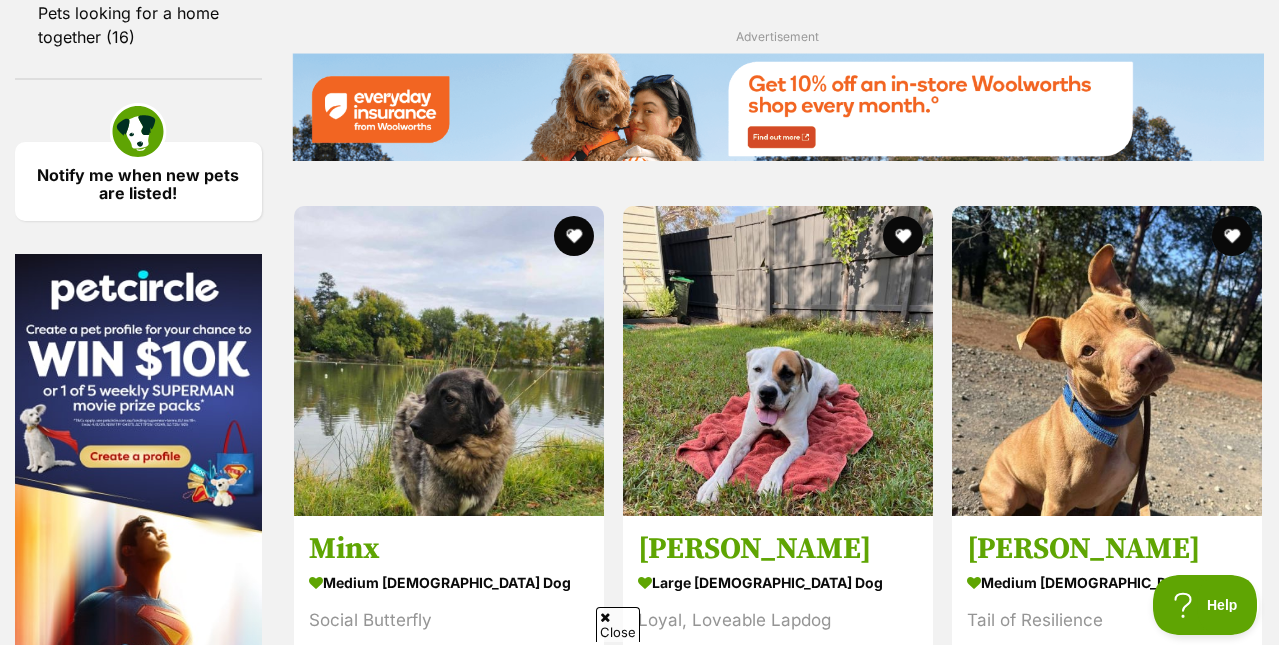 scroll, scrollTop: 3087, scrollLeft: 0, axis: vertical 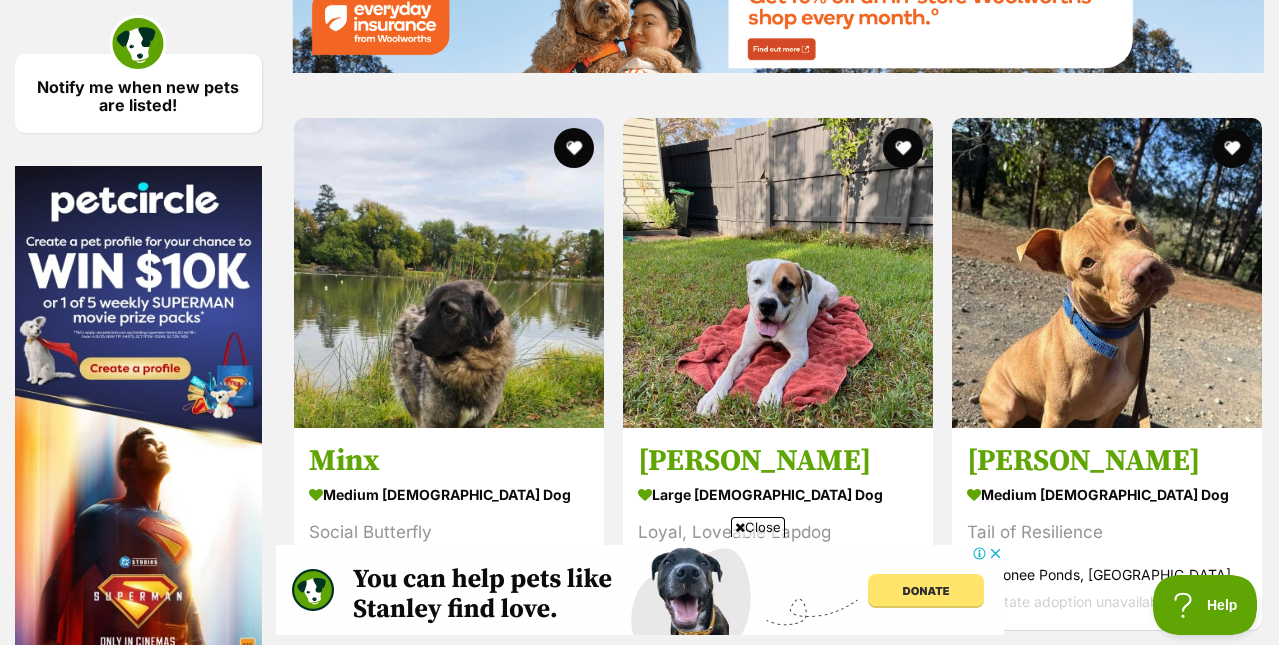 click on "Next" at bounding box center [859, 1929] 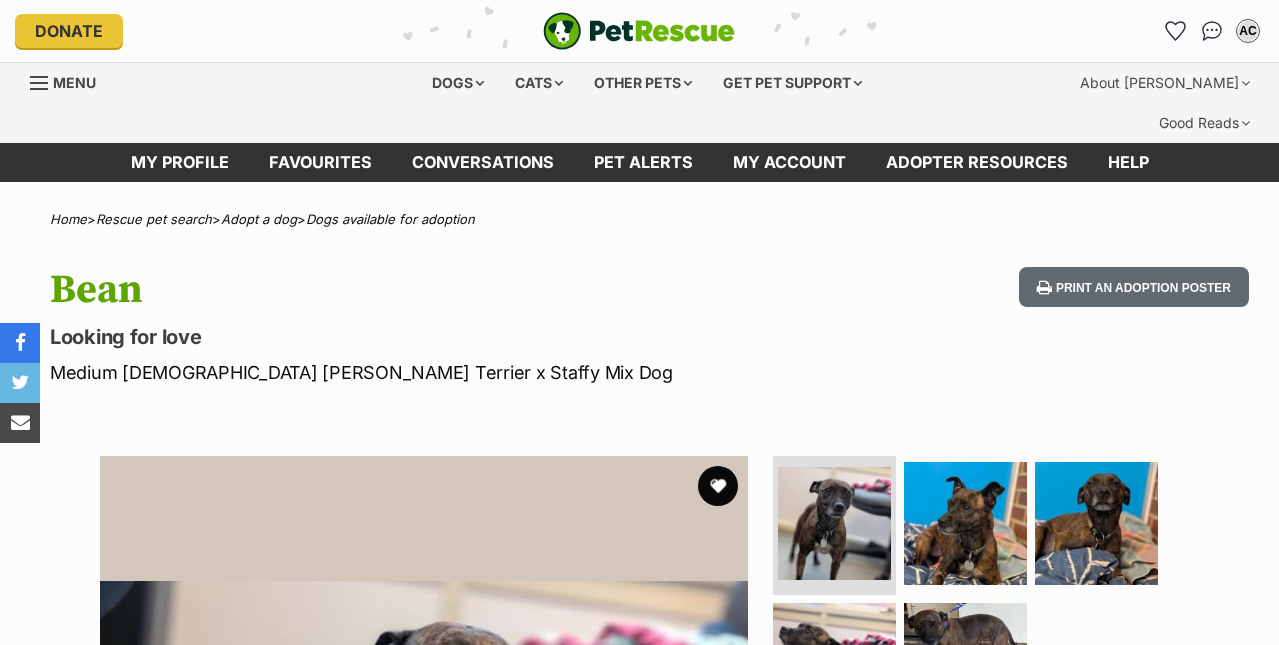scroll, scrollTop: 0, scrollLeft: 0, axis: both 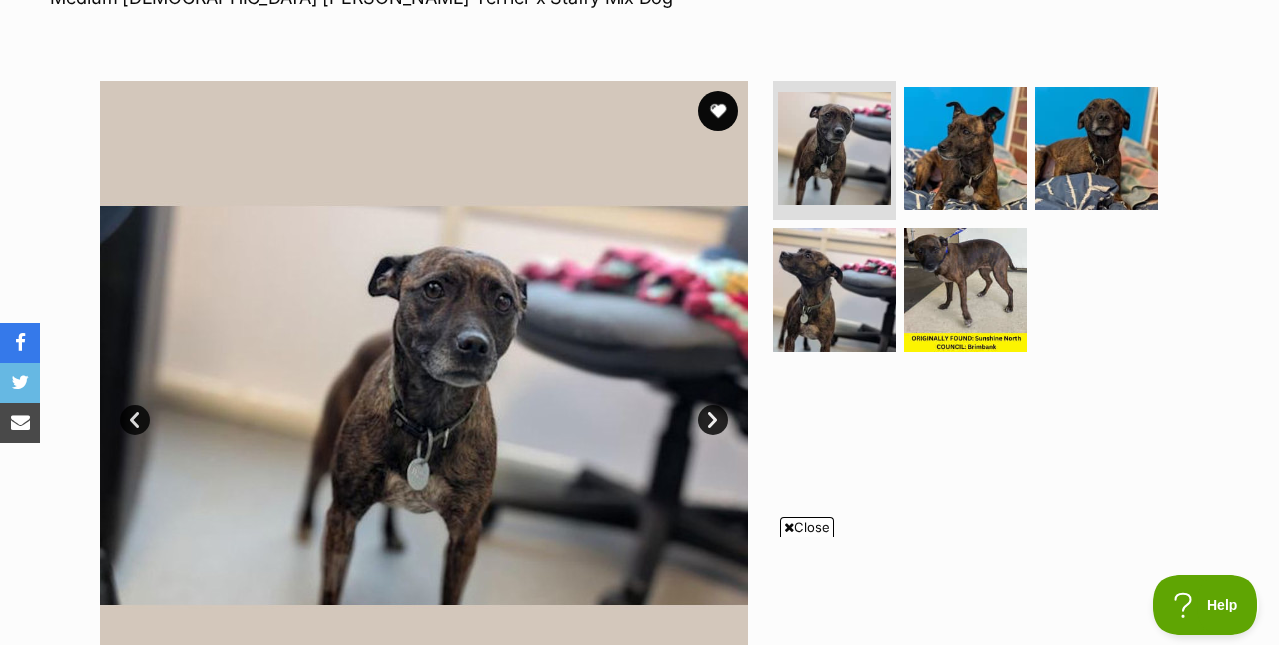 click on "Close" at bounding box center (807, 527) 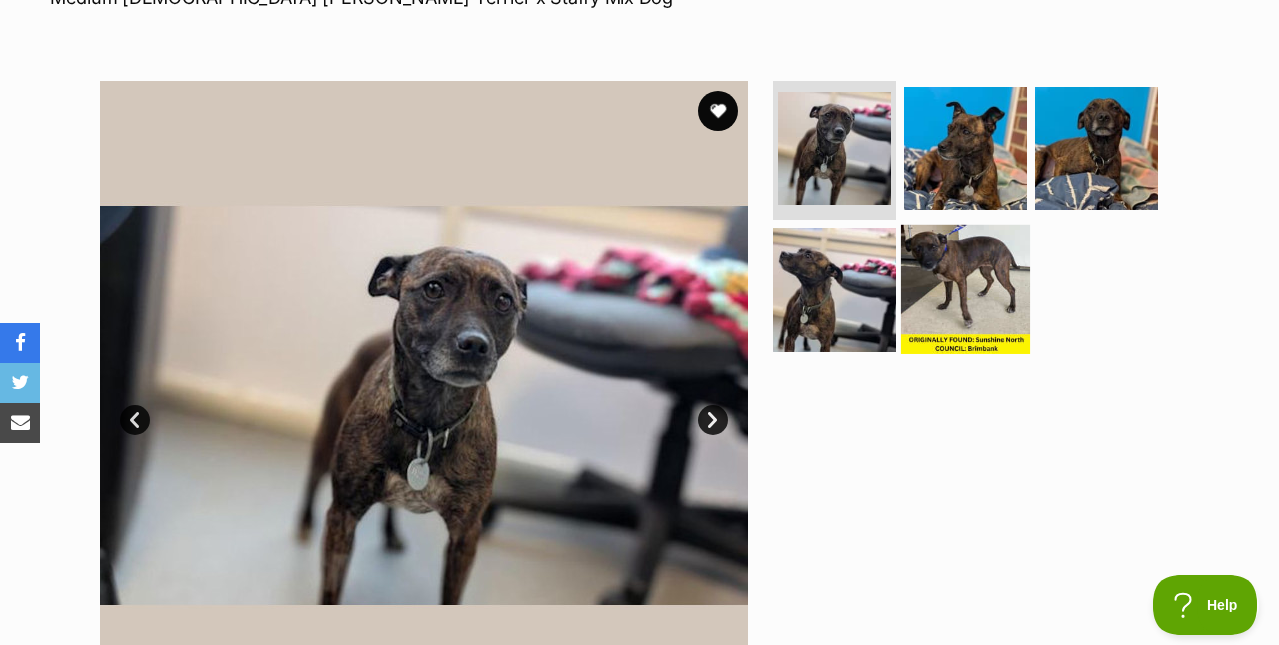 click at bounding box center [965, 289] 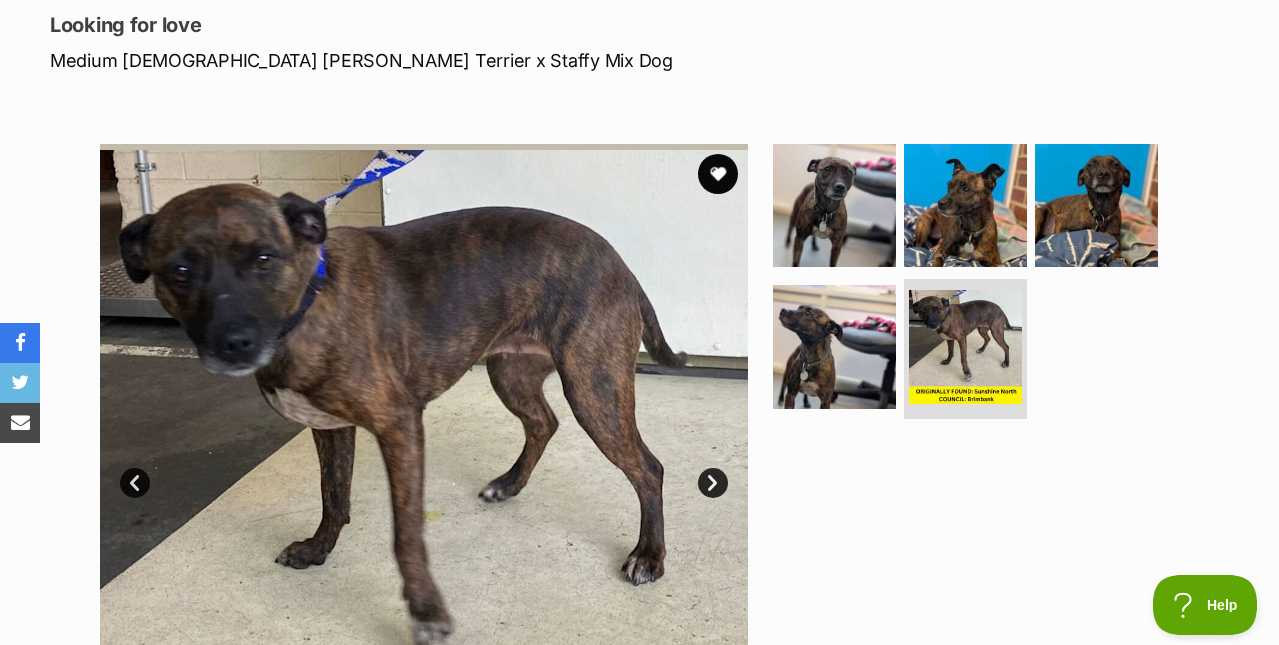 scroll, scrollTop: 304, scrollLeft: 0, axis: vertical 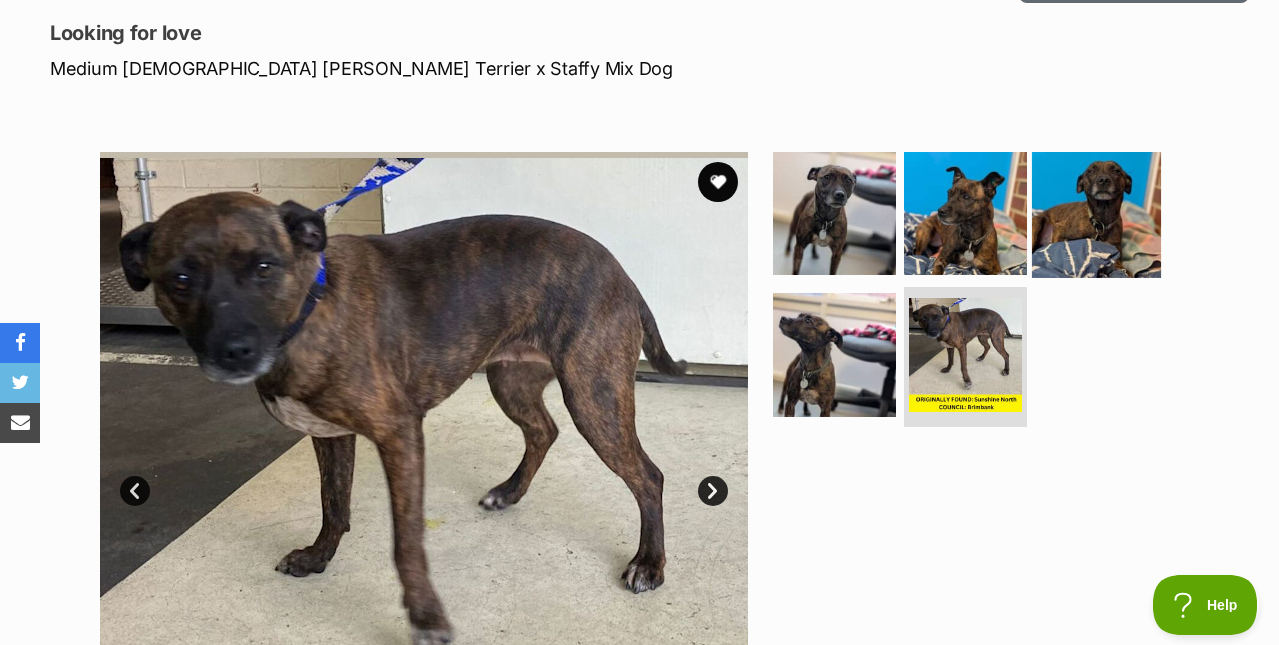 click at bounding box center [1096, 212] 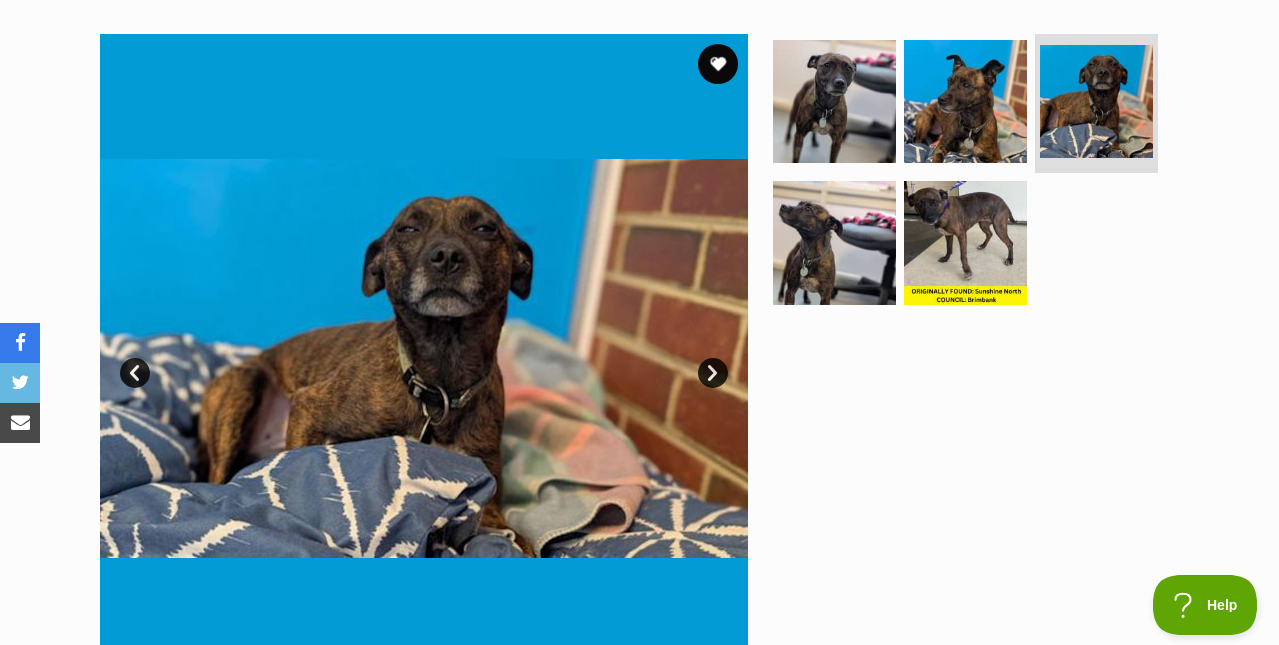 scroll, scrollTop: 351, scrollLeft: 0, axis: vertical 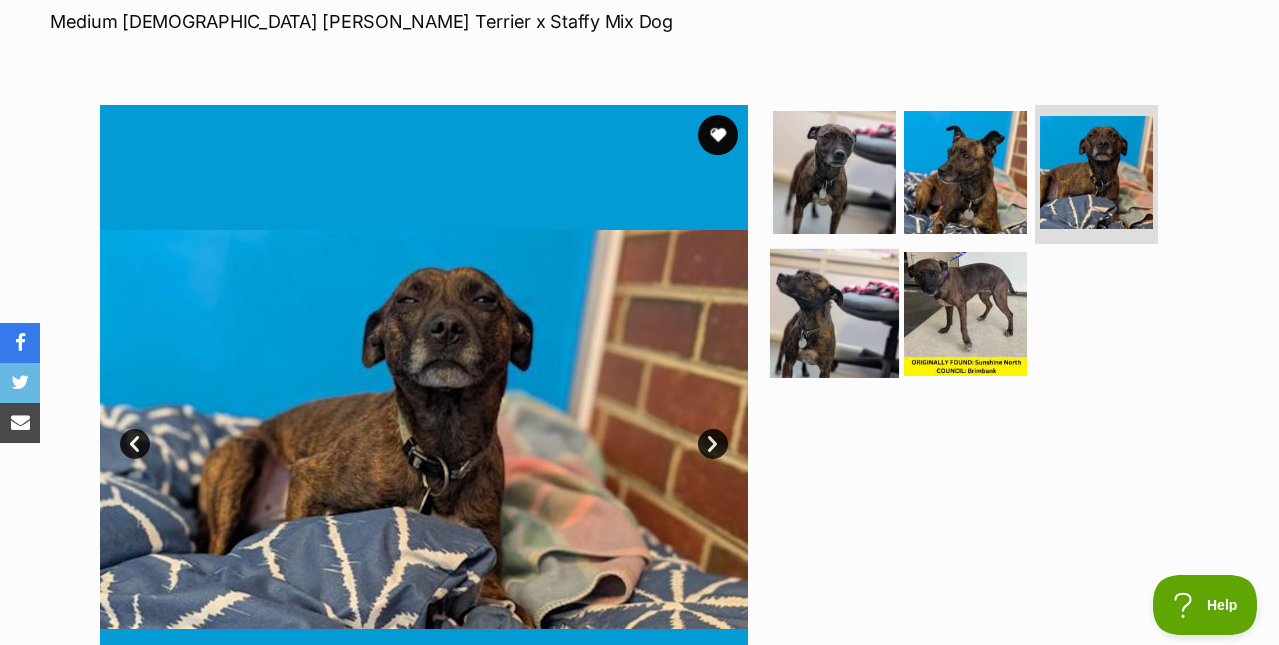 click at bounding box center (834, 313) 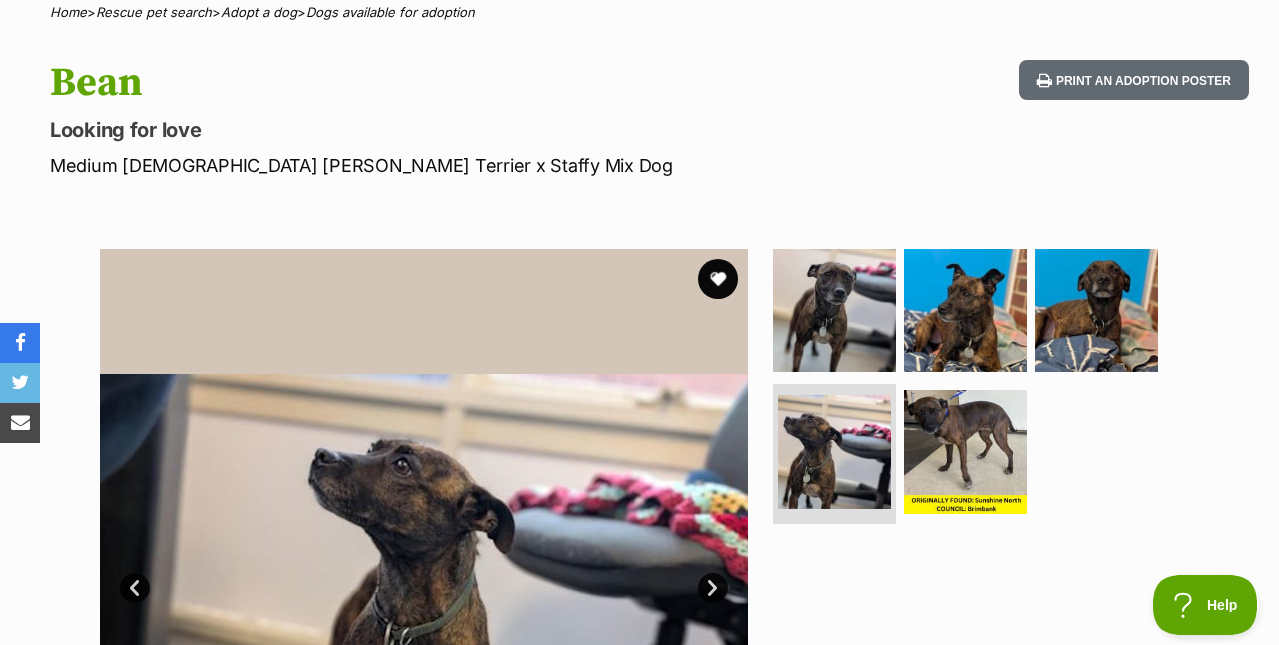 scroll, scrollTop: 207, scrollLeft: 0, axis: vertical 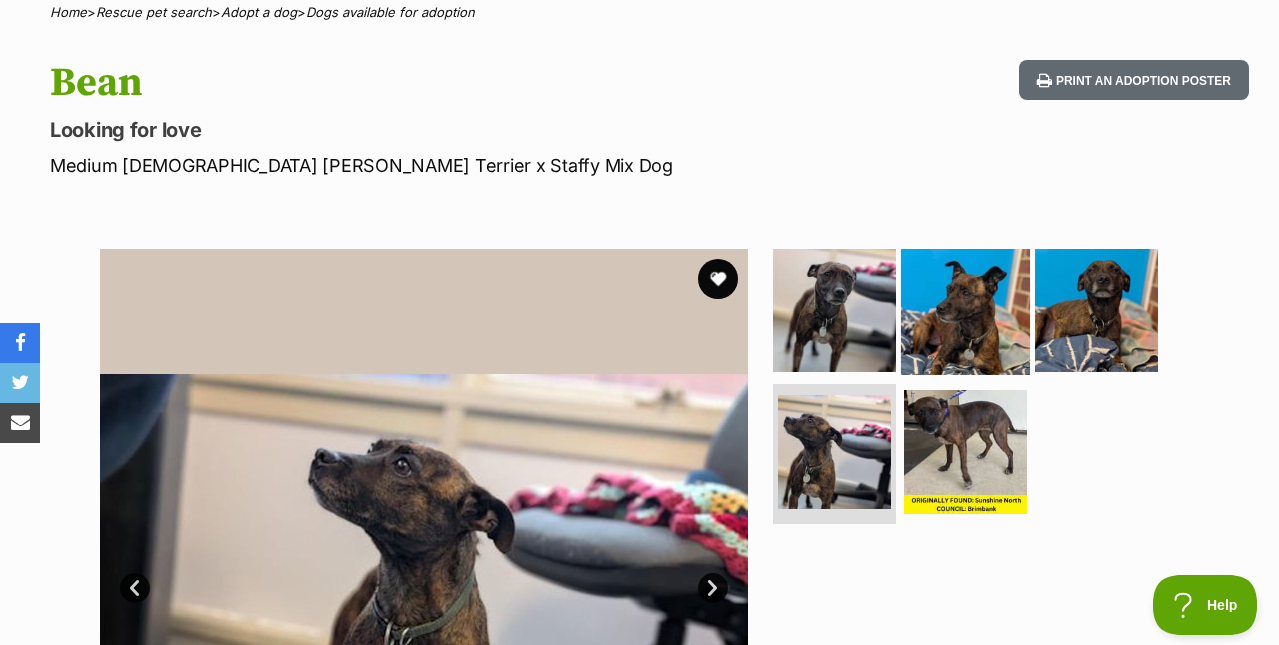 click at bounding box center [965, 309] 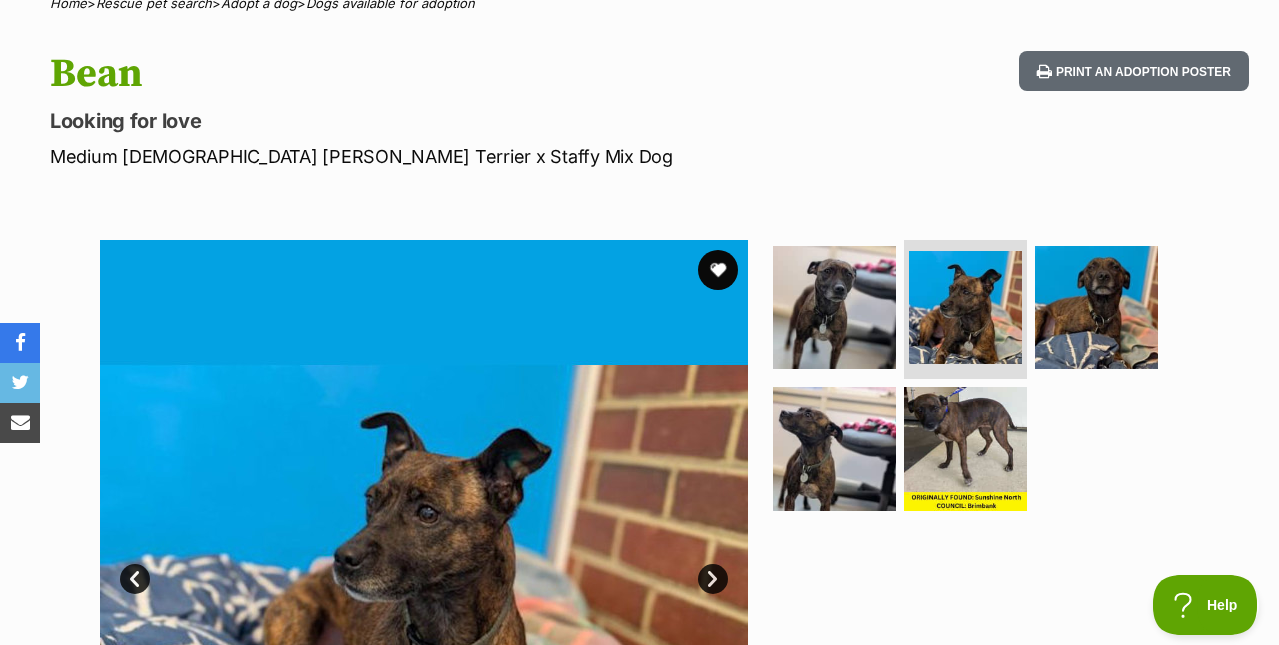 scroll, scrollTop: 212, scrollLeft: 0, axis: vertical 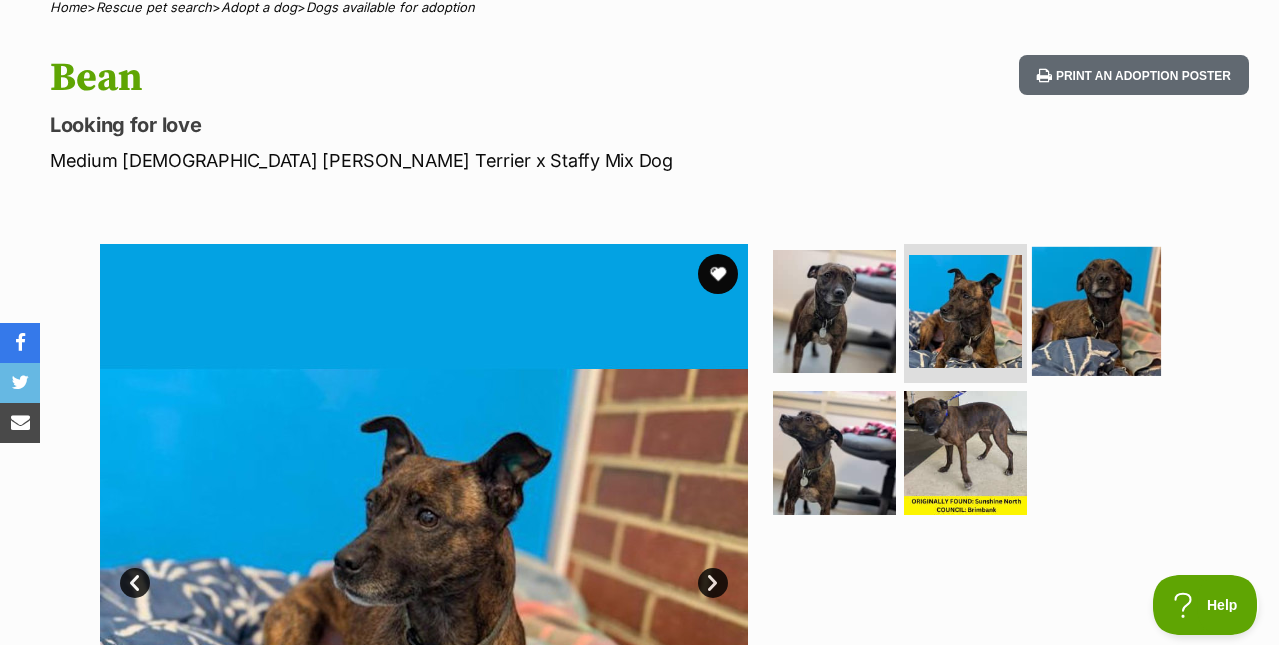 click at bounding box center (1096, 310) 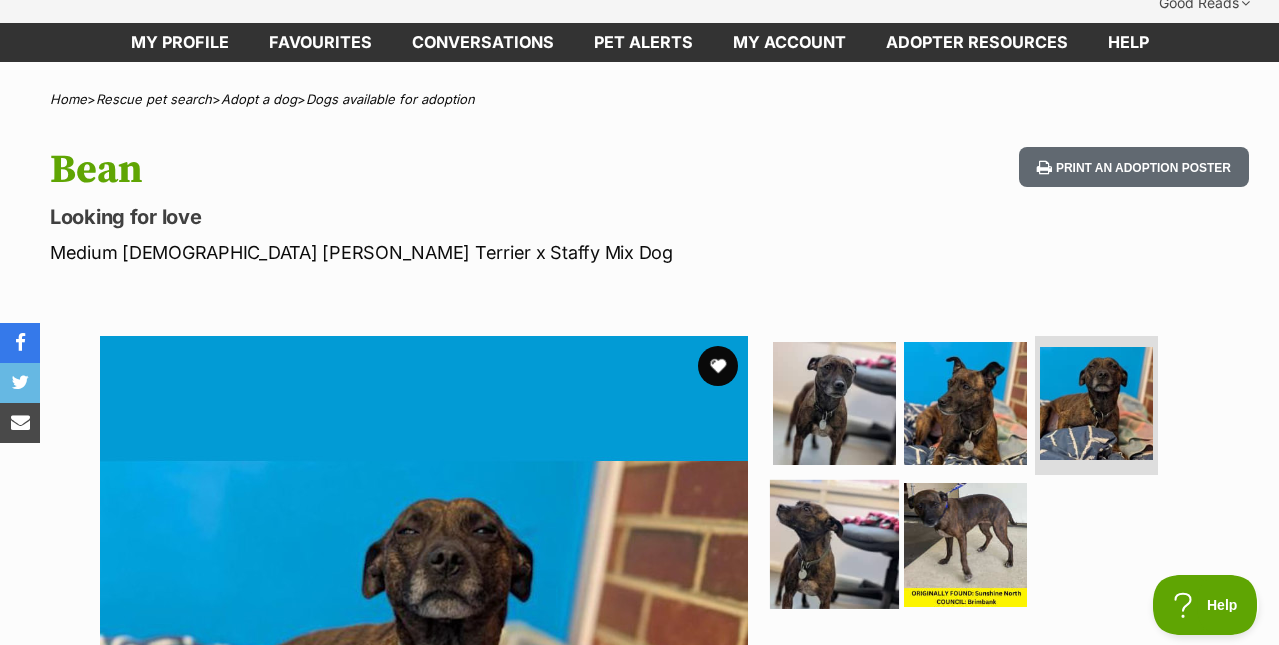 scroll, scrollTop: 121, scrollLeft: 0, axis: vertical 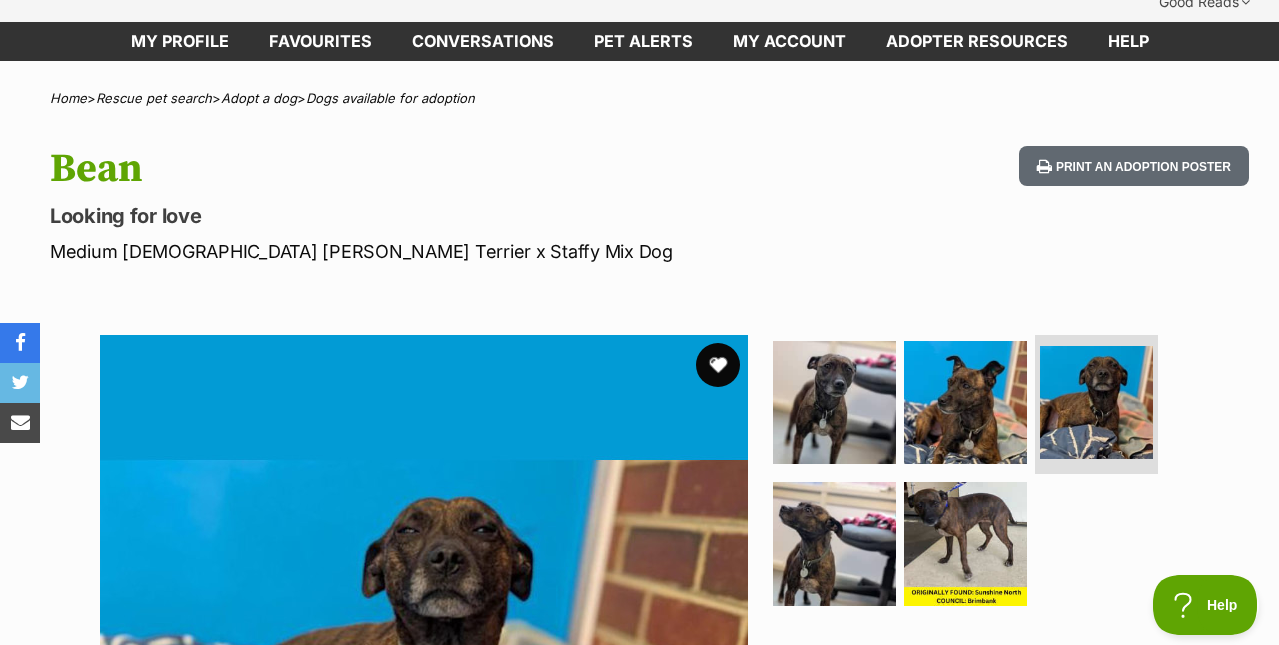 click at bounding box center (718, 365) 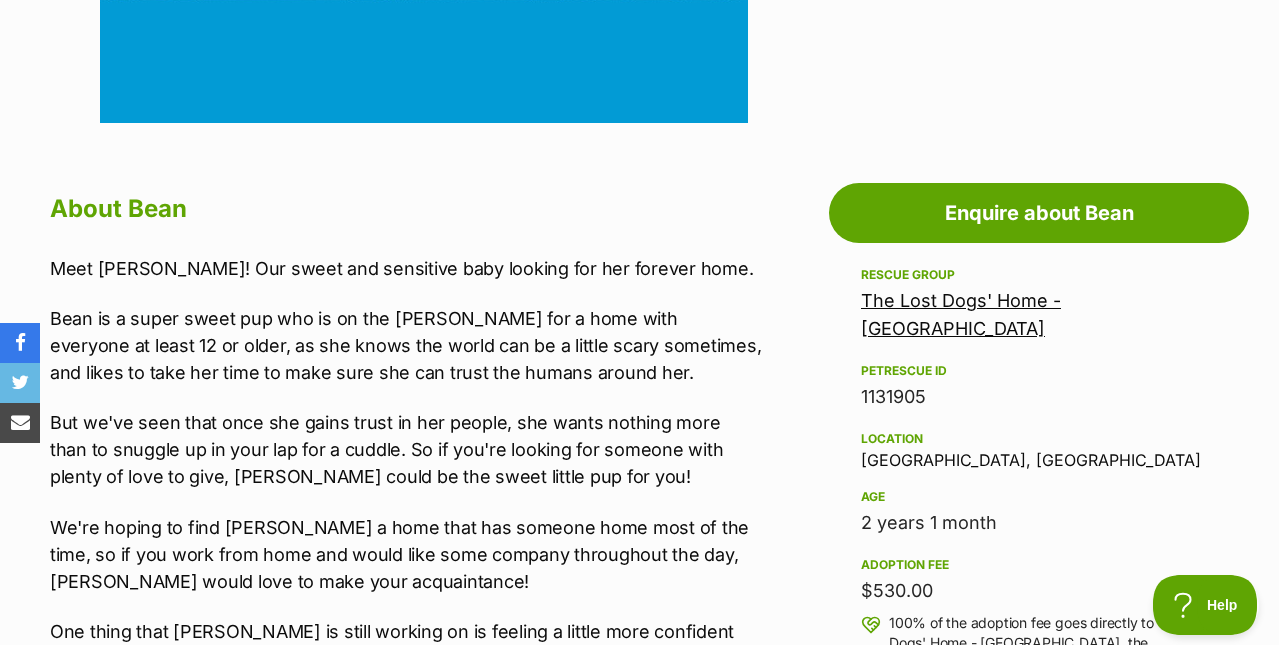 scroll, scrollTop: 982, scrollLeft: 0, axis: vertical 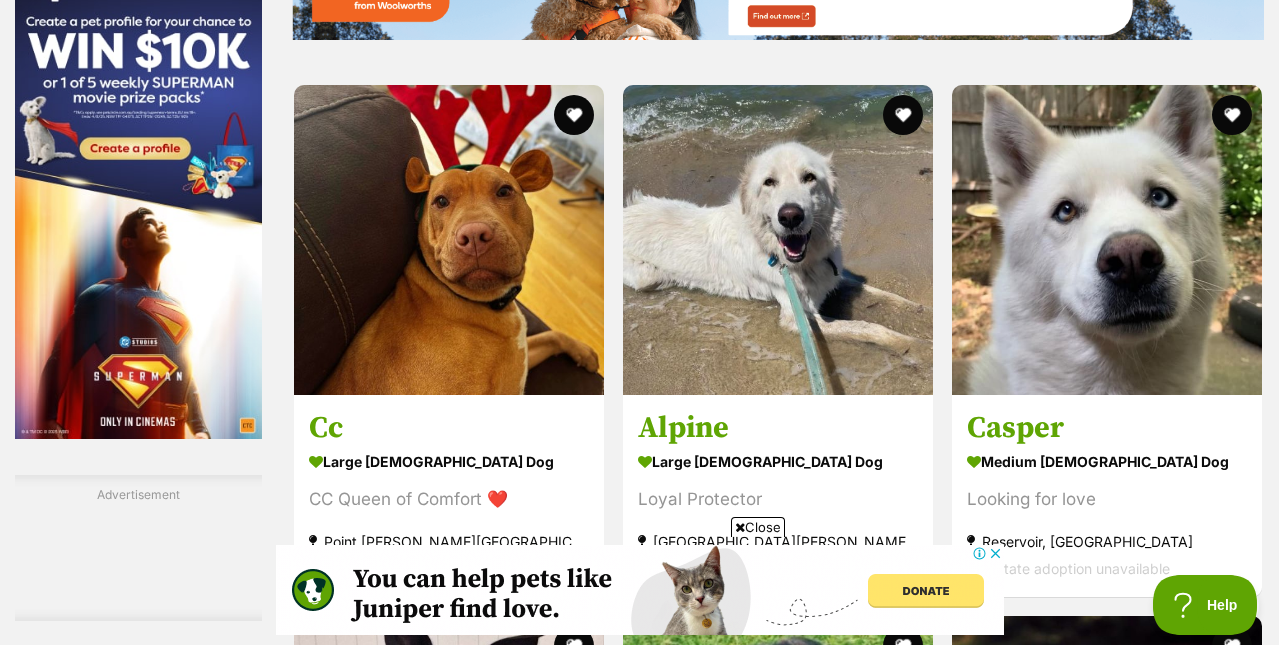 click on "Next" at bounding box center (859, 1896) 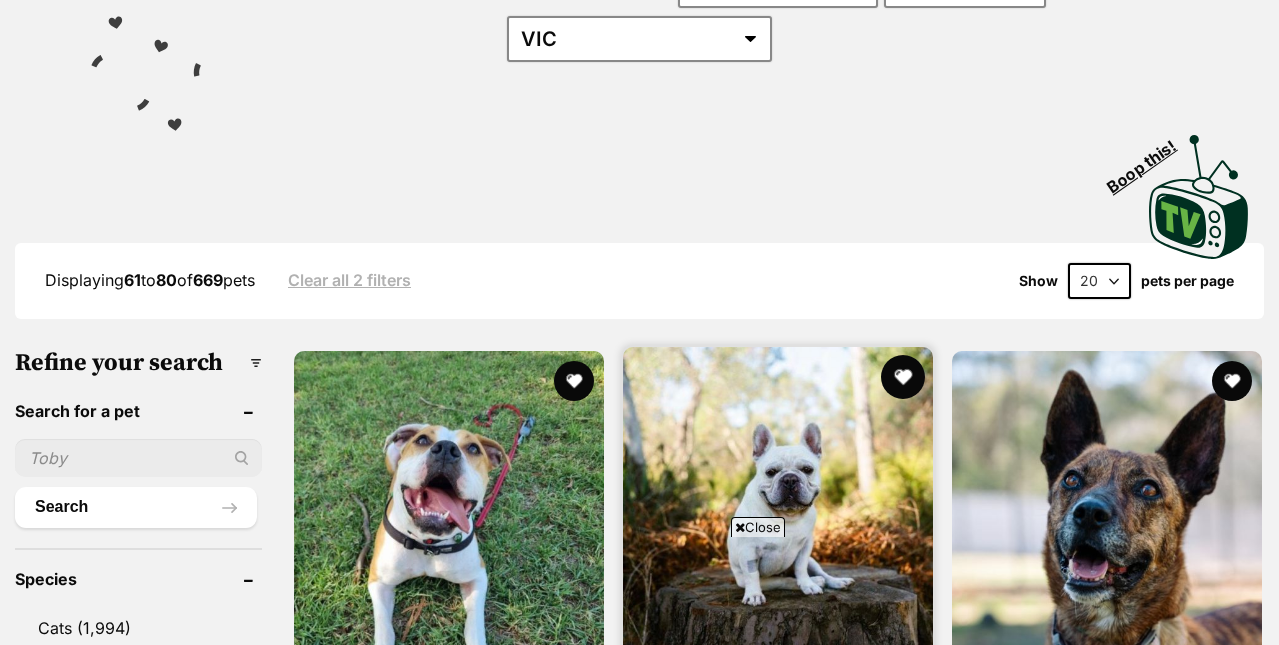scroll, scrollTop: 343, scrollLeft: 0, axis: vertical 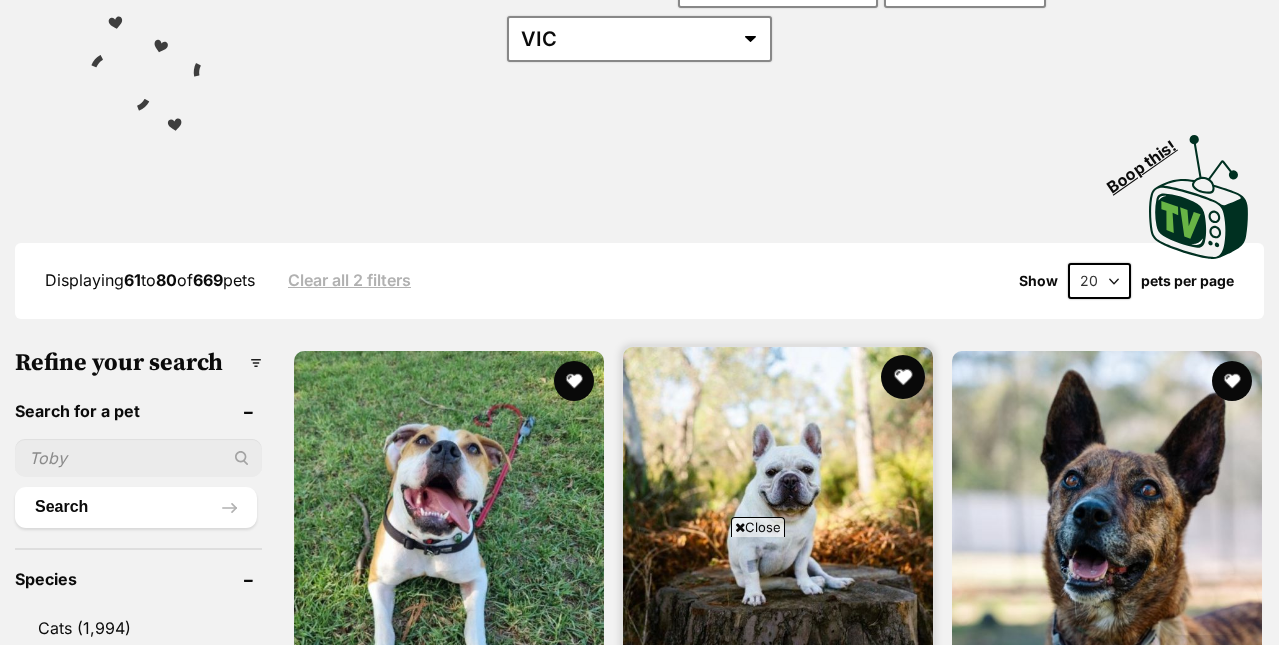 click at bounding box center [903, 377] 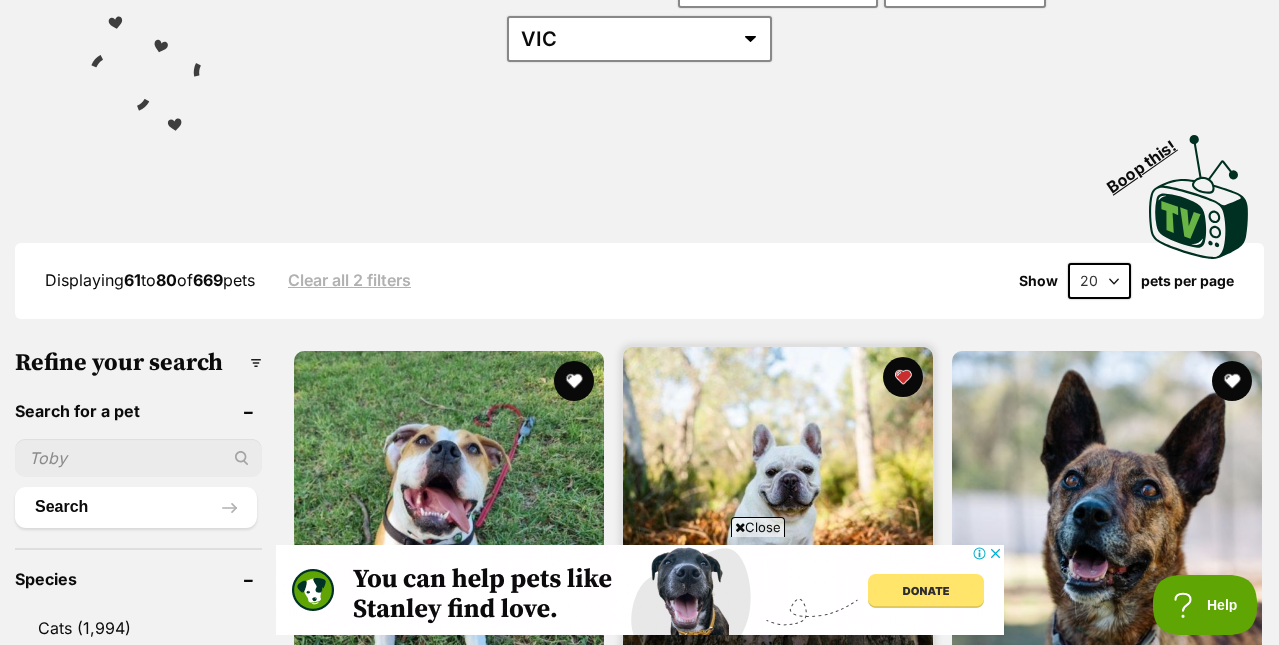 scroll, scrollTop: 0, scrollLeft: 0, axis: both 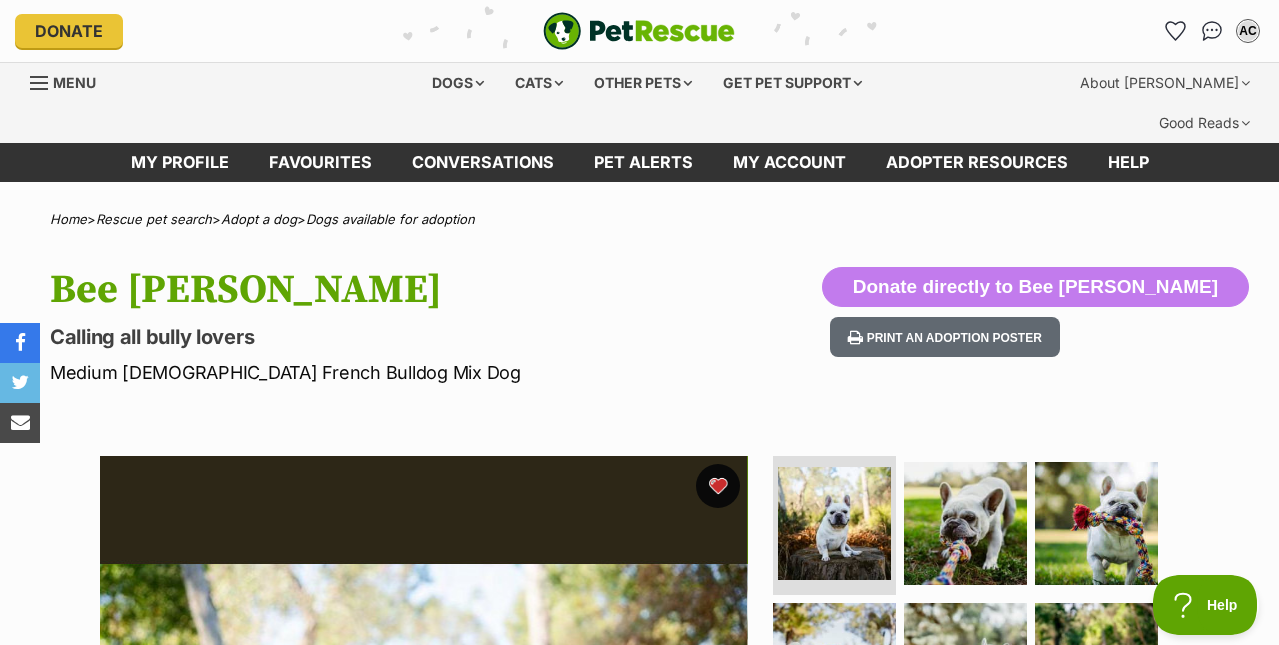 click at bounding box center (718, 486) 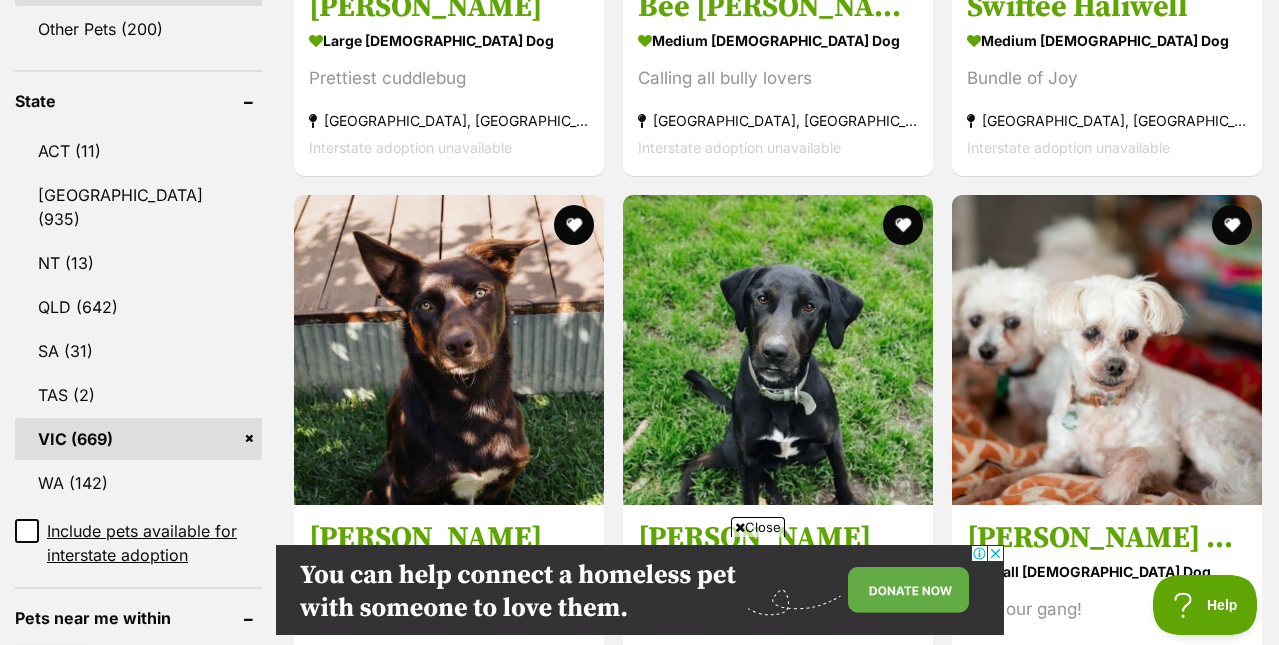 scroll, scrollTop: 1033, scrollLeft: 0, axis: vertical 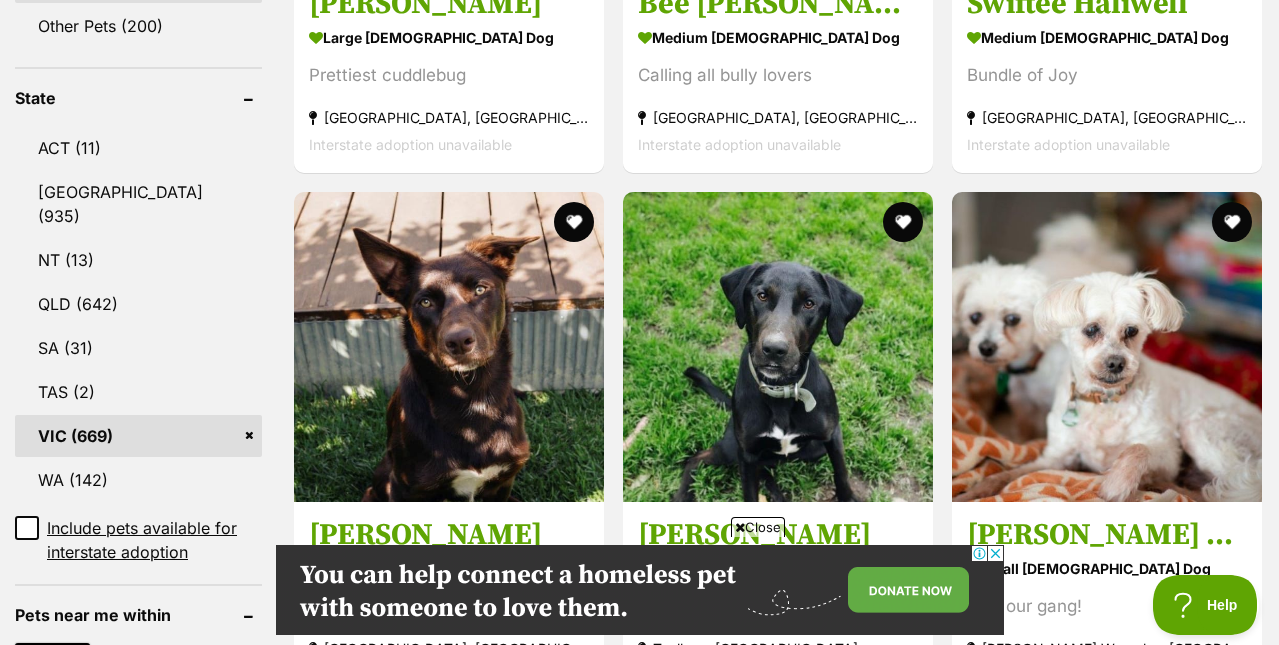 click at bounding box center [449, 1066] 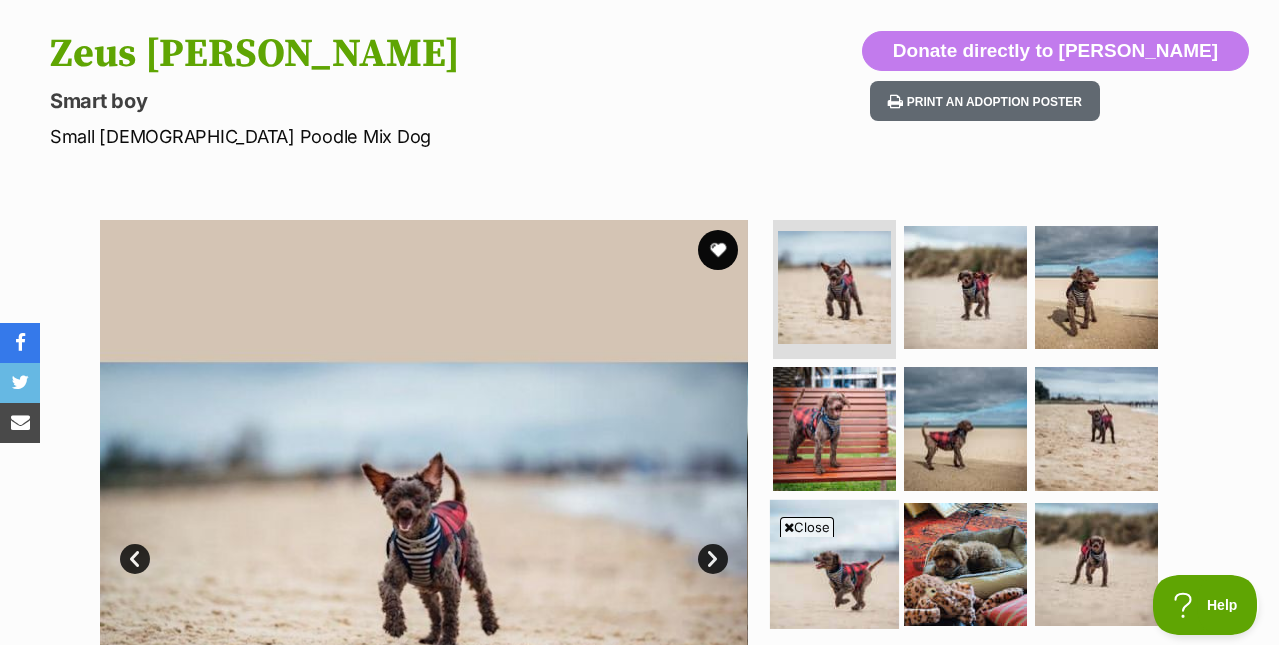 scroll, scrollTop: 0, scrollLeft: 0, axis: both 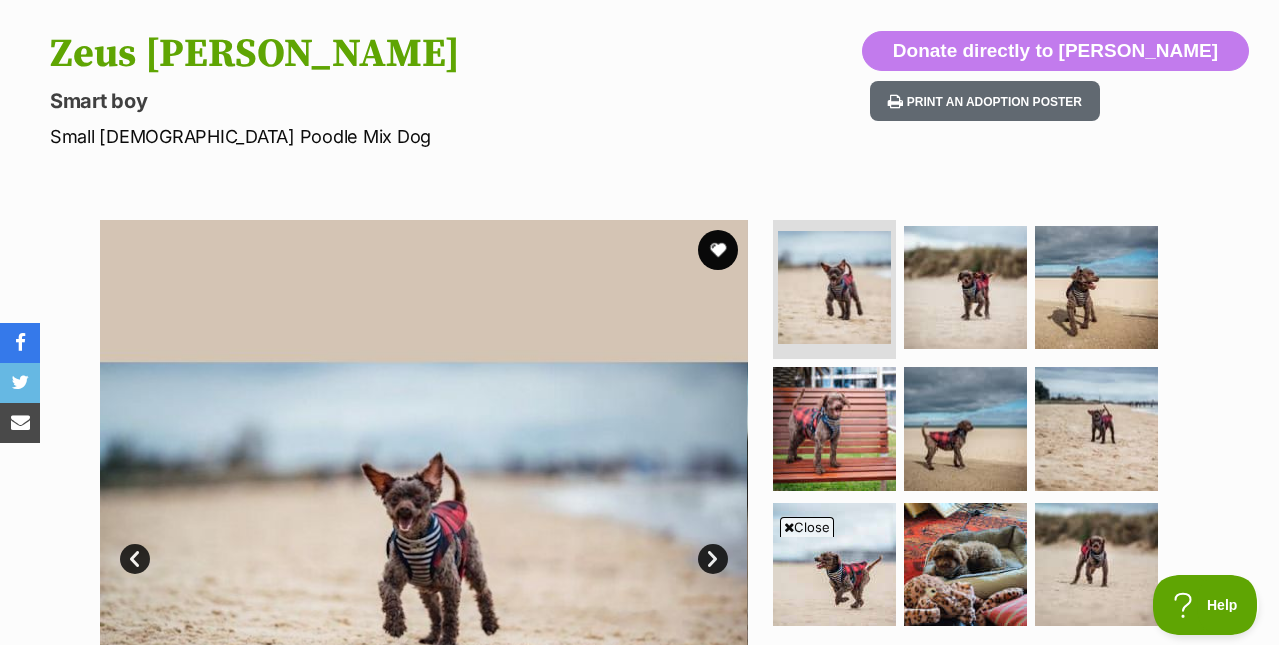 click on "Close" at bounding box center [640, 590] 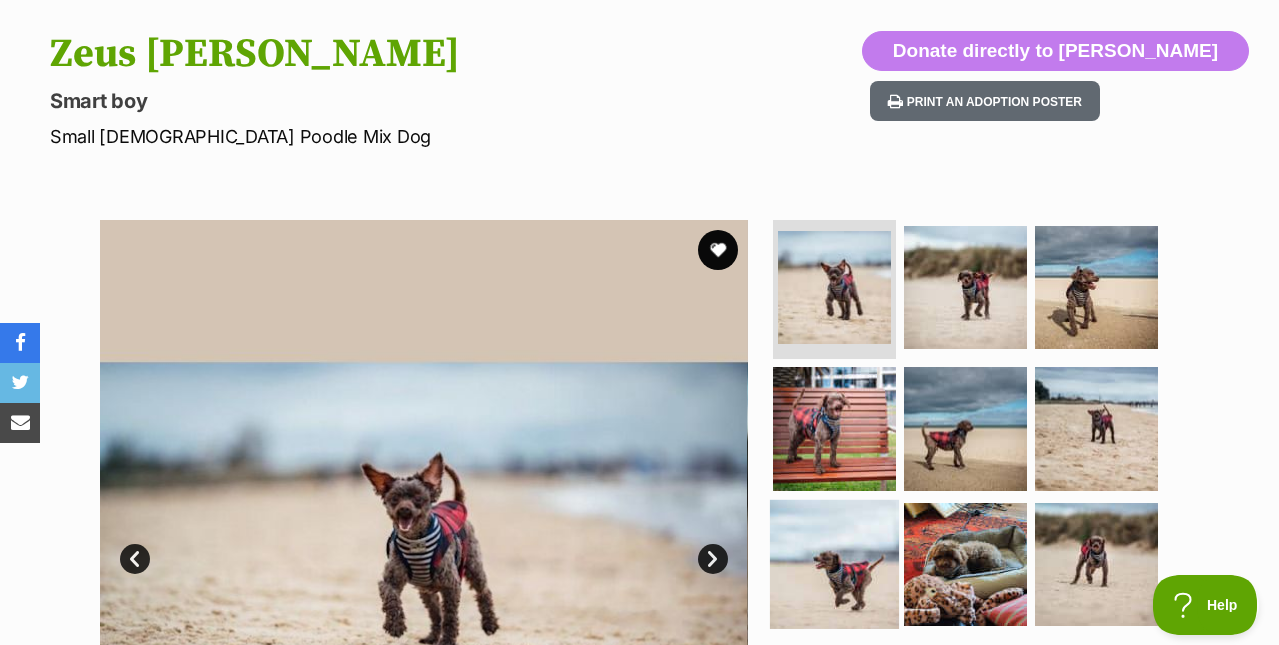 click at bounding box center (834, 564) 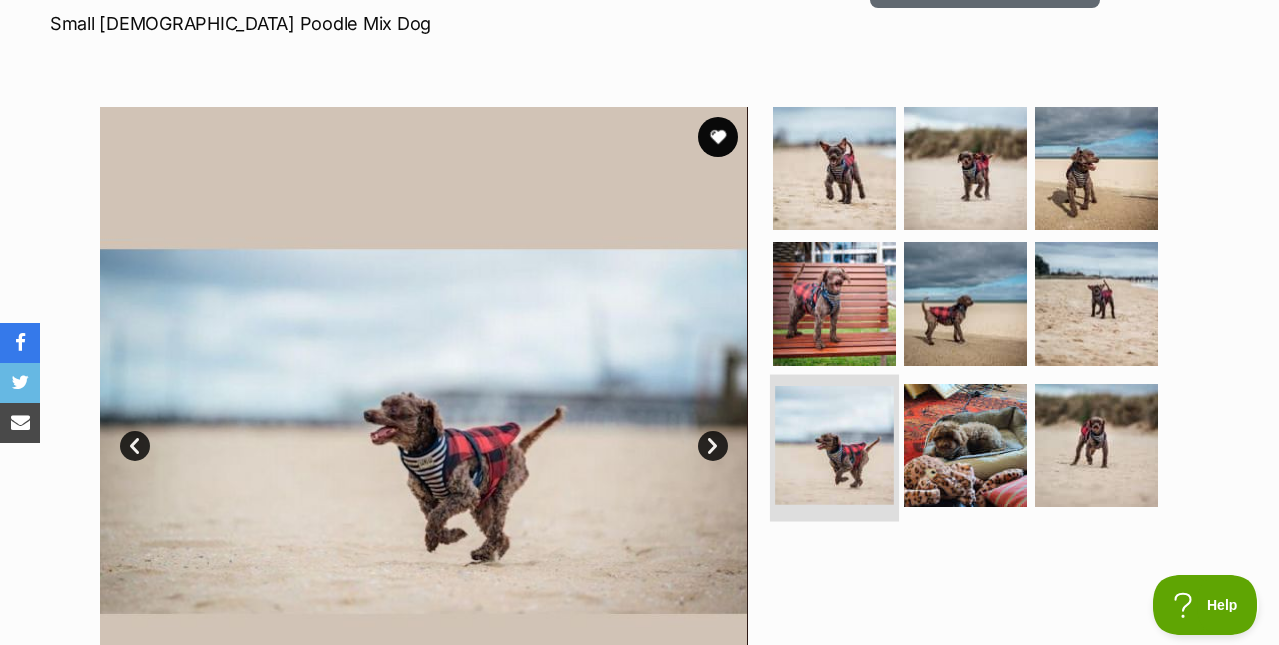 scroll, scrollTop: 350, scrollLeft: 0, axis: vertical 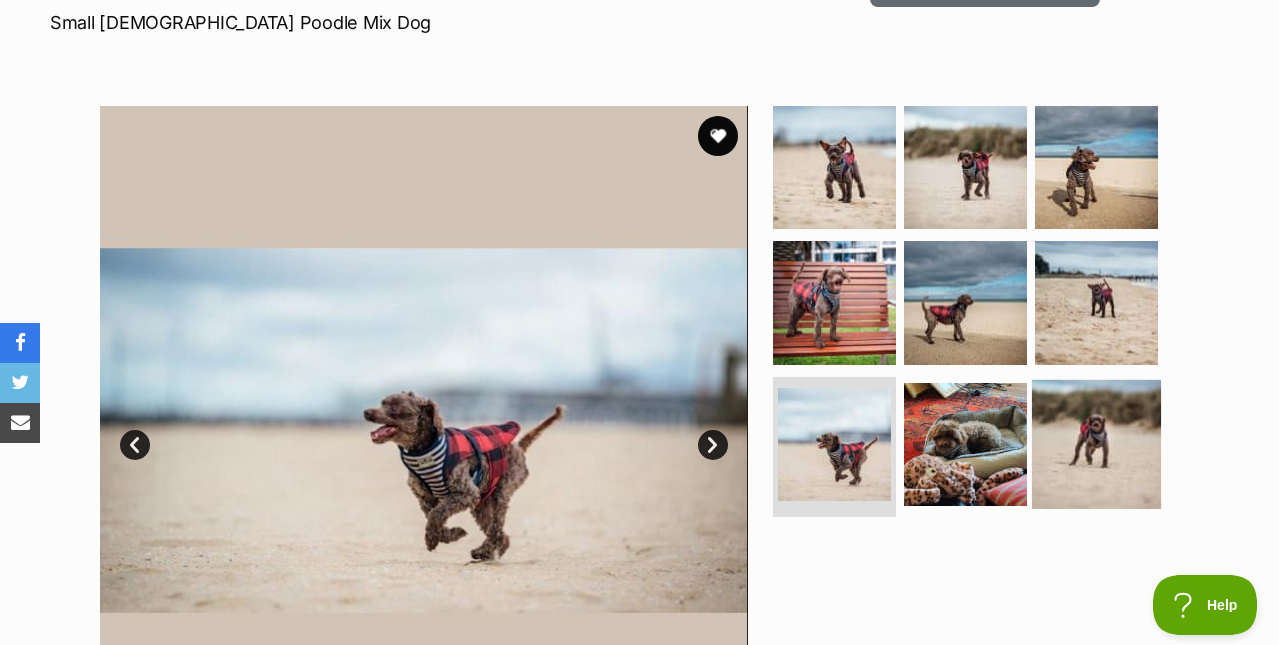 click at bounding box center (1096, 444) 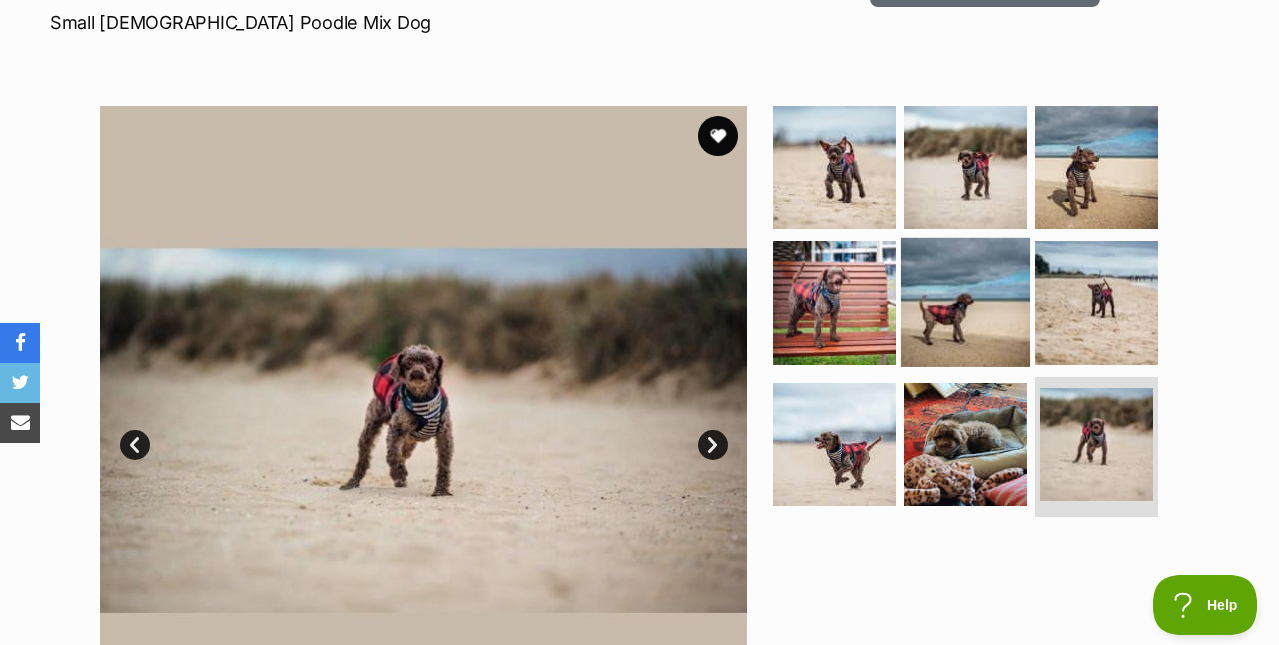 click at bounding box center (965, 302) 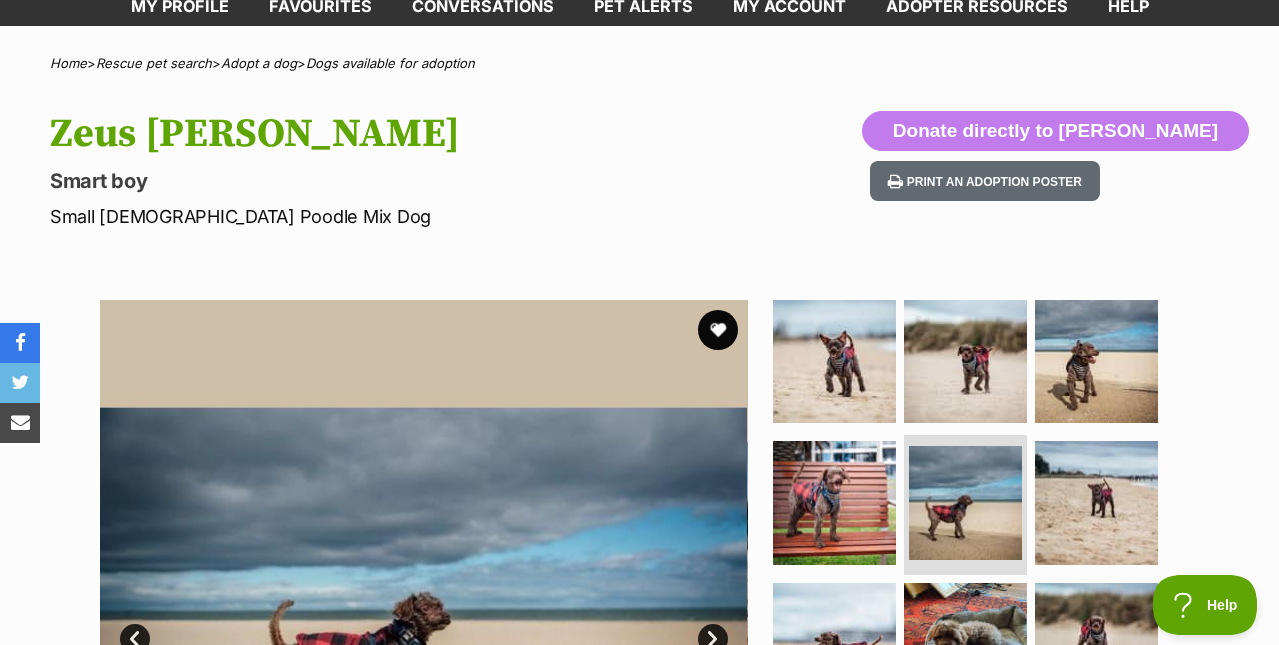 scroll, scrollTop: 154, scrollLeft: 0, axis: vertical 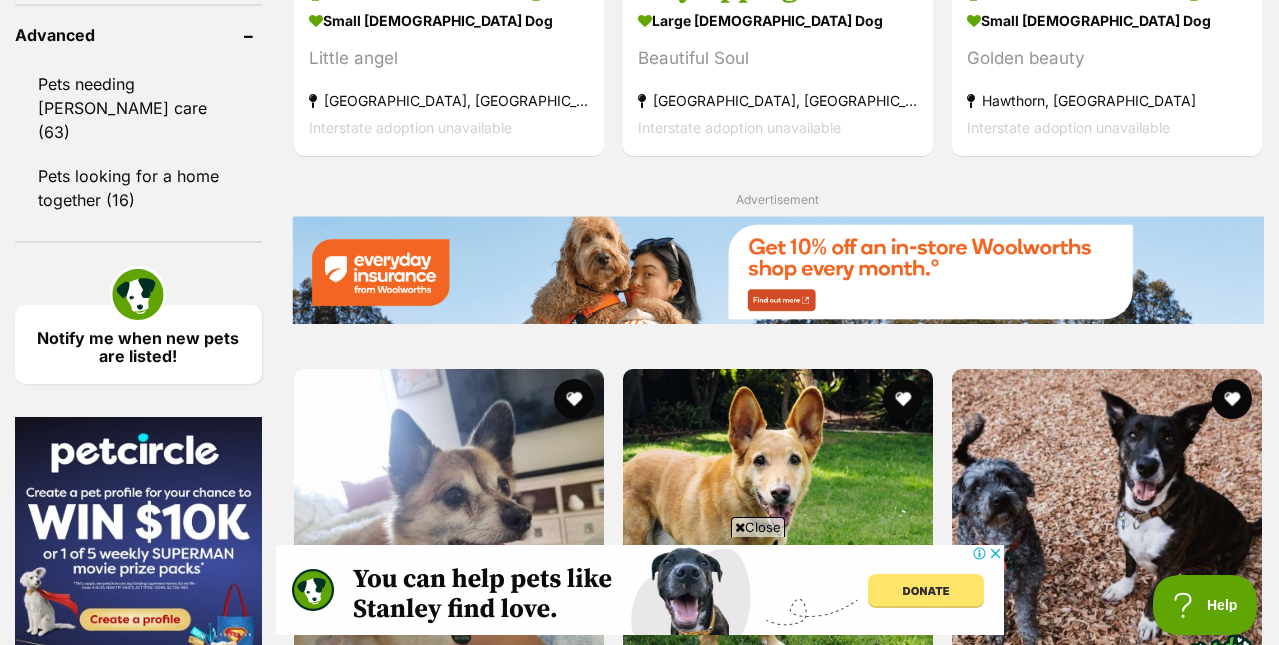 click at bounding box center [449, 1775] 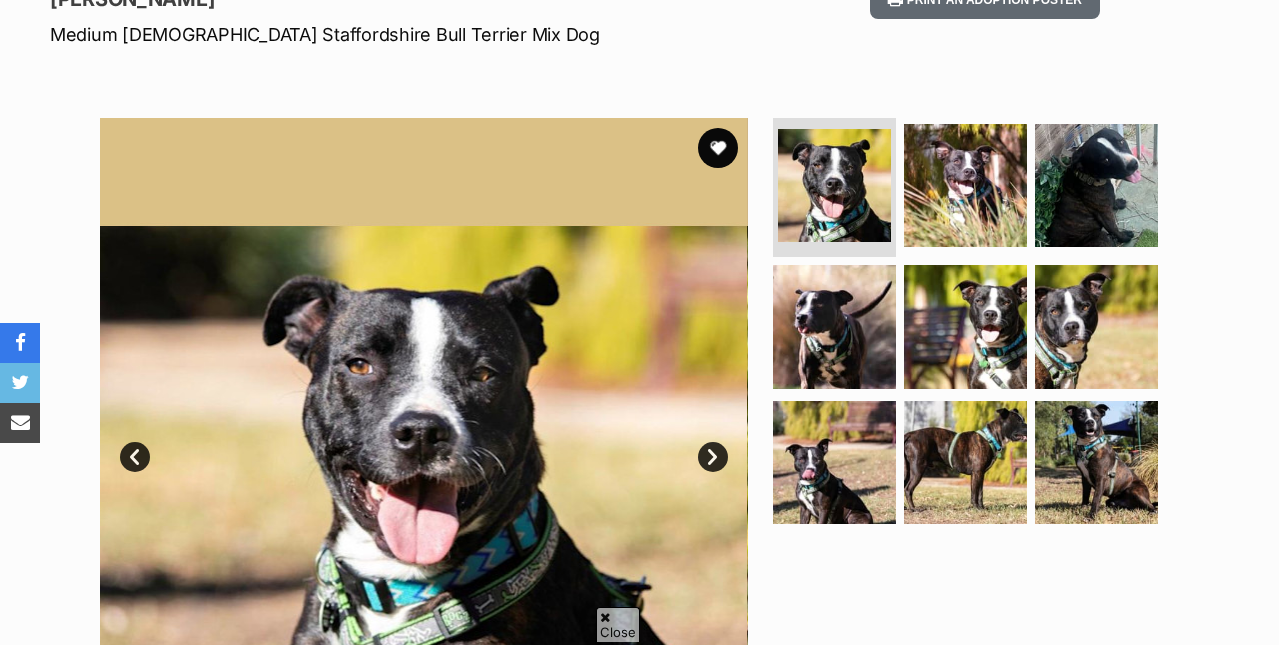 scroll, scrollTop: 0, scrollLeft: 0, axis: both 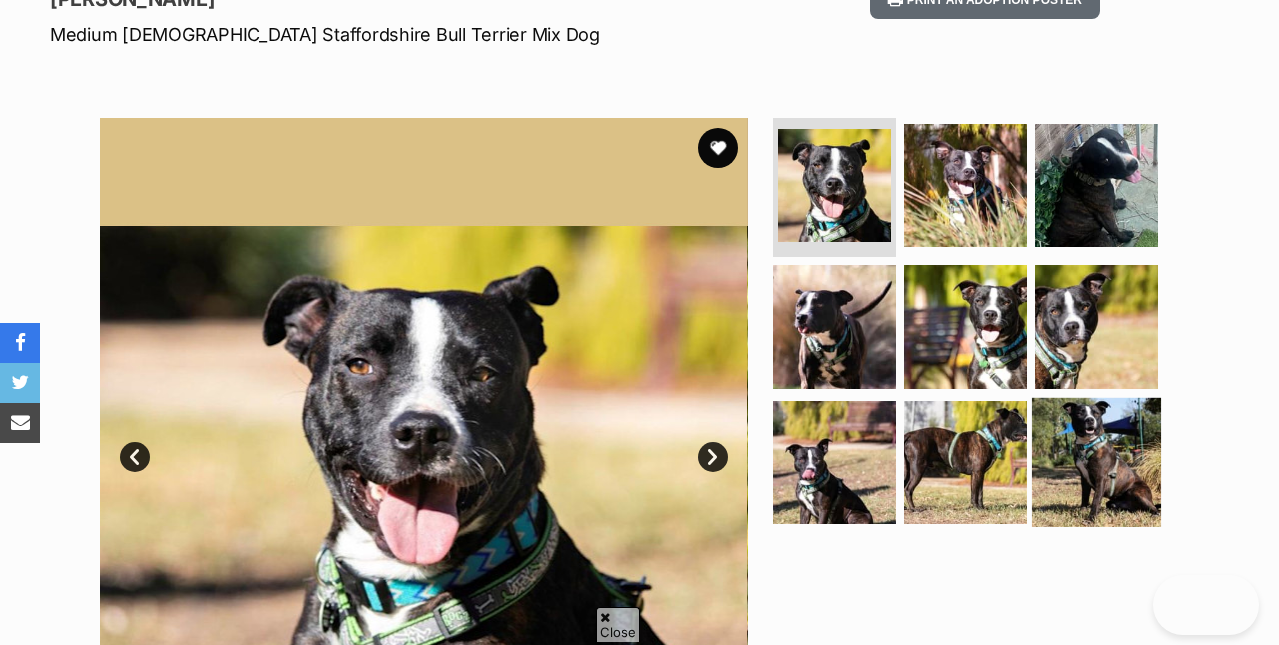 click at bounding box center [1096, 462] 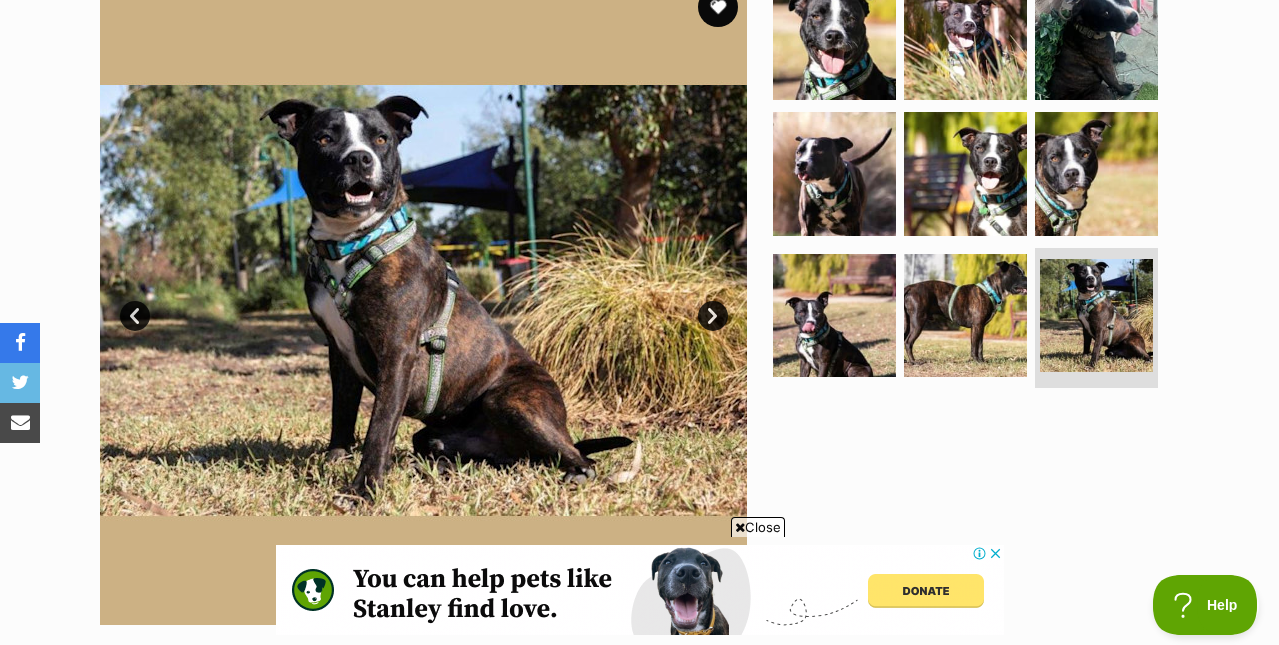 scroll, scrollTop: 404, scrollLeft: 0, axis: vertical 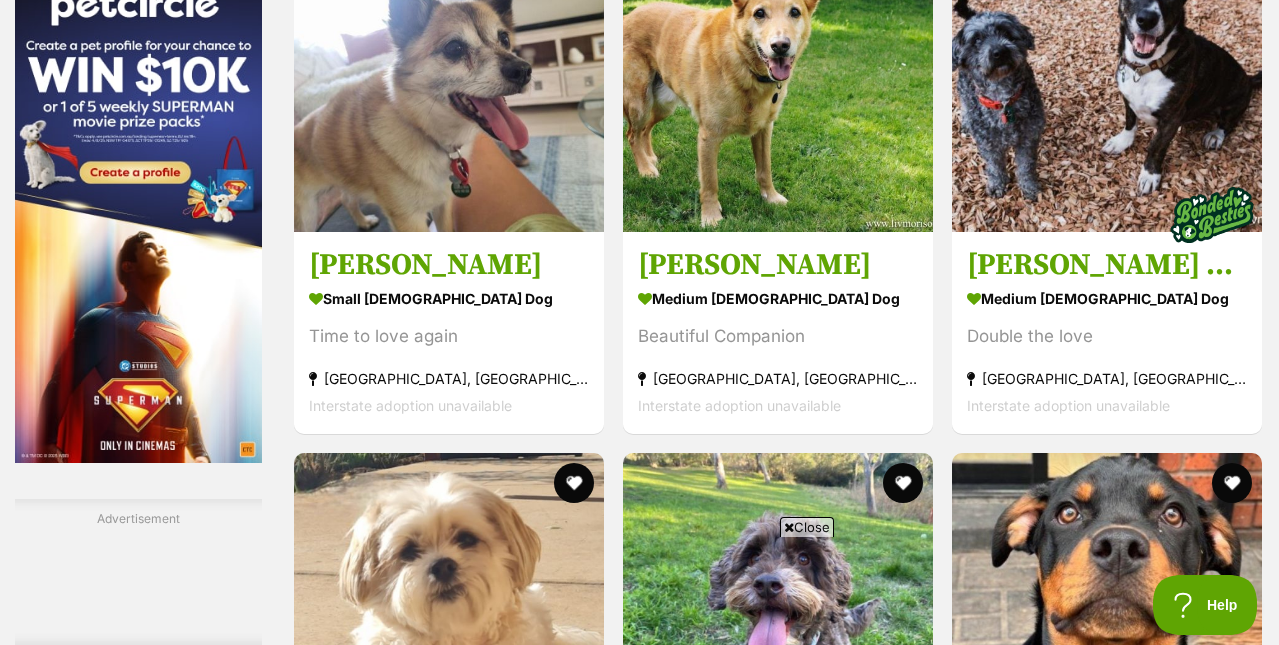 click on "Next" at bounding box center [859, 1733] 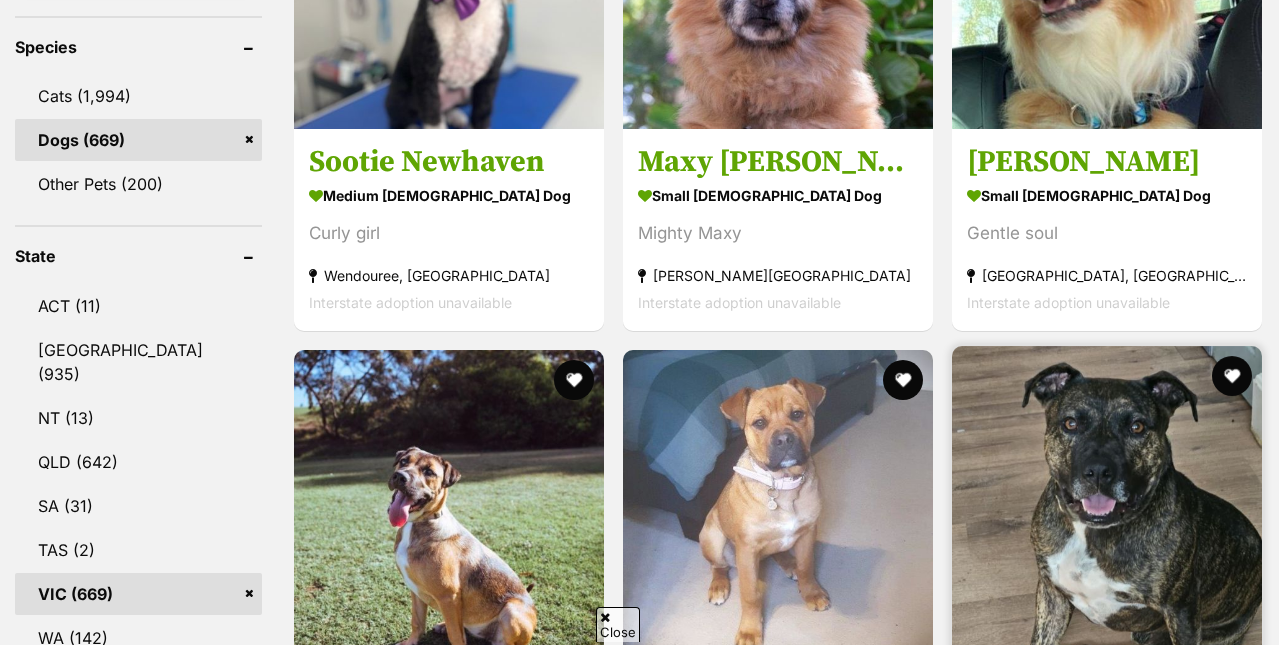 scroll, scrollTop: 875, scrollLeft: 0, axis: vertical 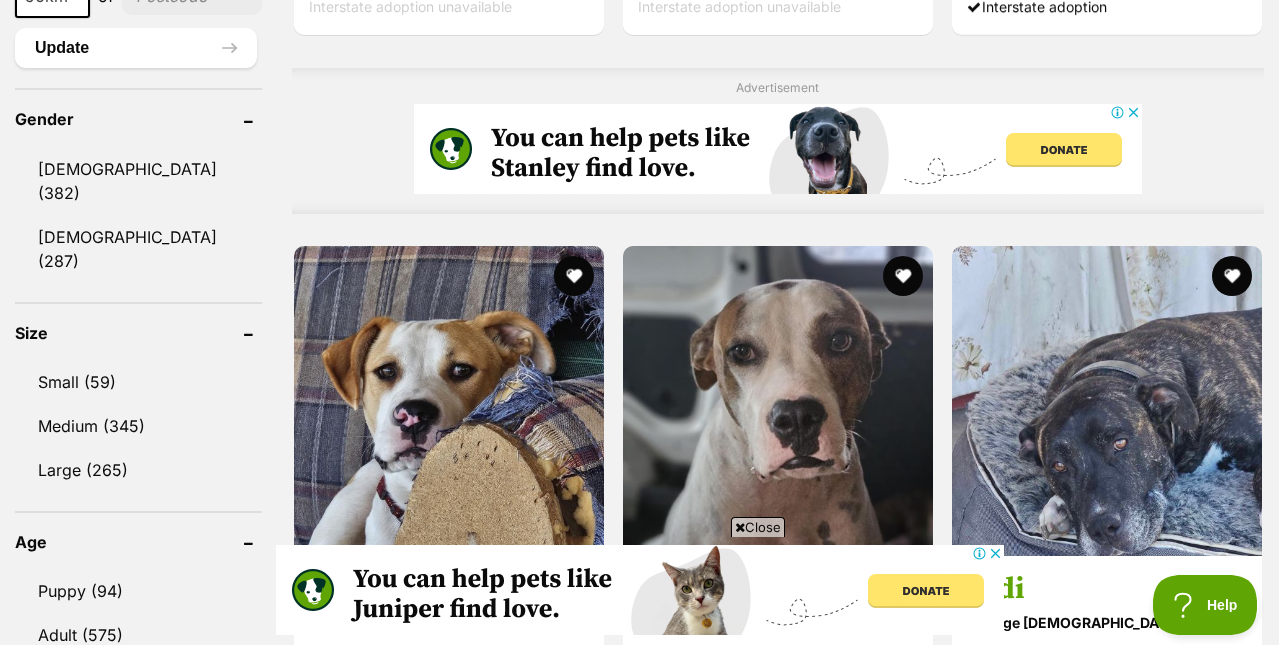 click at bounding box center [1107, 929] 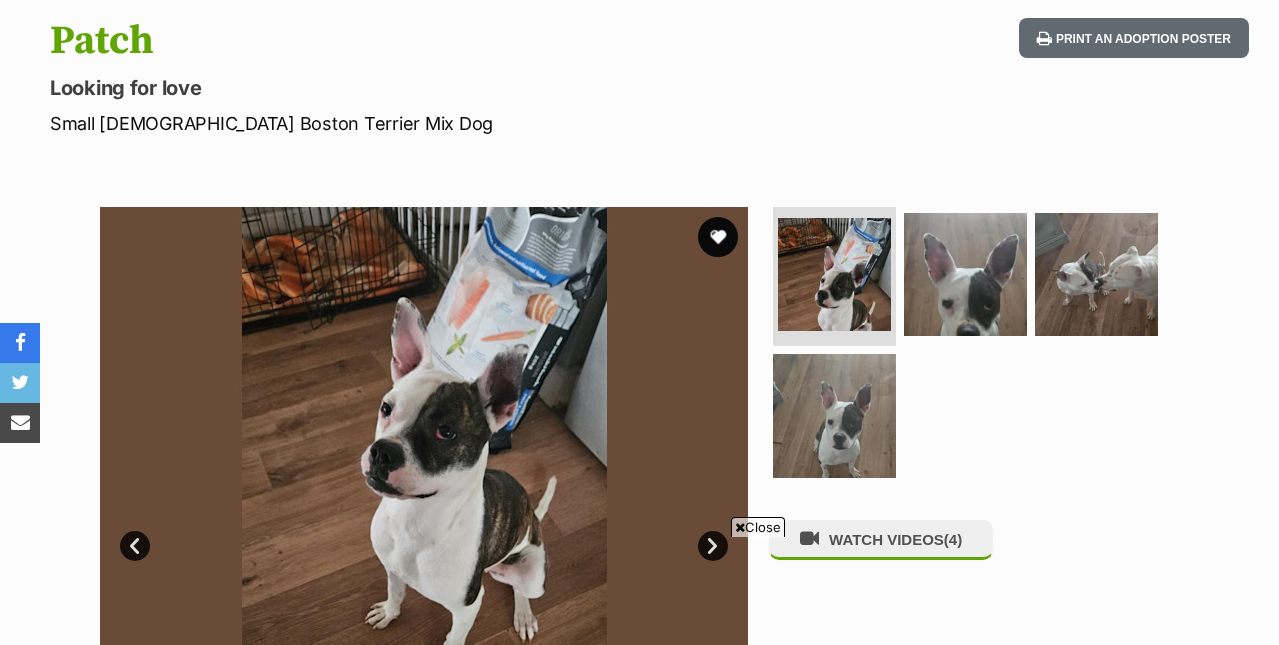 scroll, scrollTop: 0, scrollLeft: 0, axis: both 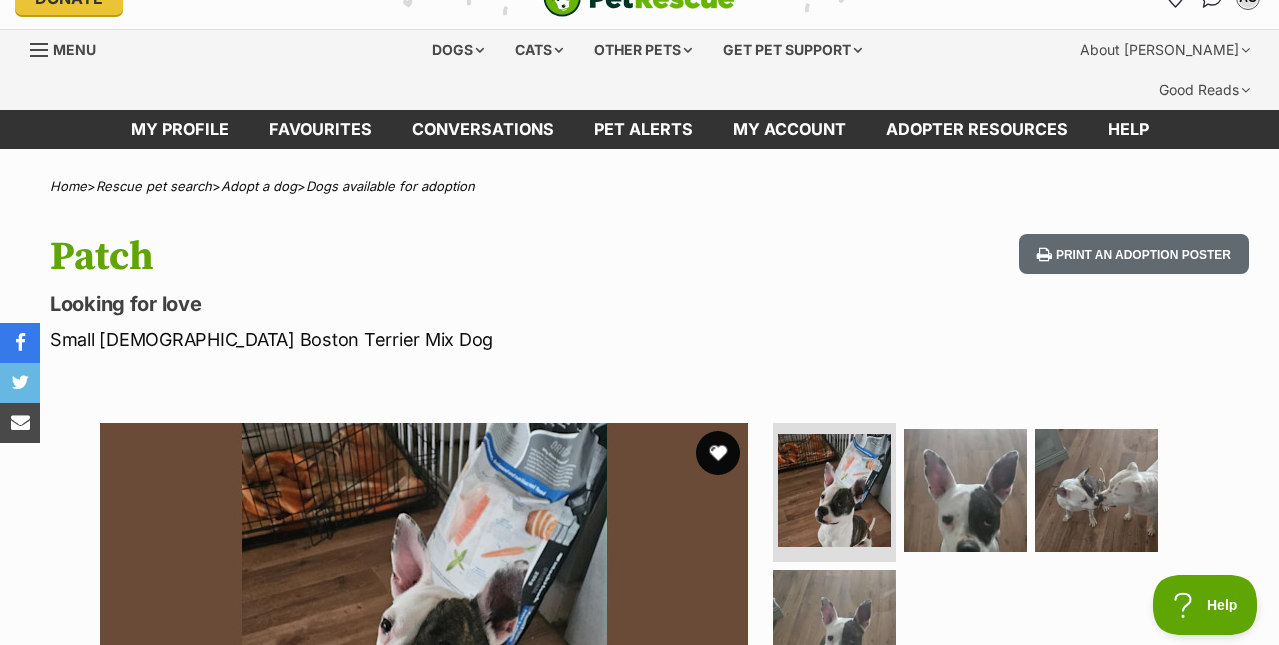 click at bounding box center (718, 453) 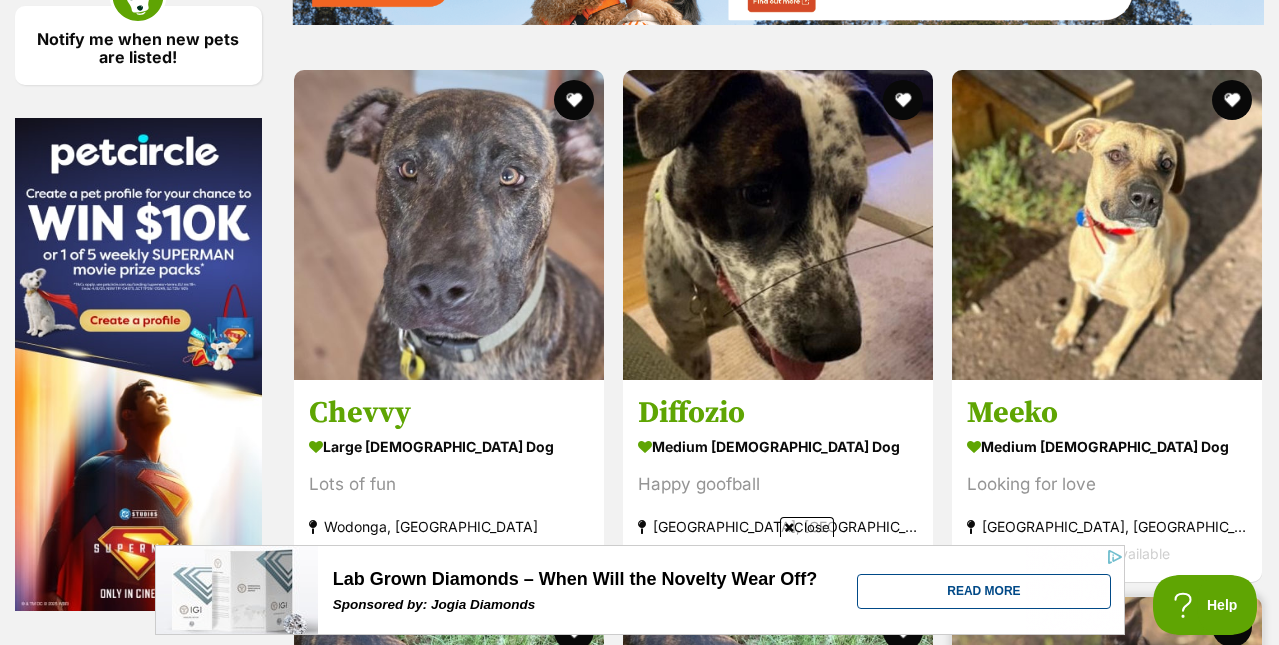 scroll, scrollTop: 3140, scrollLeft: 0, axis: vertical 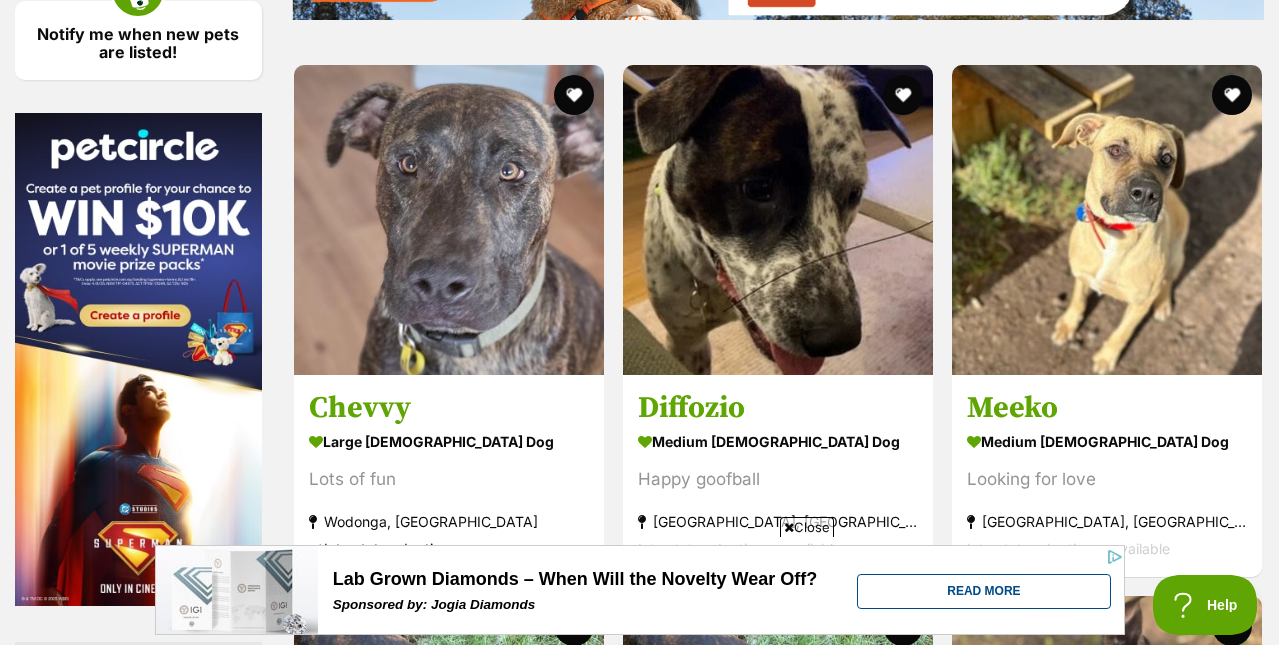 click on "Next" at bounding box center (859, 1876) 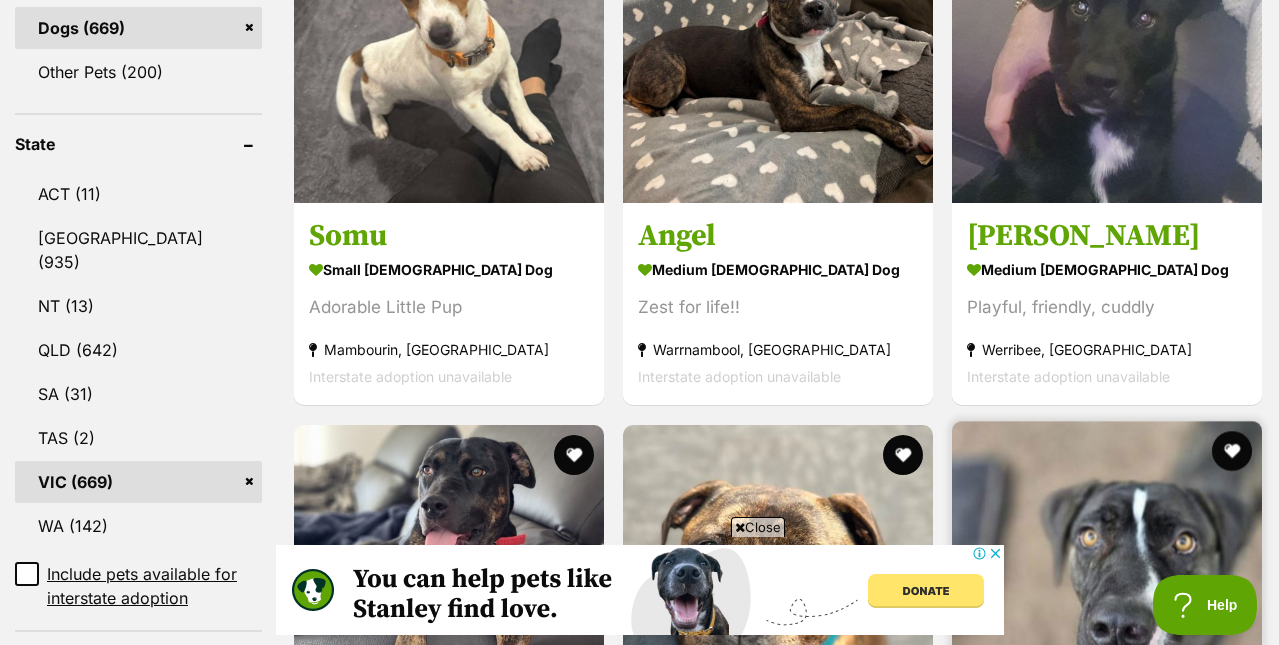 scroll, scrollTop: 0, scrollLeft: 0, axis: both 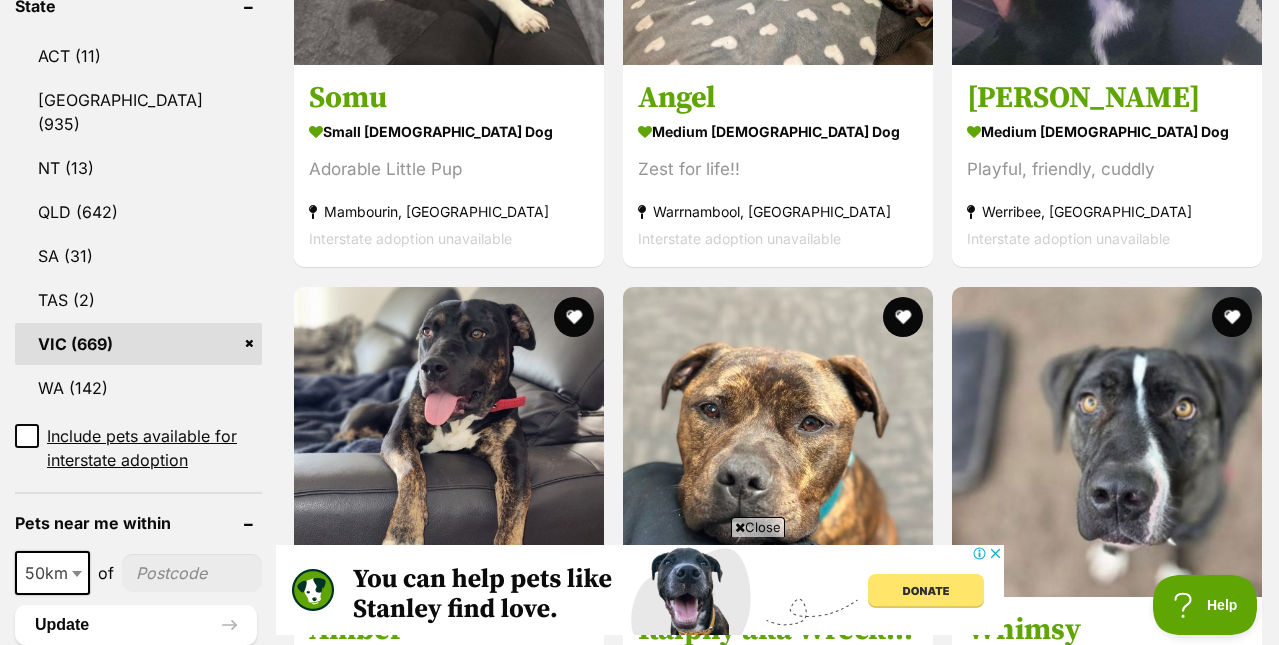 click at bounding box center [778, 1161] 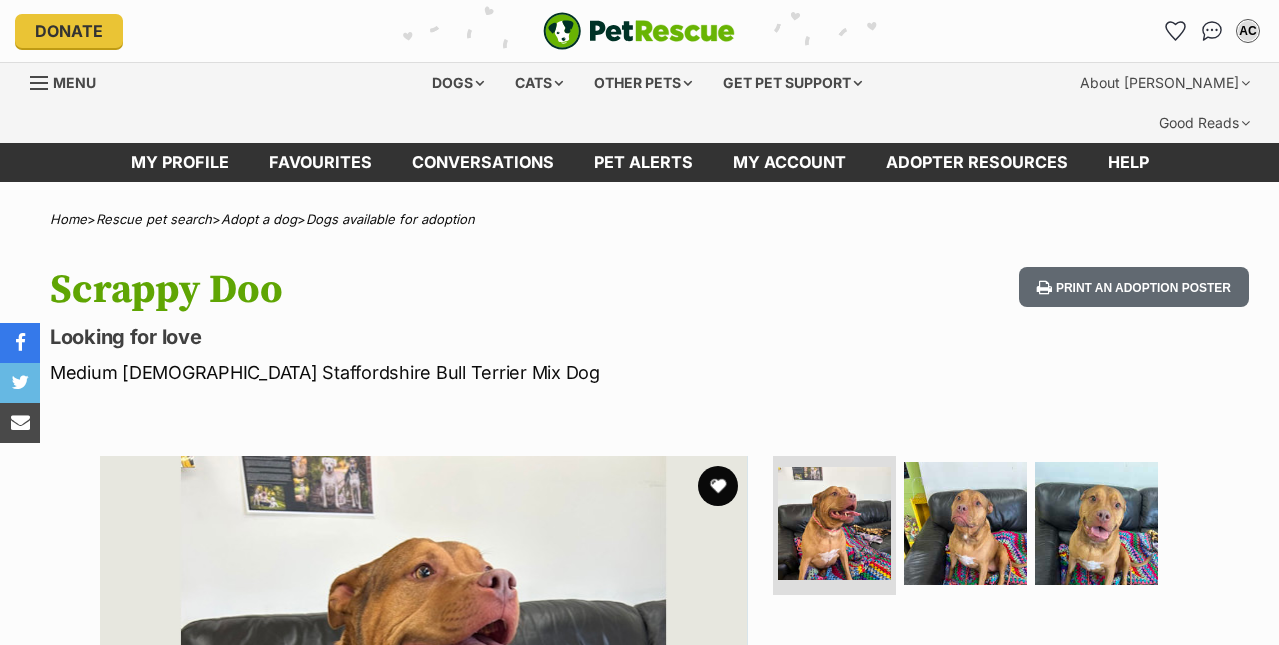 scroll, scrollTop: 0, scrollLeft: 0, axis: both 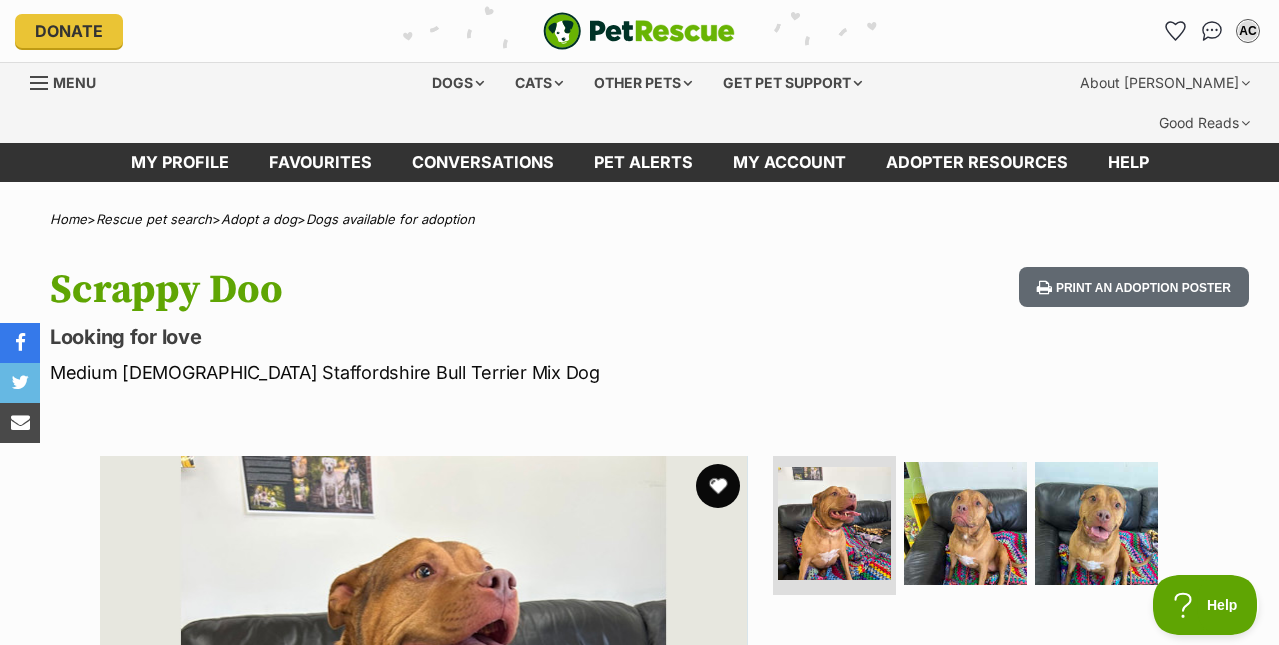 click at bounding box center [718, 486] 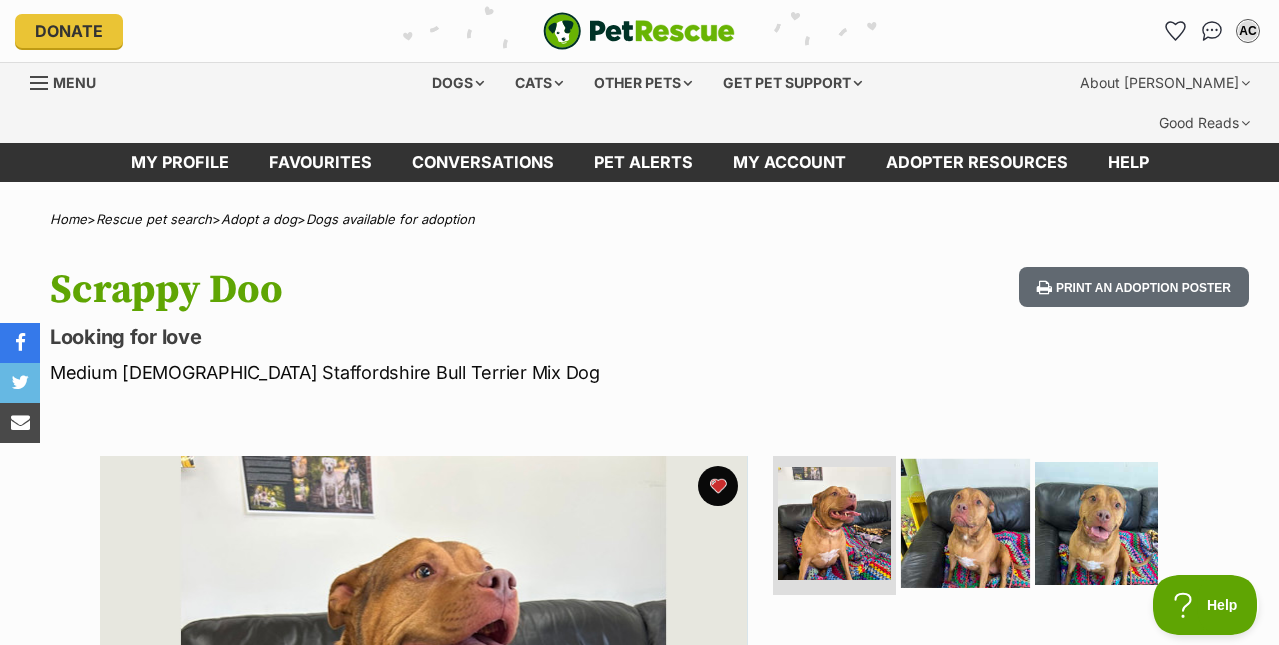 click at bounding box center (965, 522) 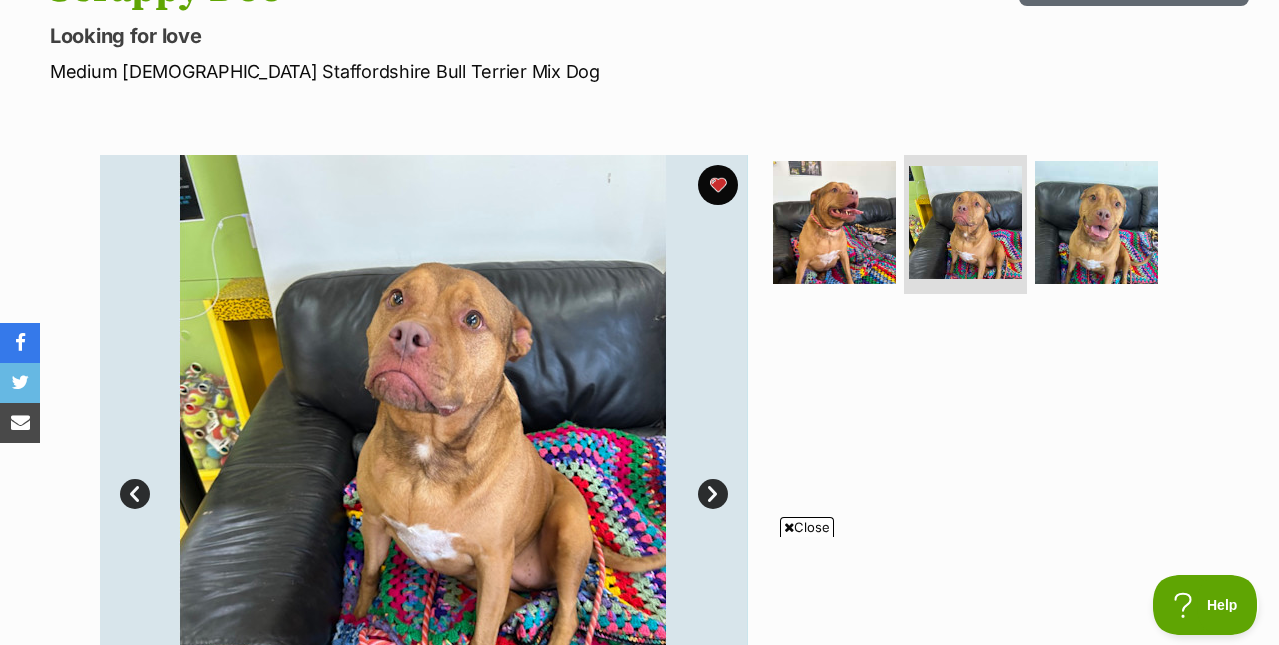 scroll, scrollTop: 293, scrollLeft: 0, axis: vertical 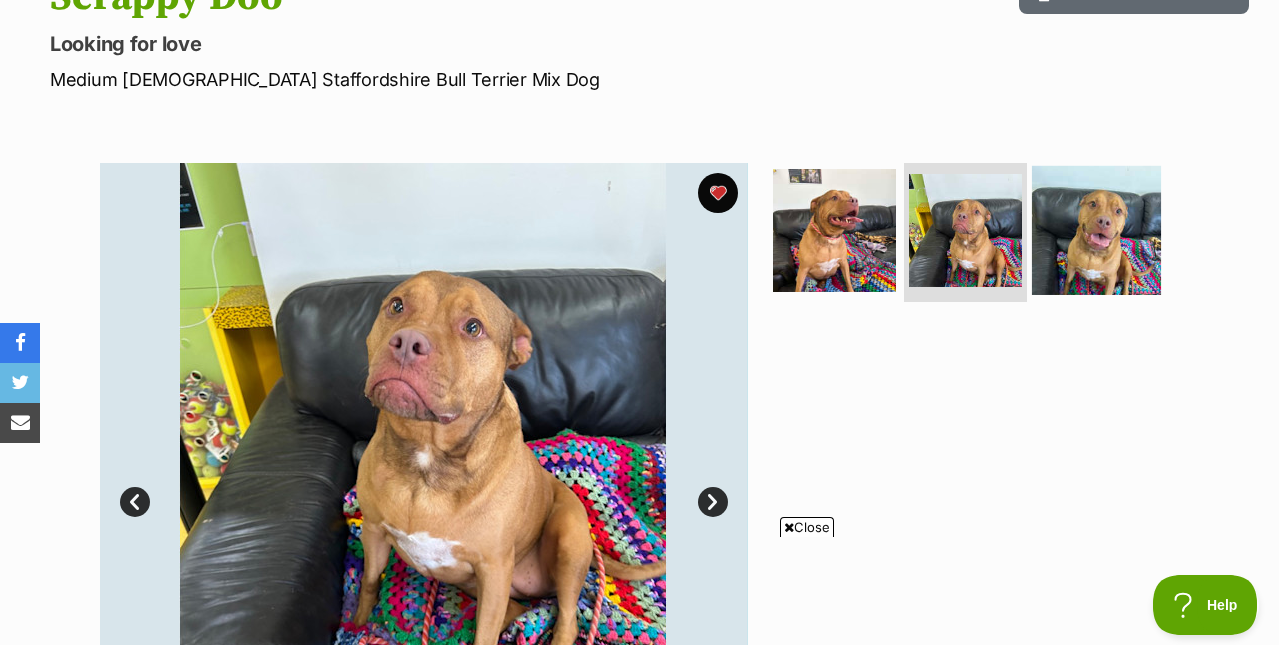 click at bounding box center [1096, 229] 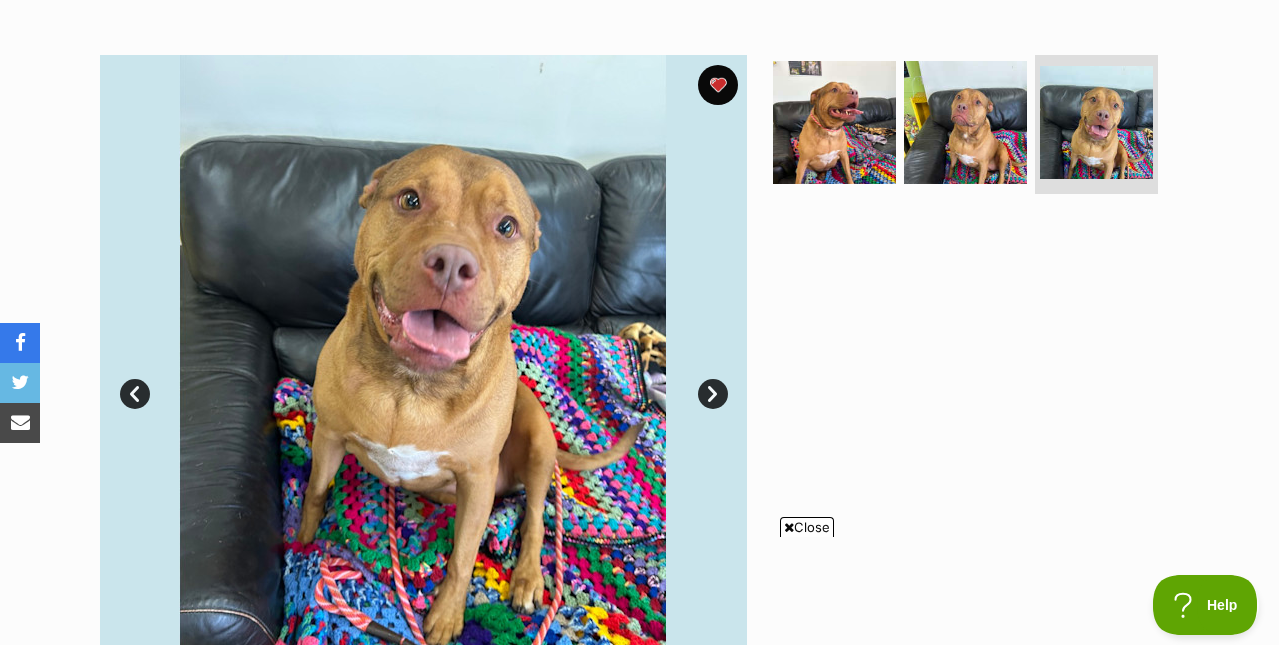 scroll, scrollTop: 274, scrollLeft: 0, axis: vertical 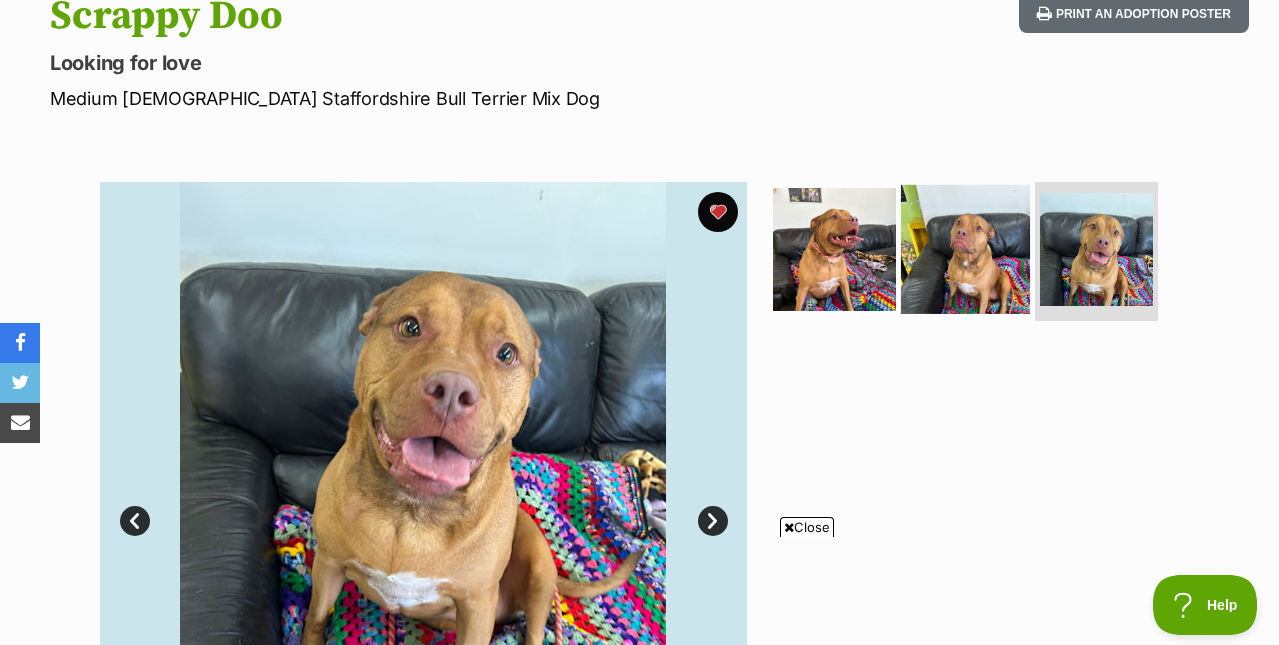 click at bounding box center (965, 248) 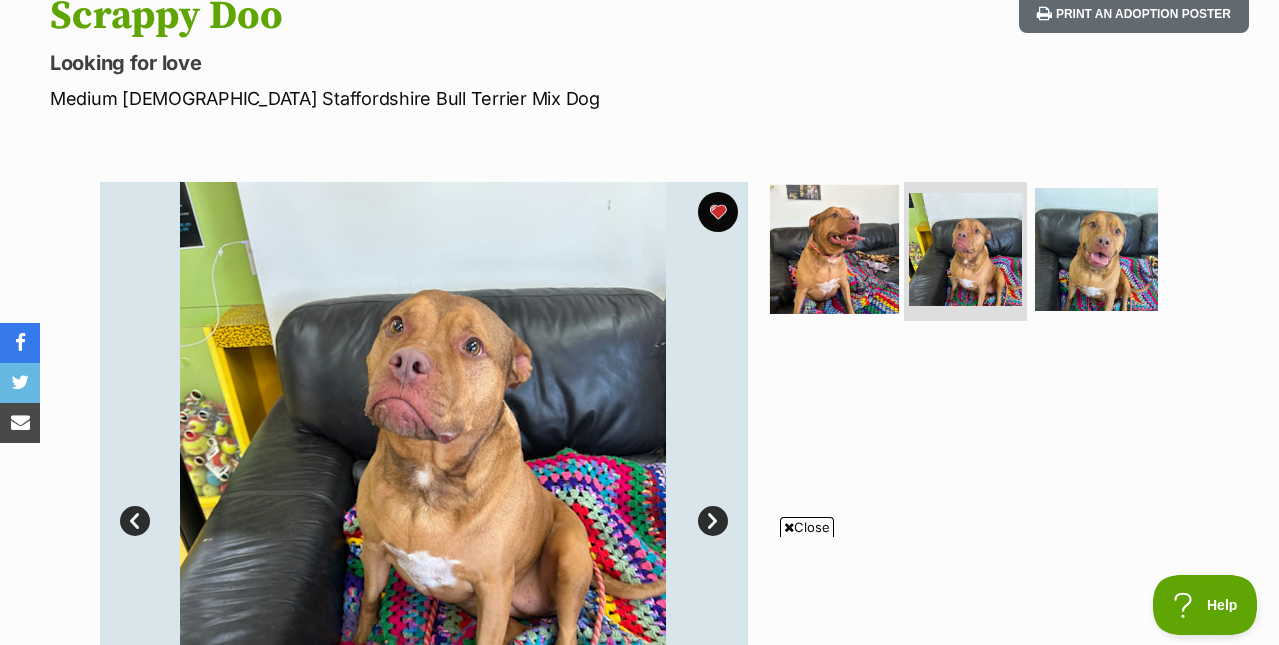 click at bounding box center (834, 248) 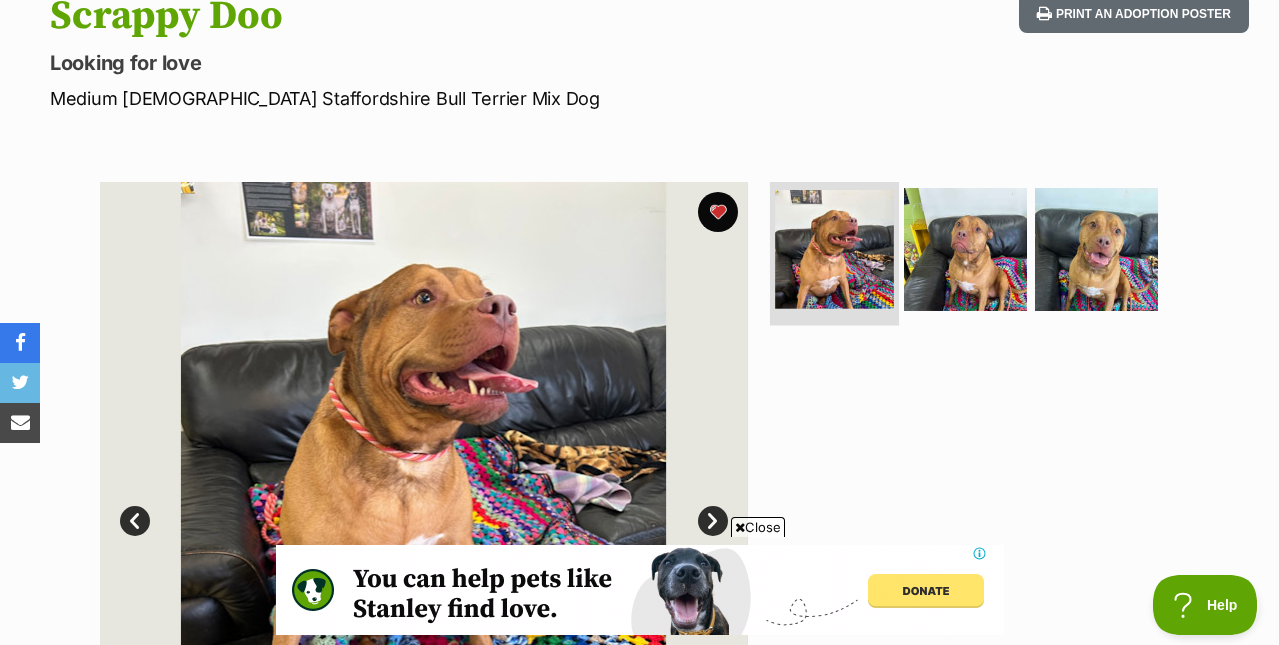 scroll, scrollTop: 0, scrollLeft: 0, axis: both 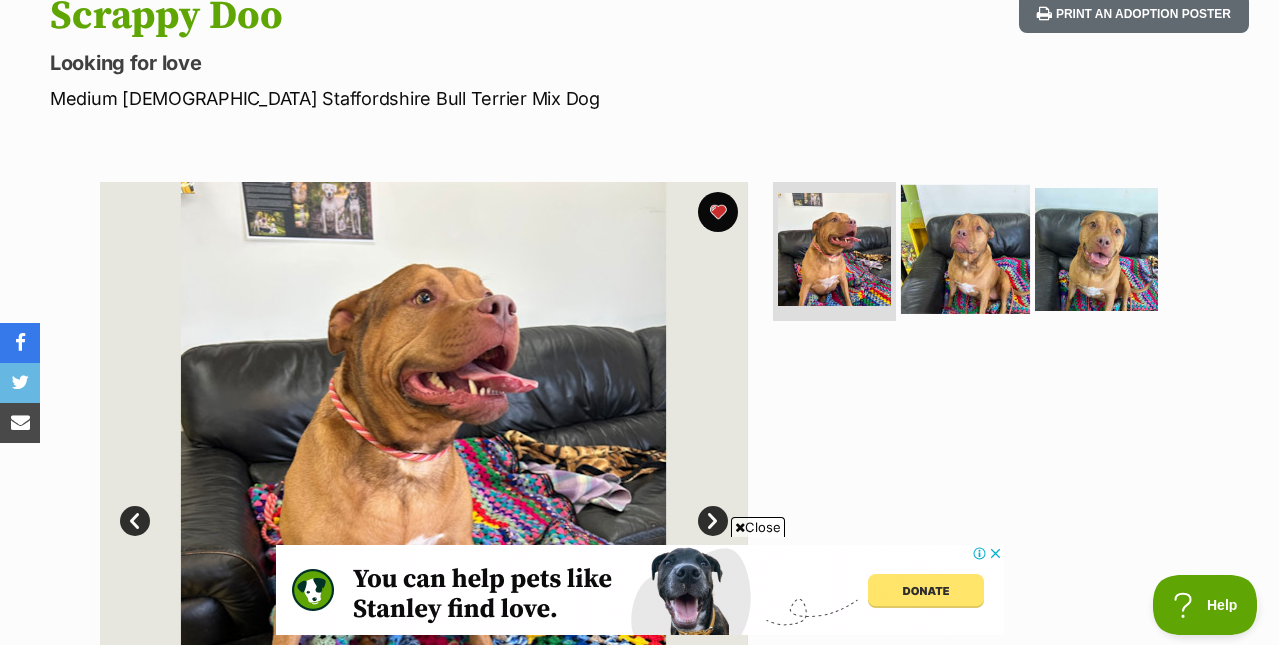 click at bounding box center [965, 248] 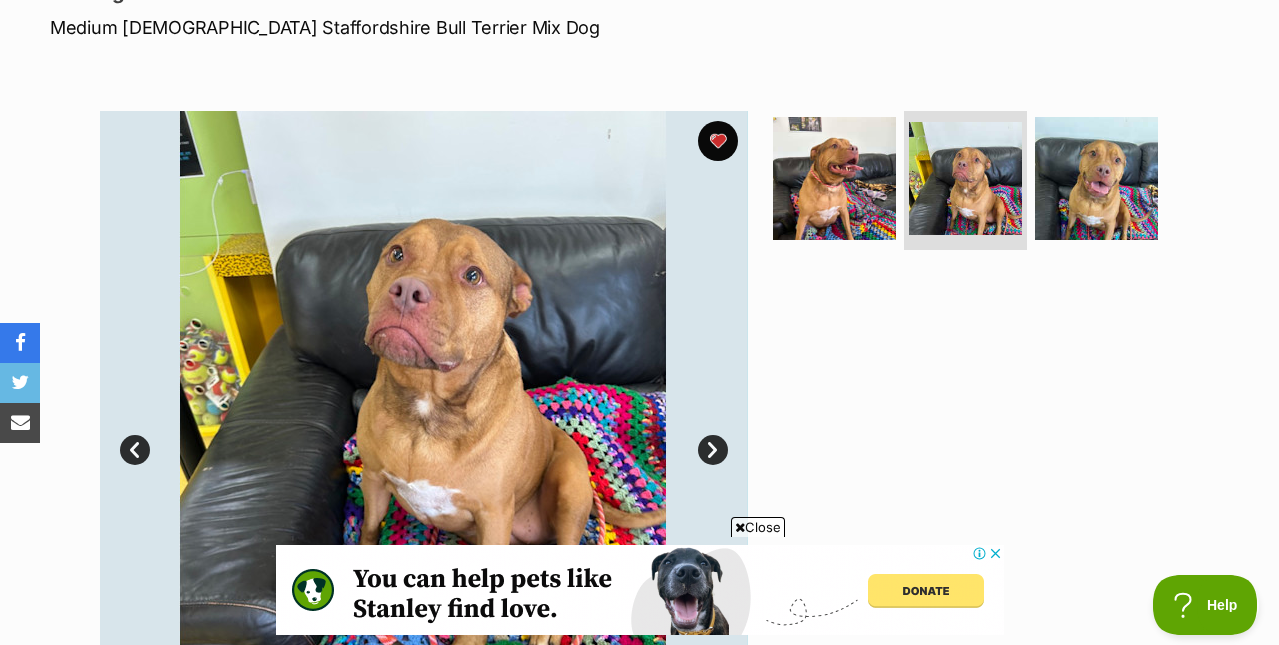 scroll, scrollTop: 337, scrollLeft: 0, axis: vertical 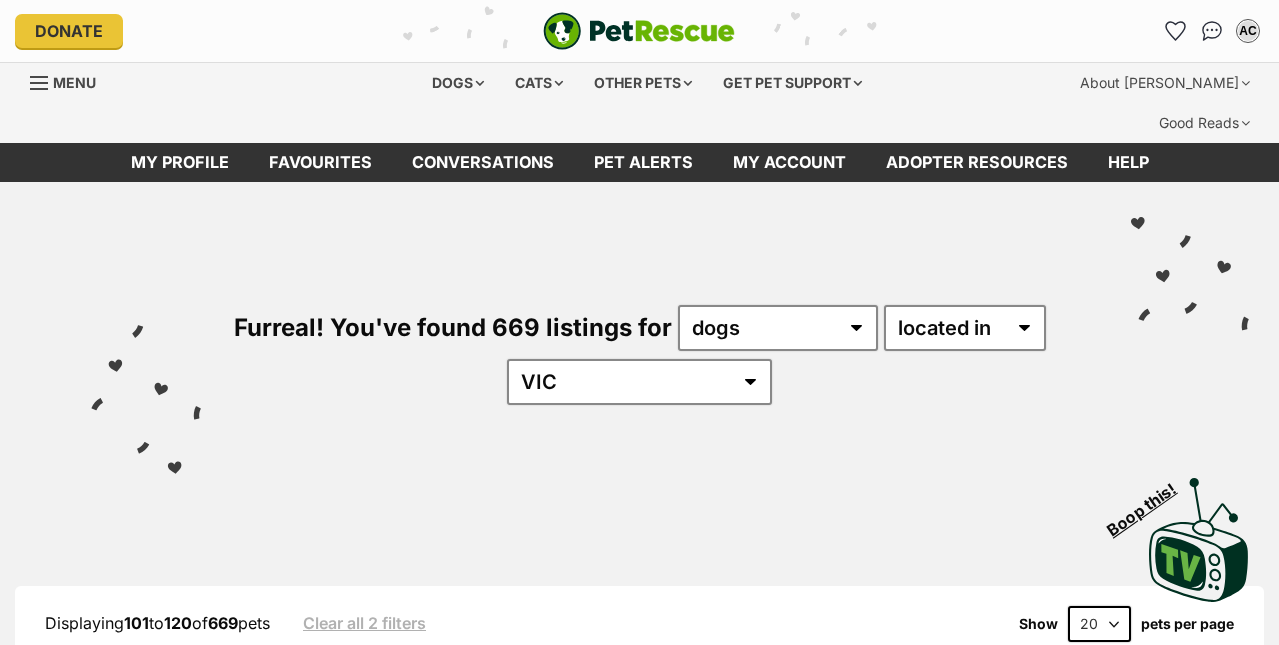 click at bounding box center [903, 2164] 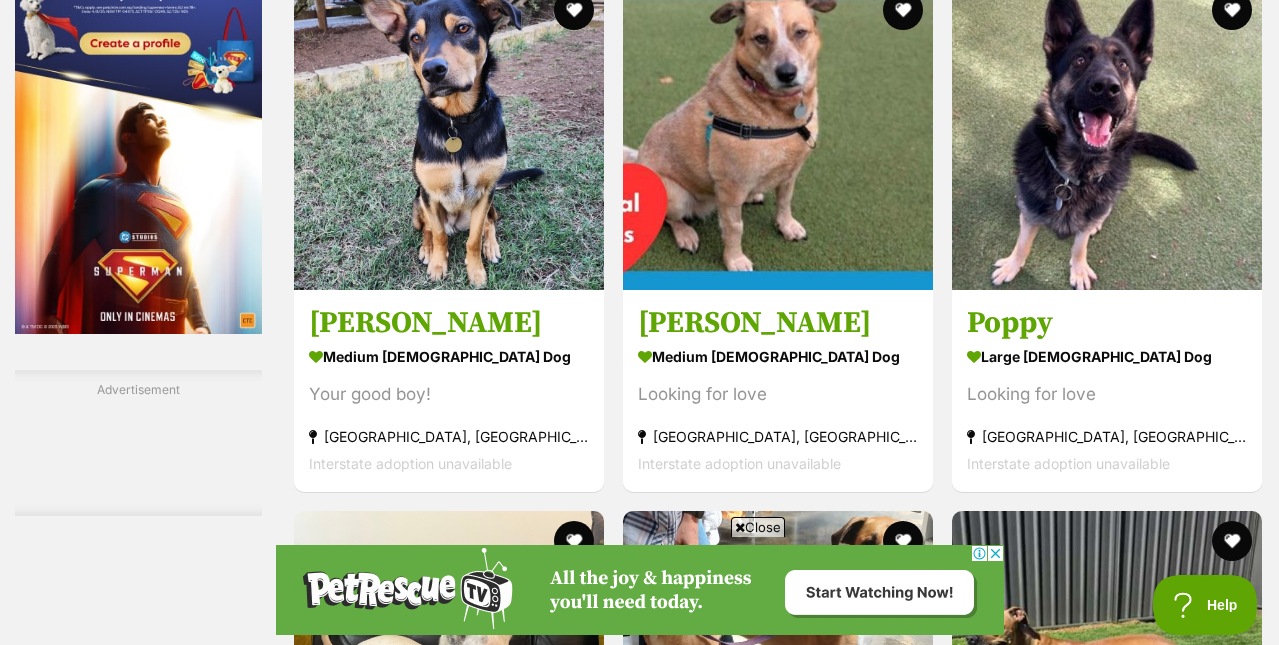 scroll, scrollTop: 3442, scrollLeft: 0, axis: vertical 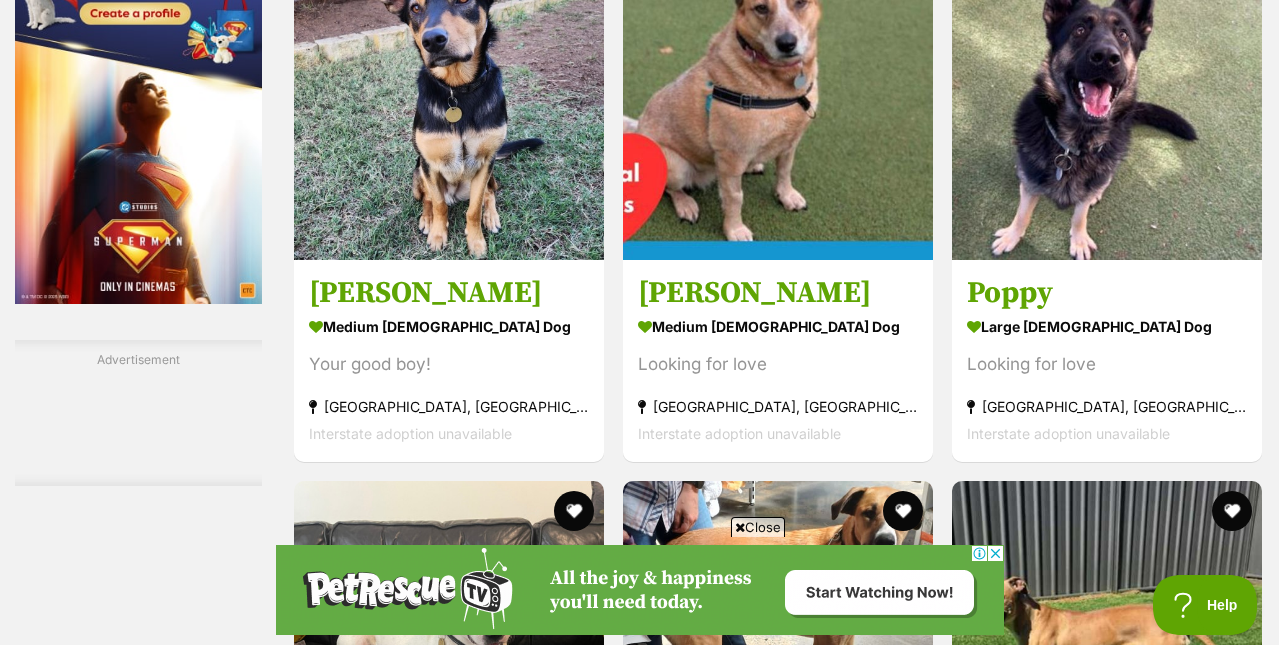 click on "Next" at bounding box center (859, 1761) 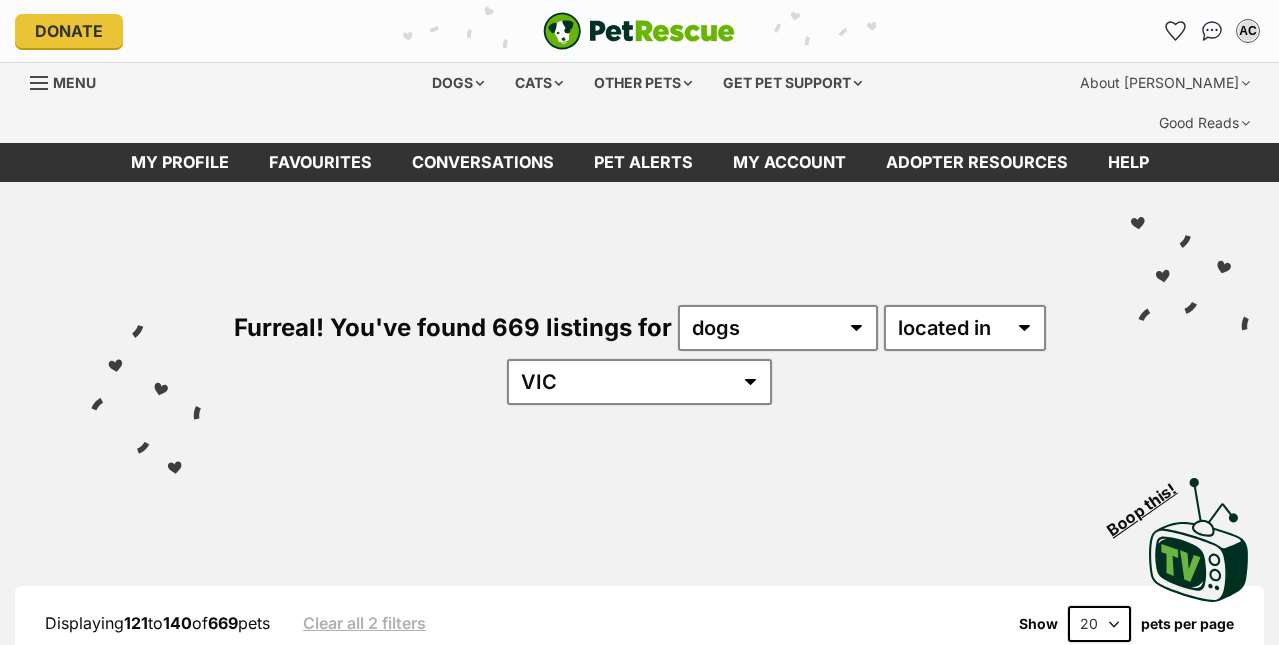 scroll, scrollTop: 0, scrollLeft: 0, axis: both 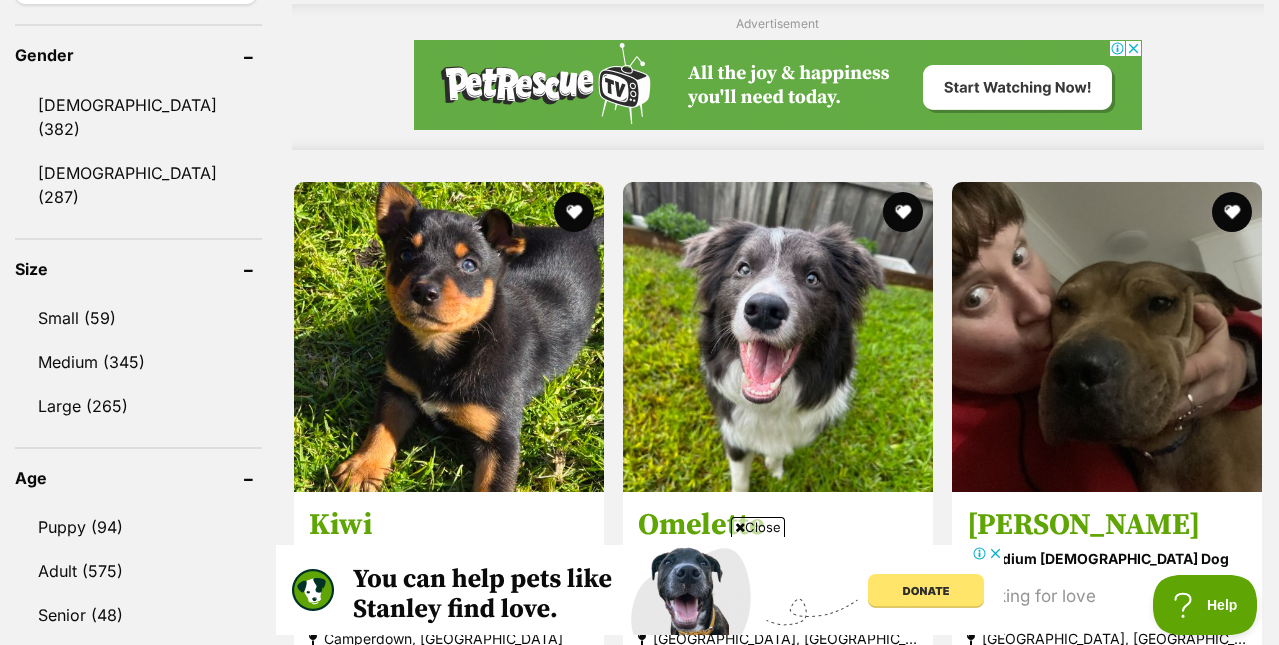 click at bounding box center [449, 865] 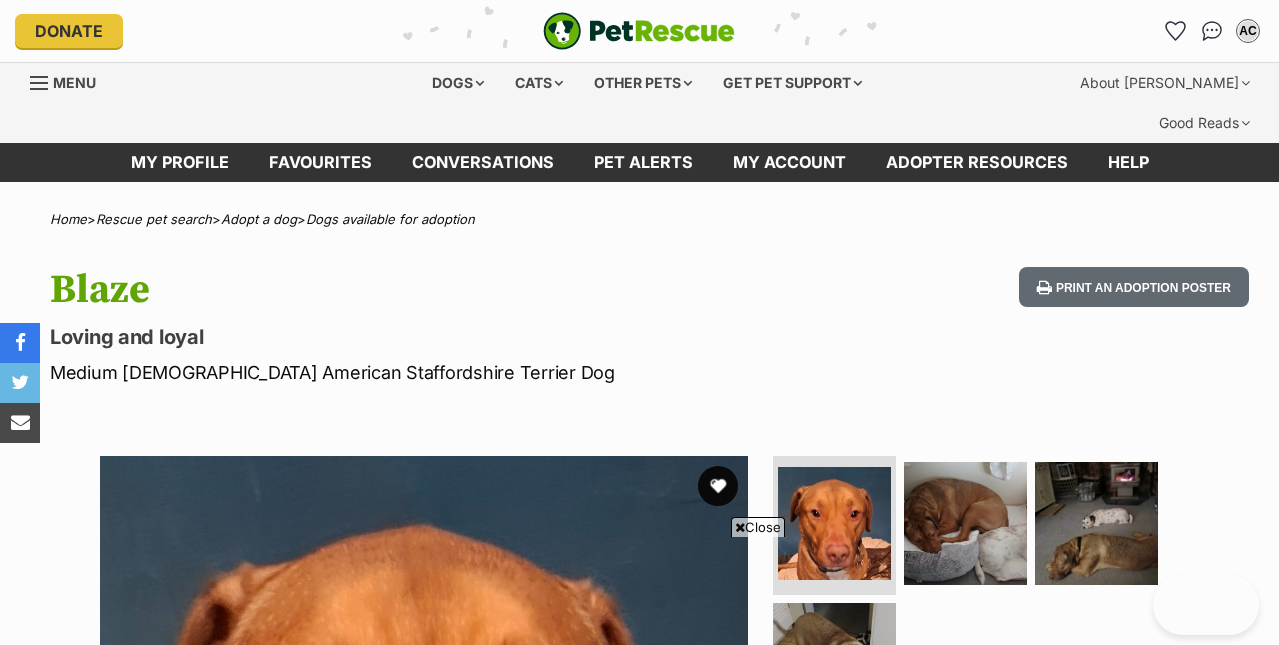 scroll, scrollTop: 202, scrollLeft: 0, axis: vertical 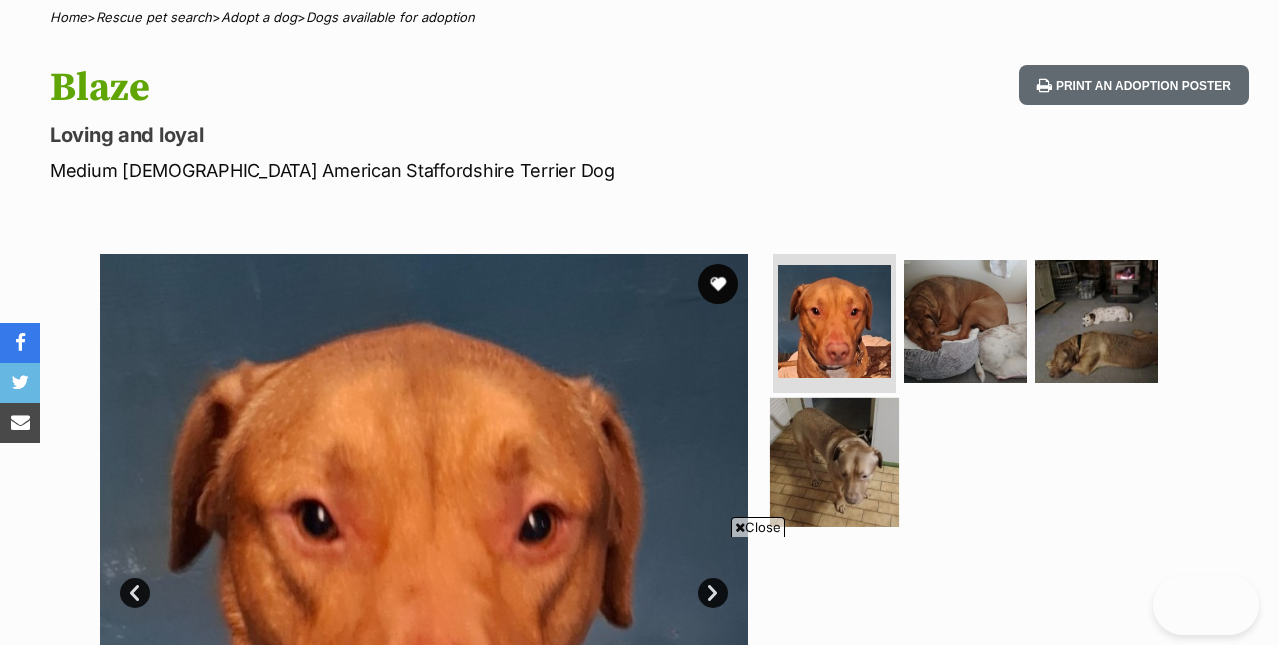 click at bounding box center (834, 462) 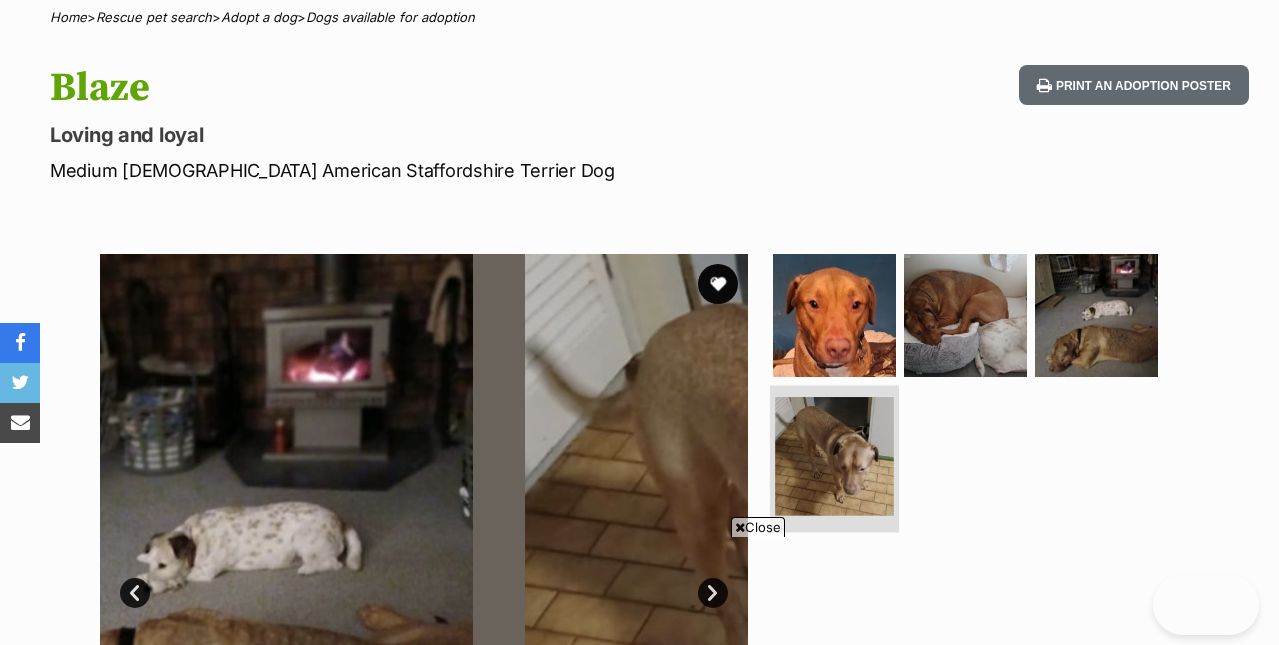 scroll, scrollTop: 202, scrollLeft: 0, axis: vertical 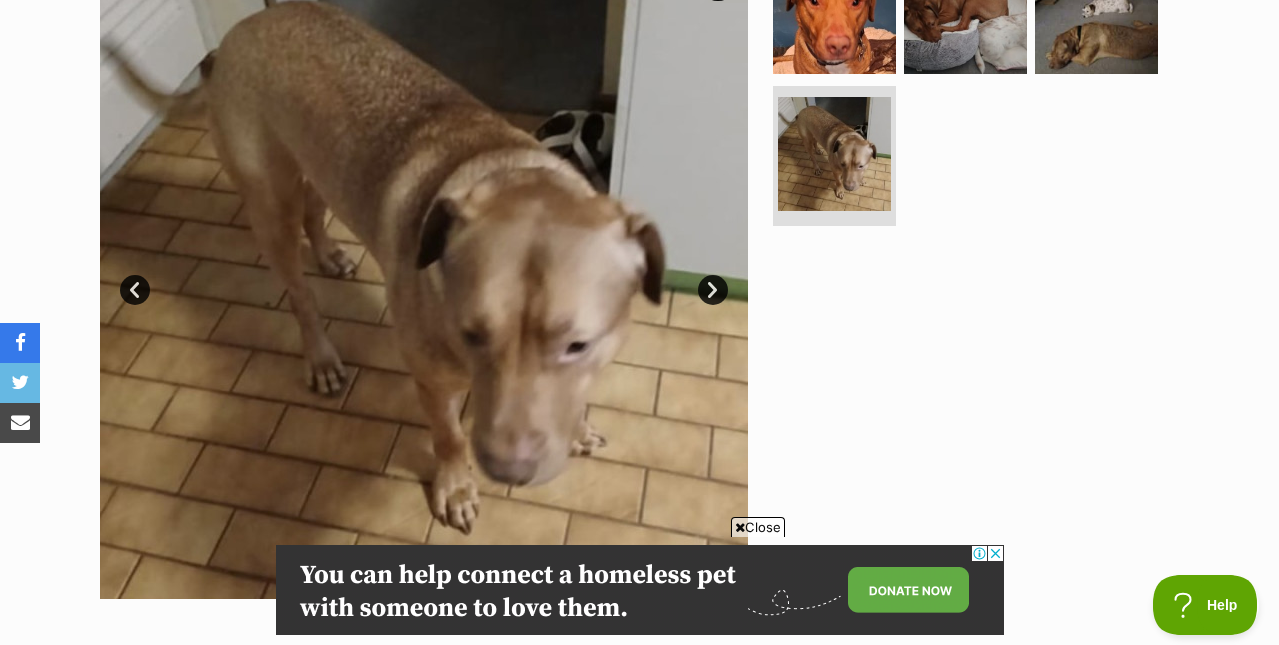 click on "Next" at bounding box center [713, 290] 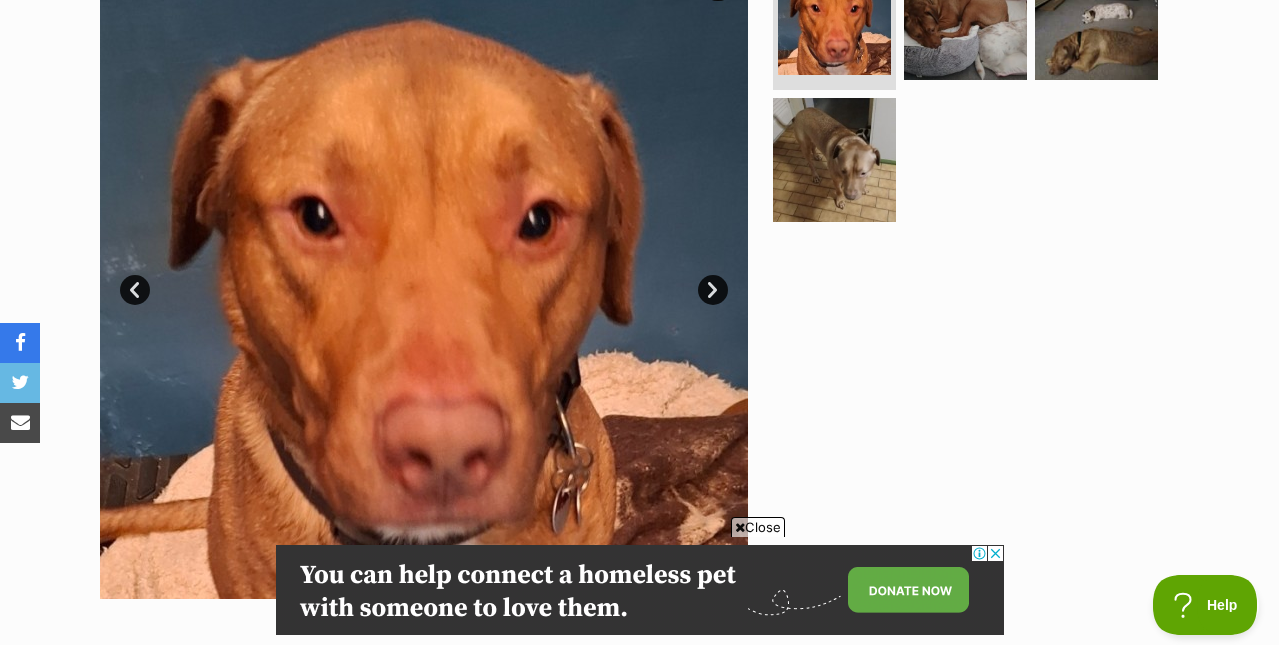 click on "Next" at bounding box center (713, 290) 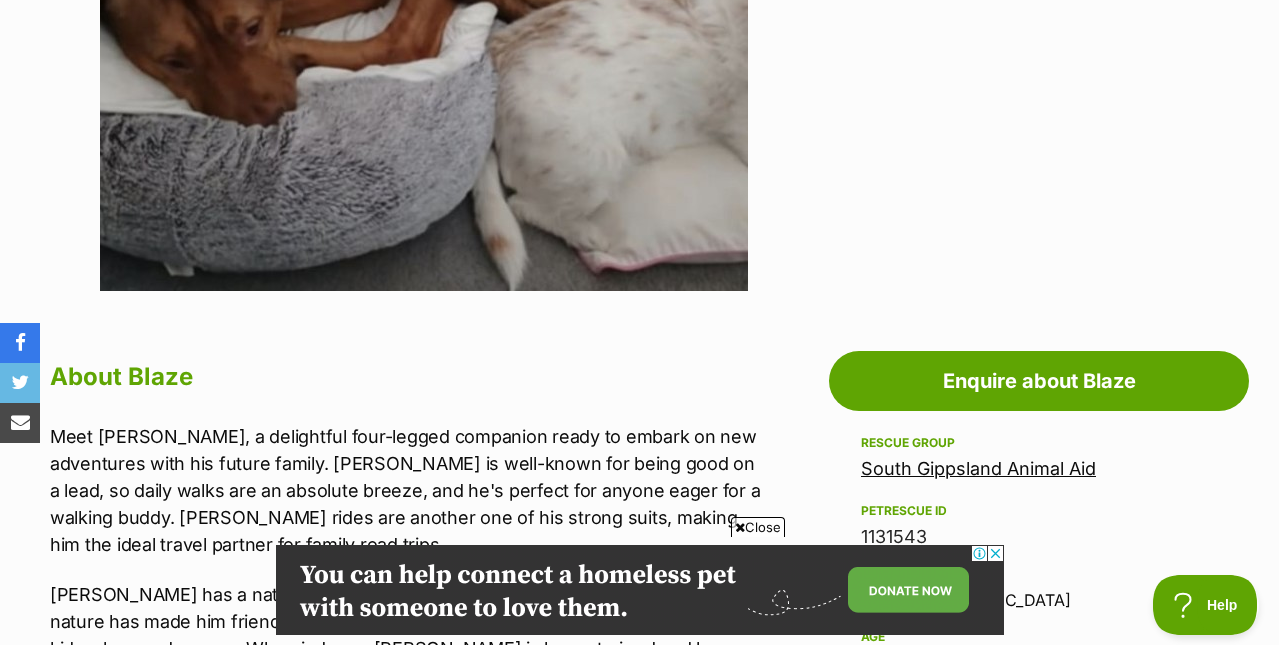 scroll, scrollTop: 784, scrollLeft: 0, axis: vertical 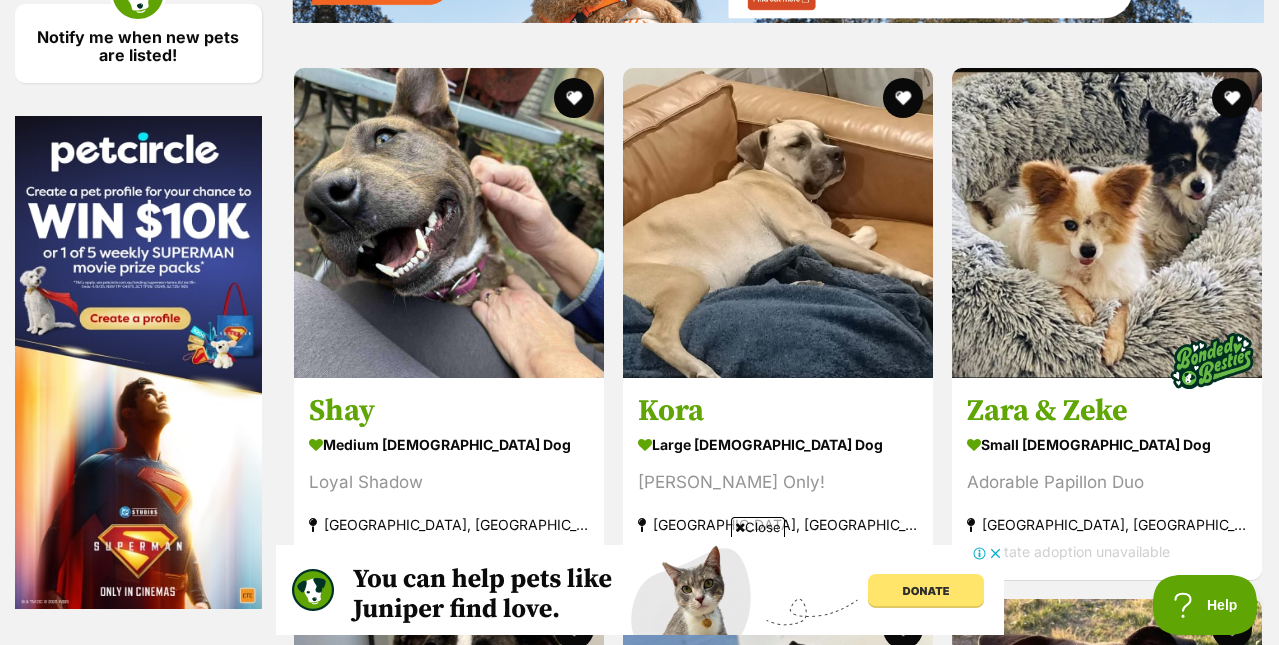 click on "Next" at bounding box center (859, 1879) 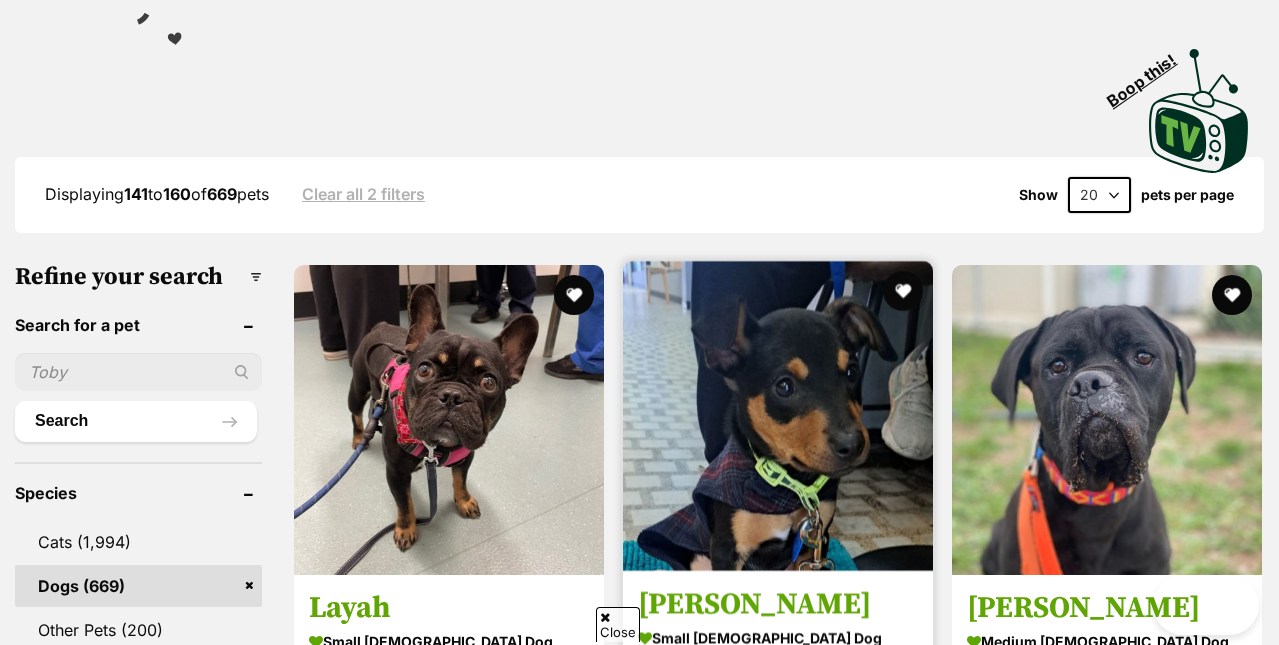 scroll, scrollTop: 429, scrollLeft: 0, axis: vertical 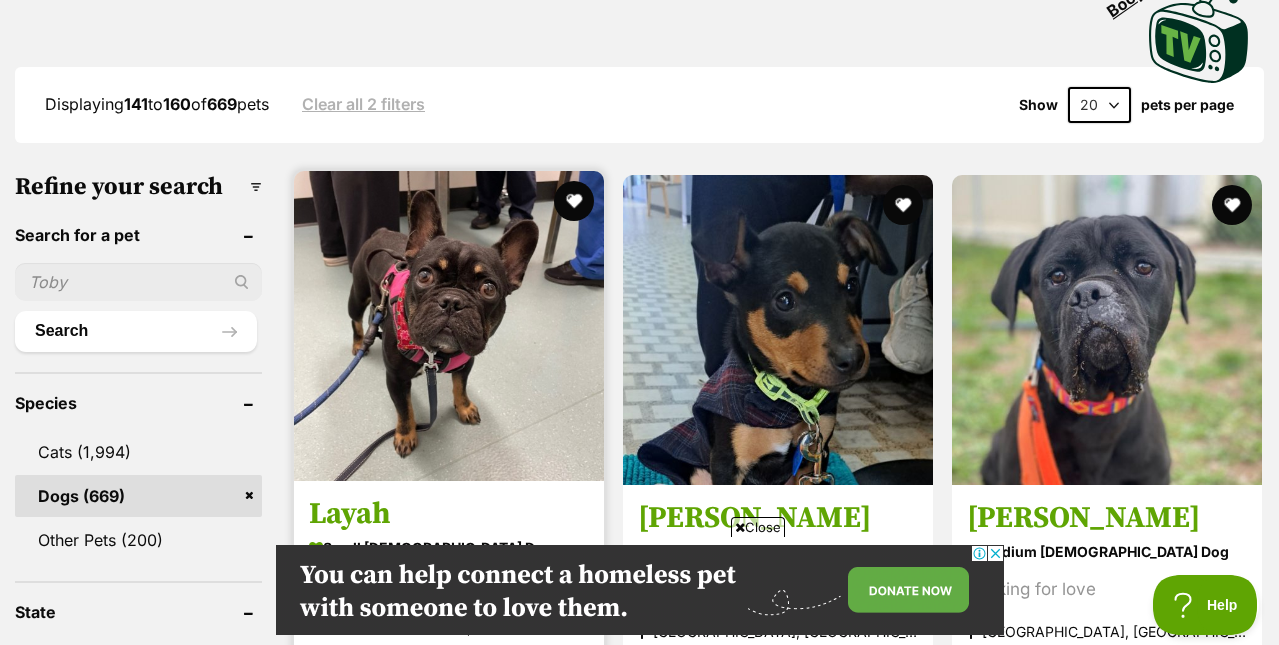 click at bounding box center [449, 326] 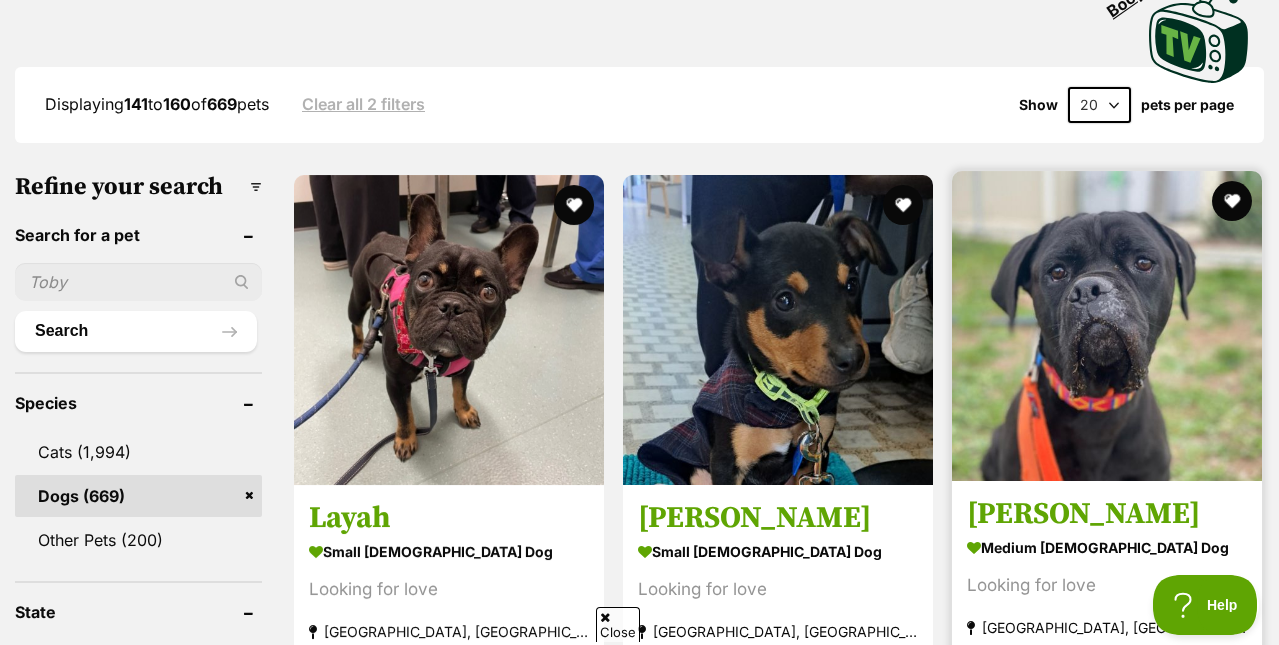 scroll, scrollTop: 0, scrollLeft: 0, axis: both 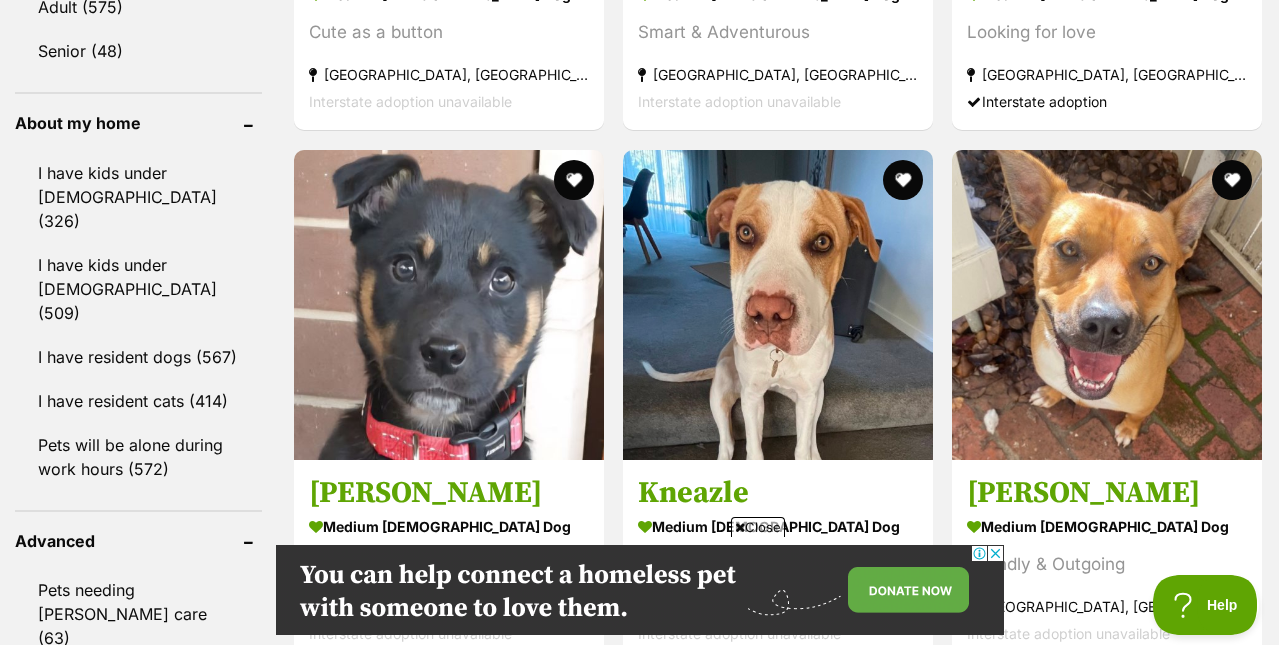 click at bounding box center (449, 1026) 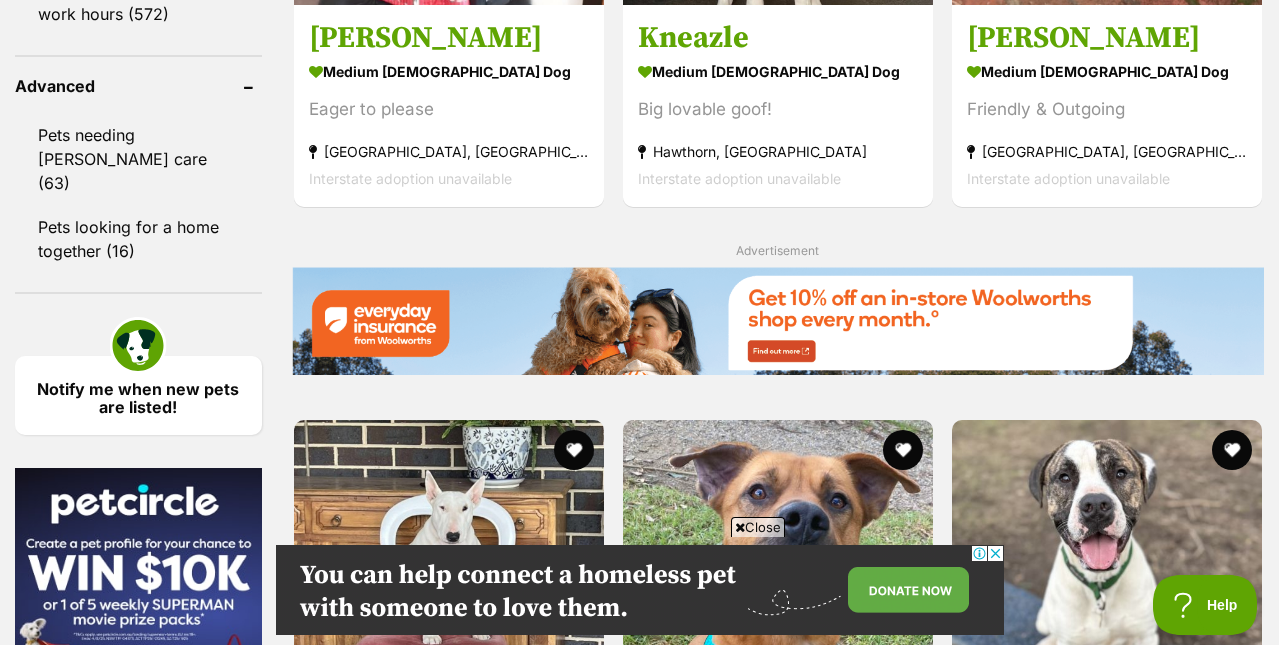 scroll, scrollTop: 2786, scrollLeft: 0, axis: vertical 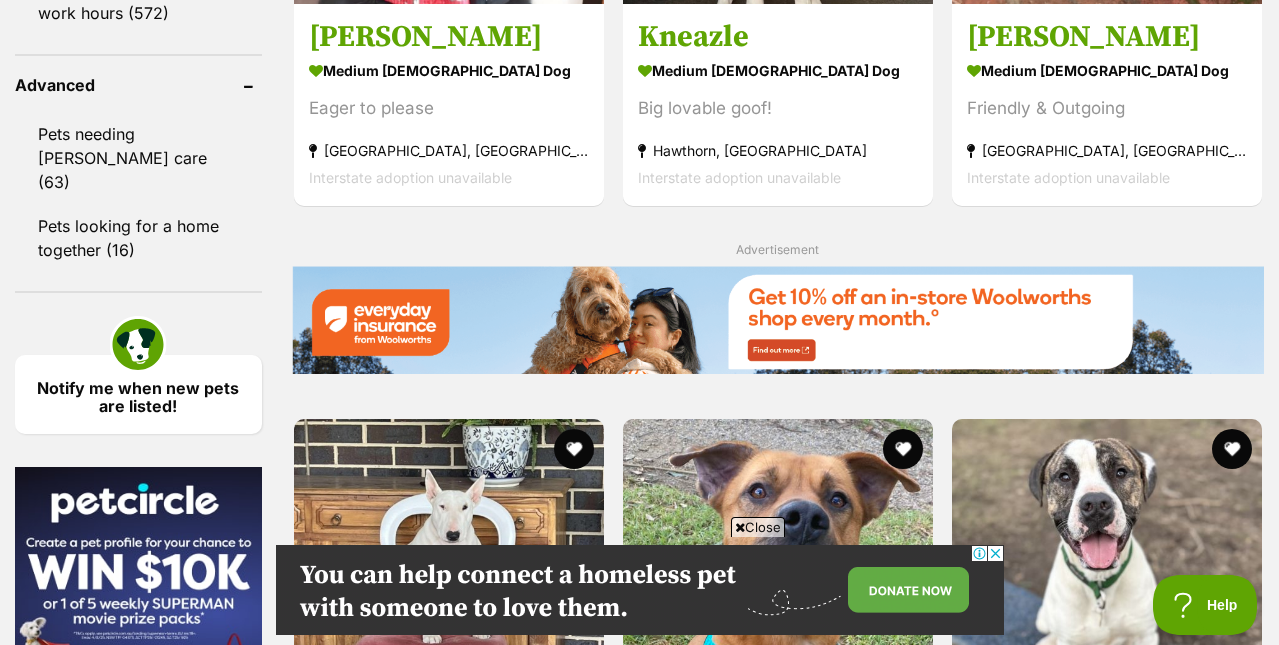 click at bounding box center [449, 1825] 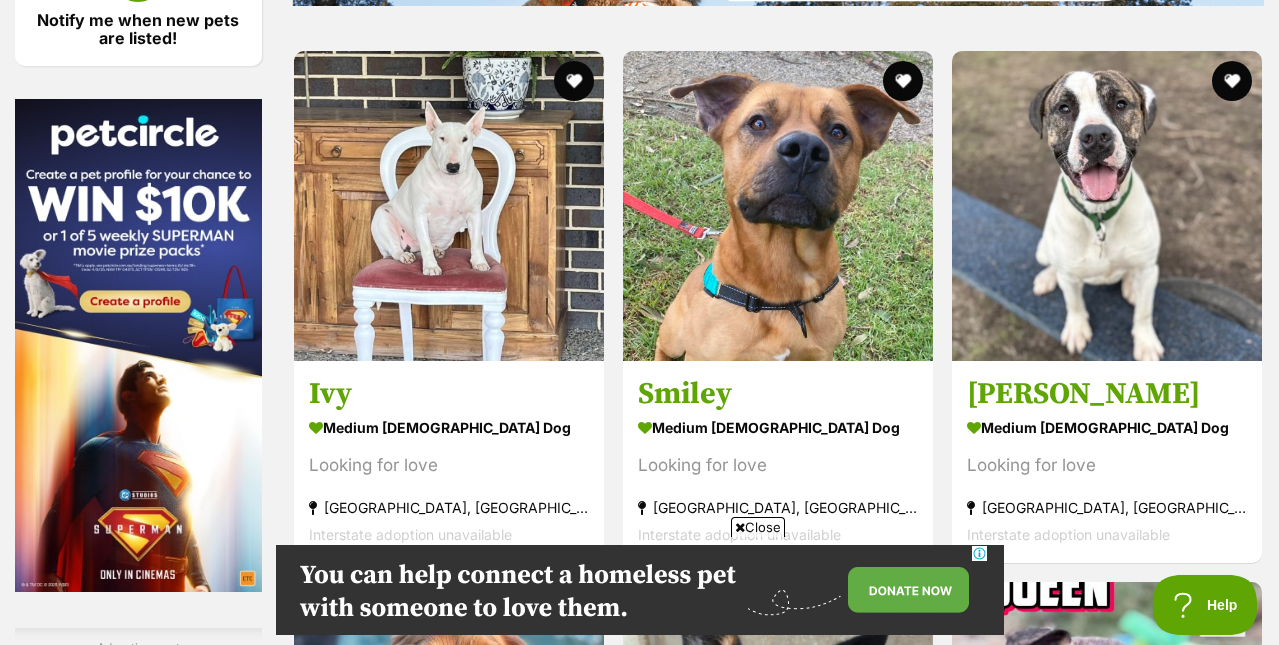 scroll, scrollTop: 0, scrollLeft: 0, axis: both 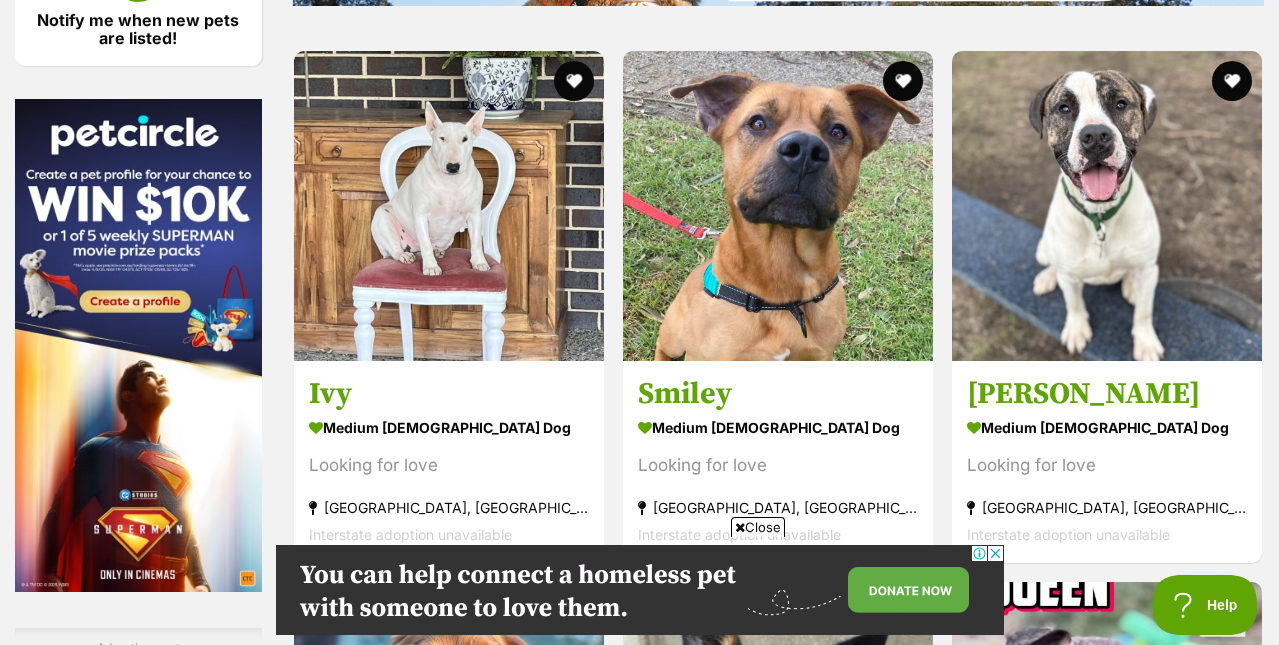 click on "Next" at bounding box center [859, 1862] 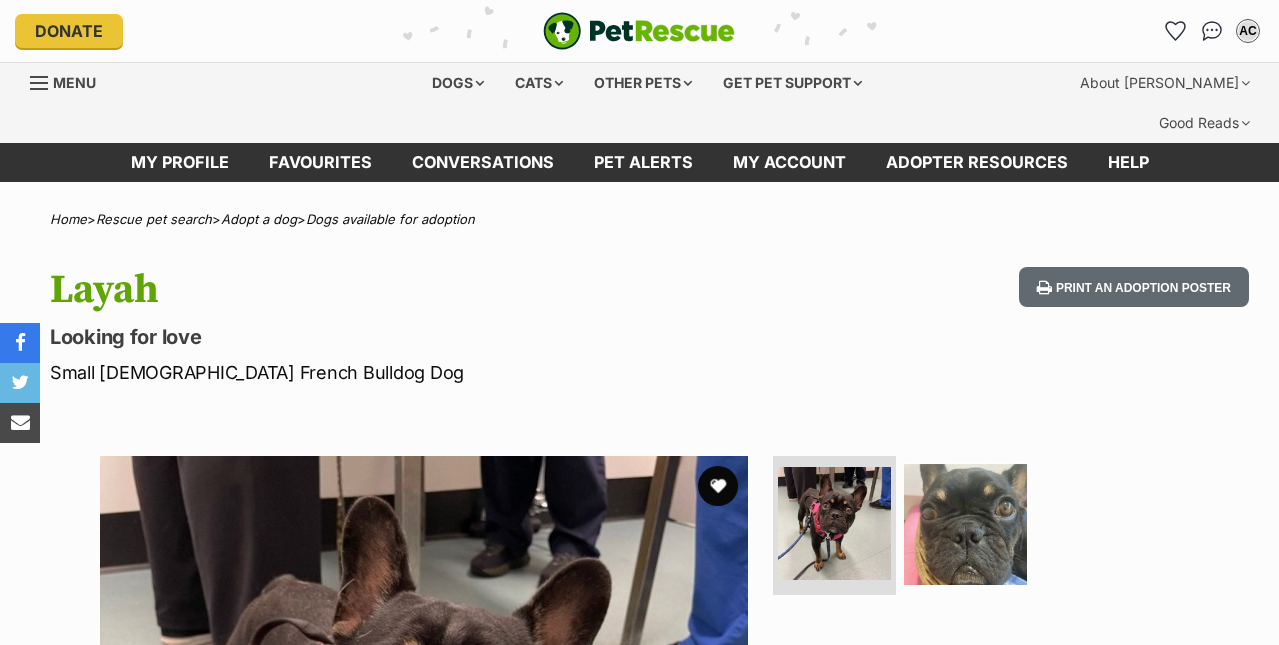 scroll, scrollTop: 0, scrollLeft: 0, axis: both 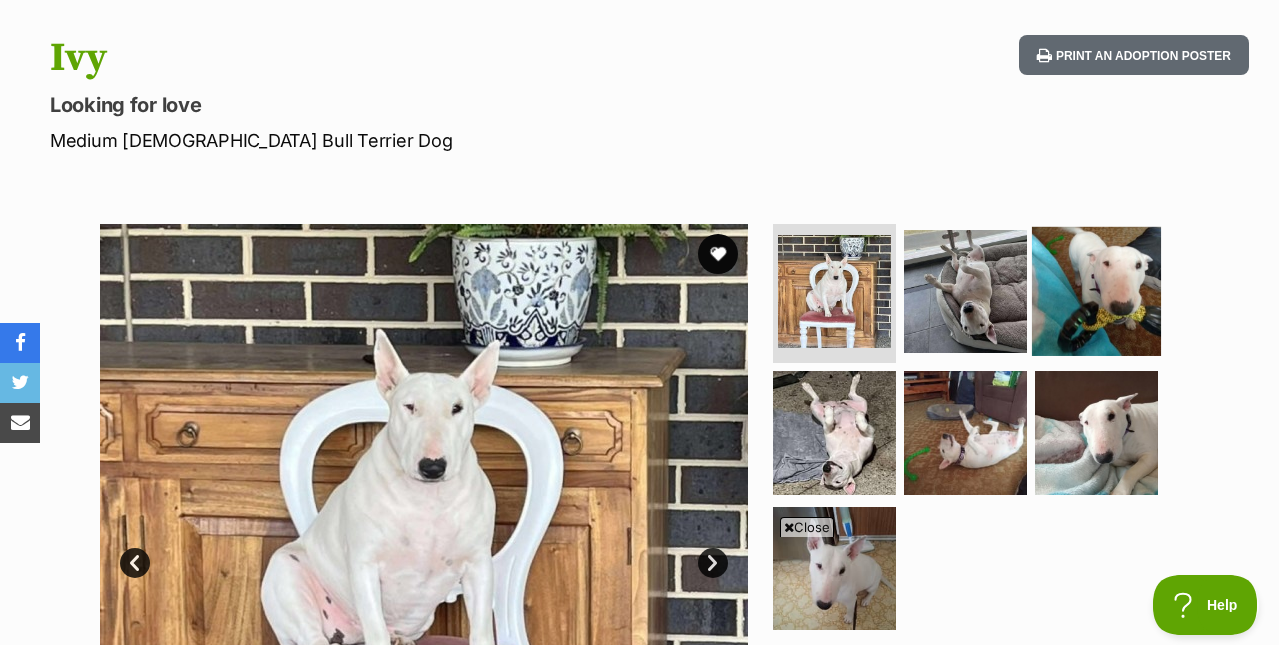 click at bounding box center [1096, 290] 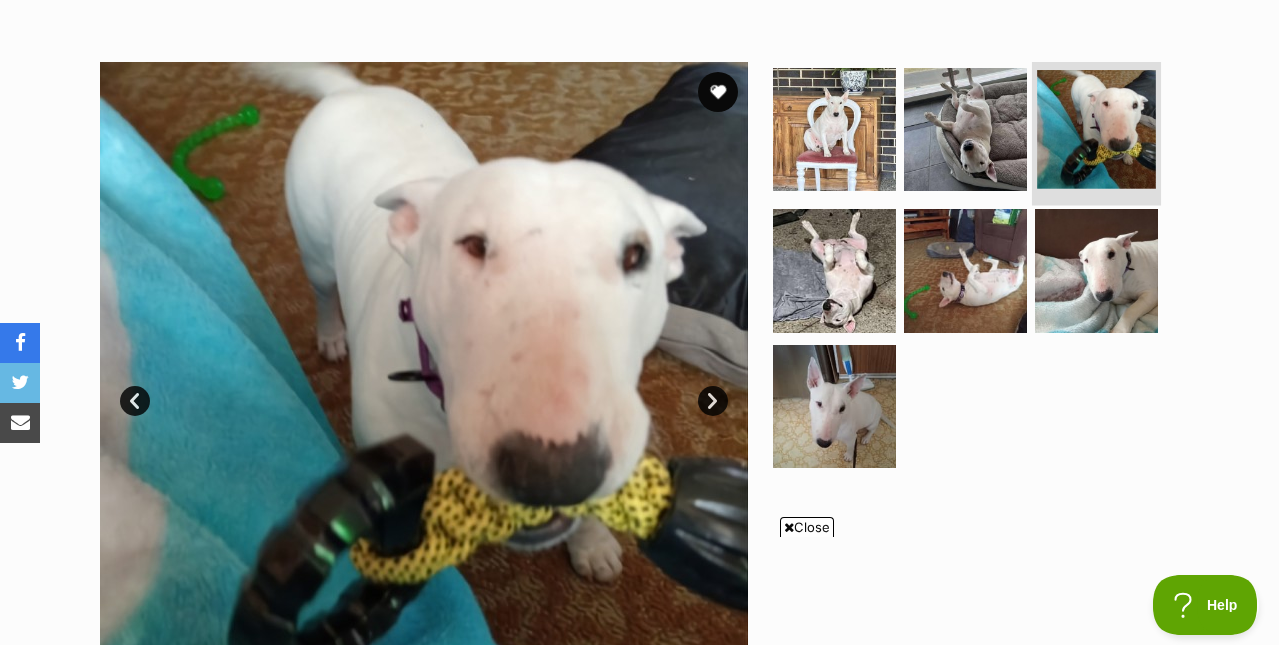 scroll, scrollTop: 395, scrollLeft: 0, axis: vertical 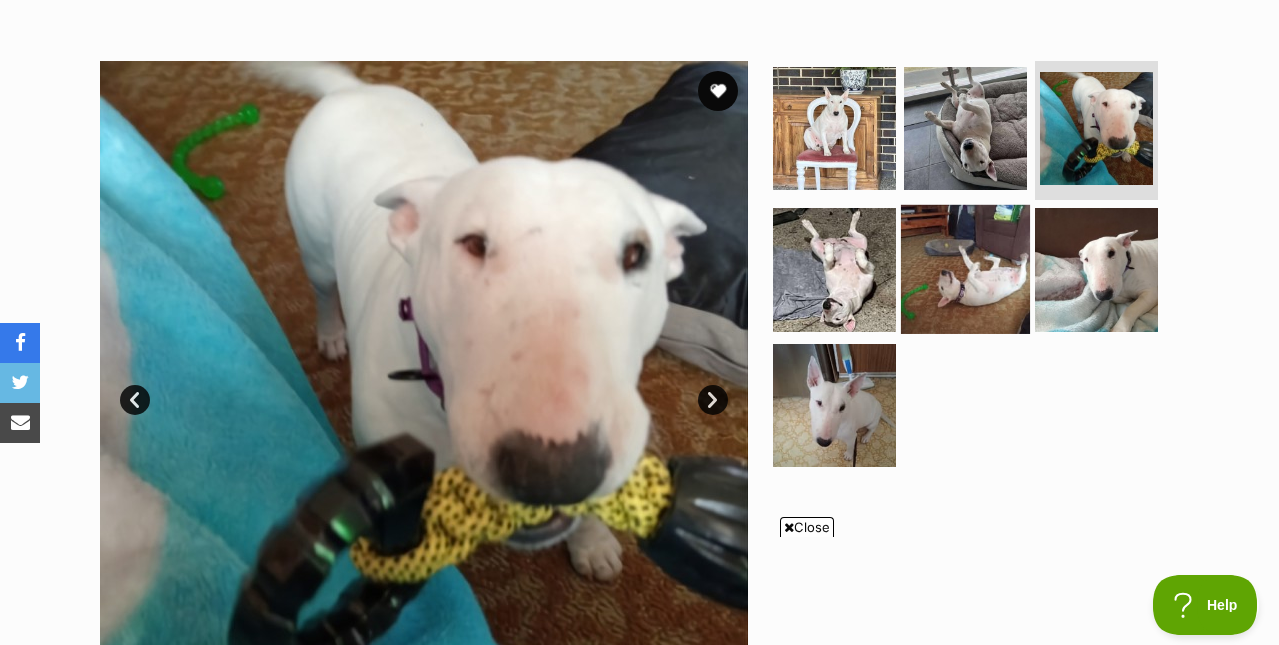 click at bounding box center (965, 269) 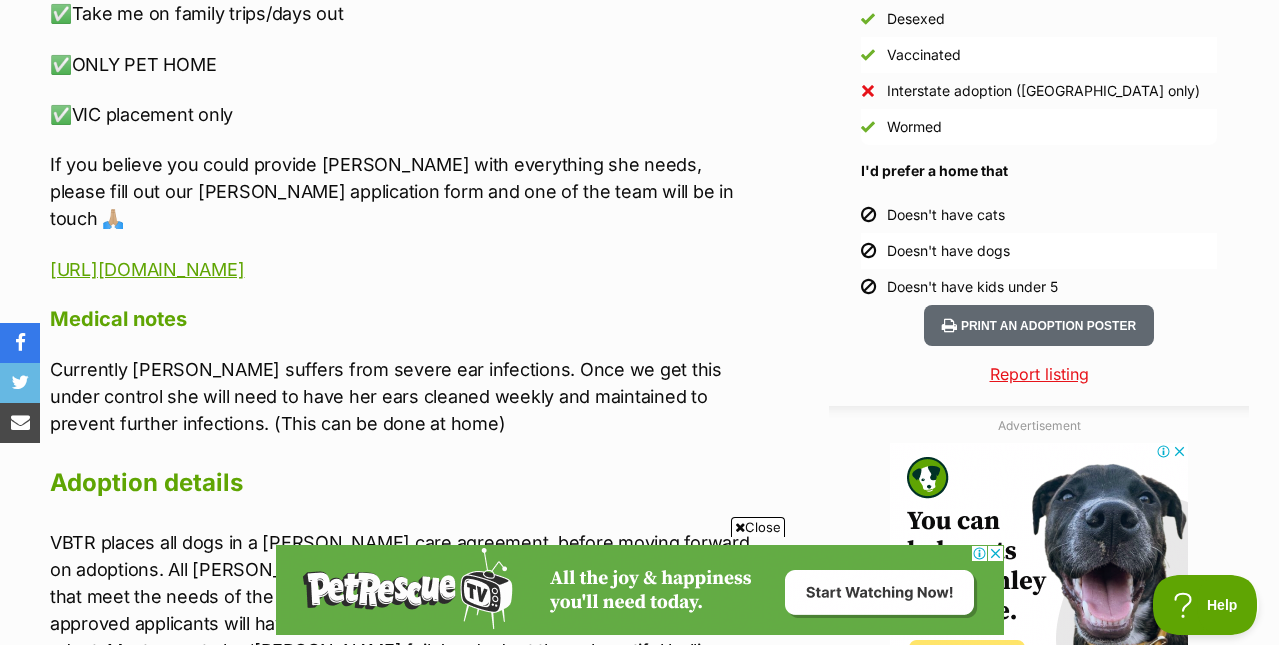 scroll, scrollTop: 1905, scrollLeft: 0, axis: vertical 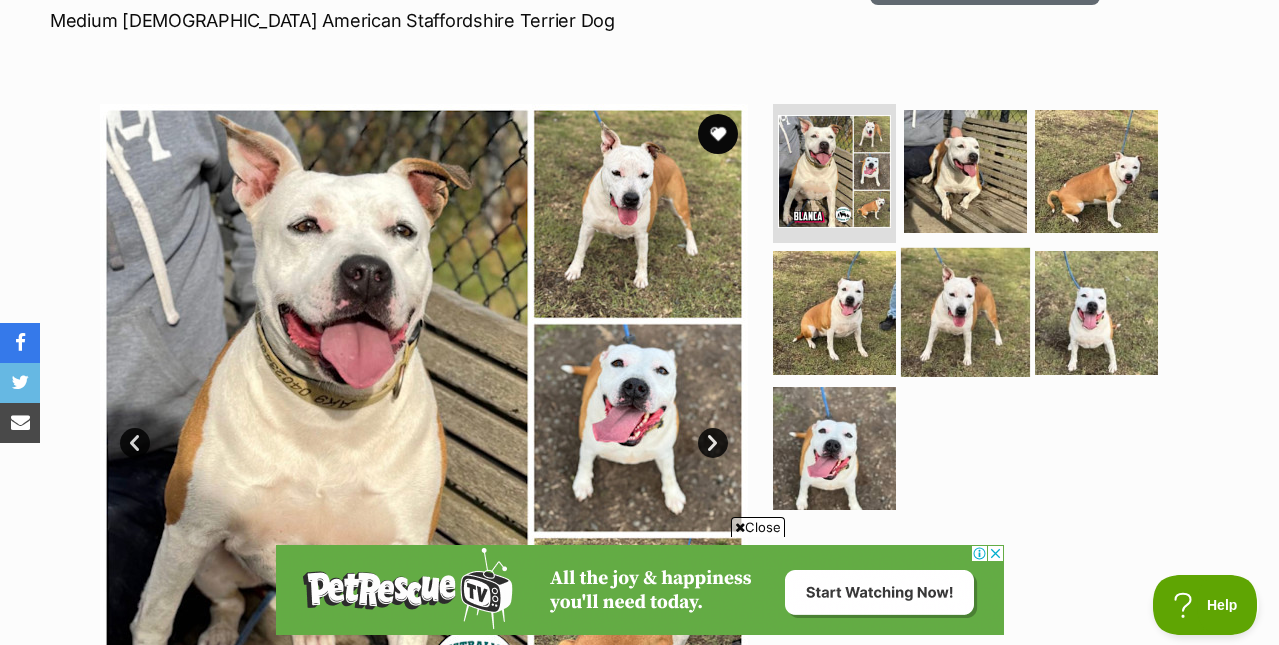 click at bounding box center (965, 312) 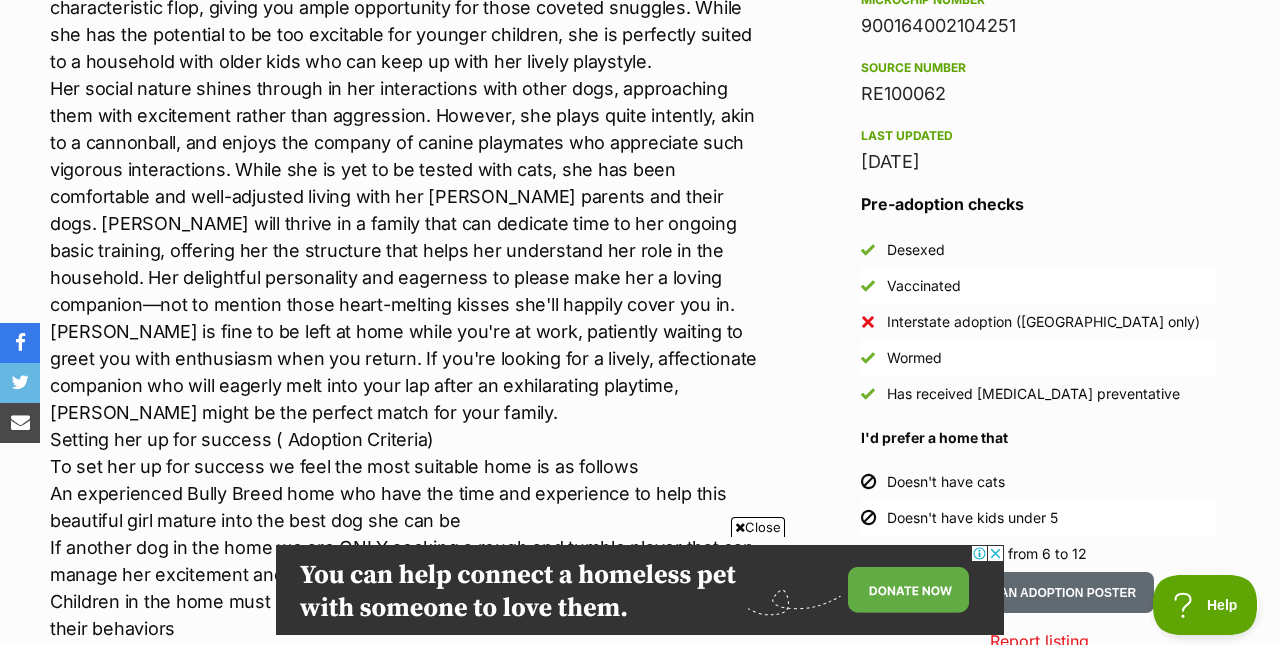 scroll, scrollTop: 1673, scrollLeft: 0, axis: vertical 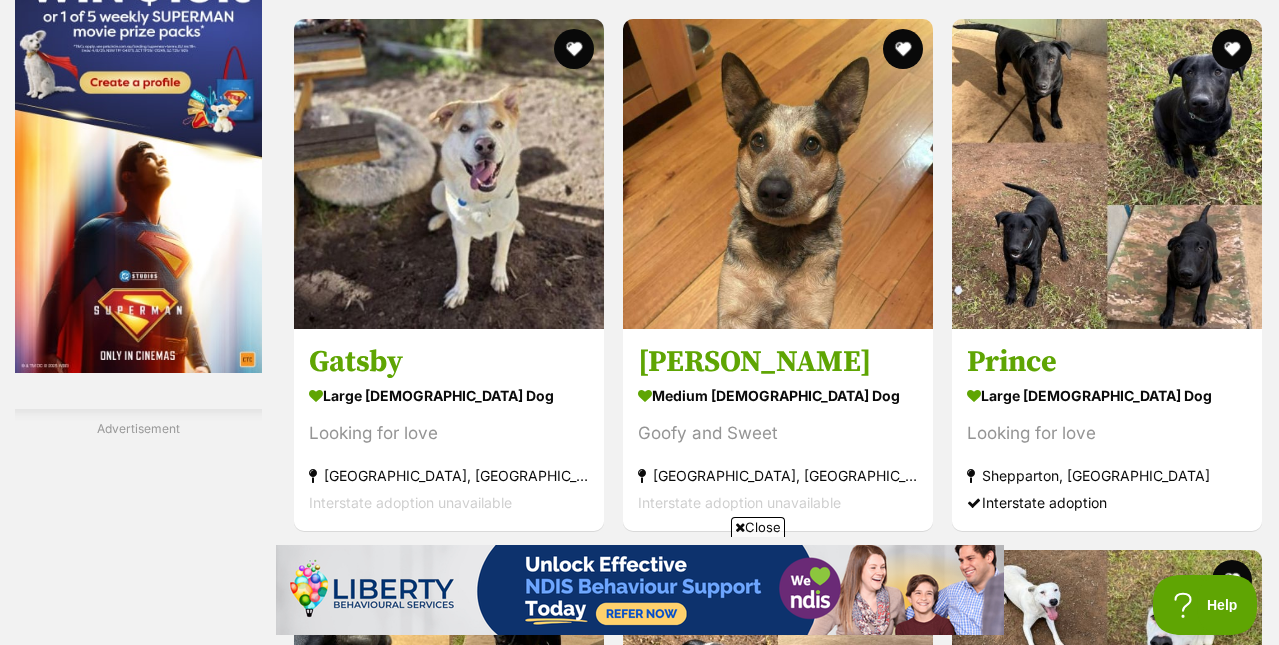 click on "Previous" at bounding box center [697, 1830] 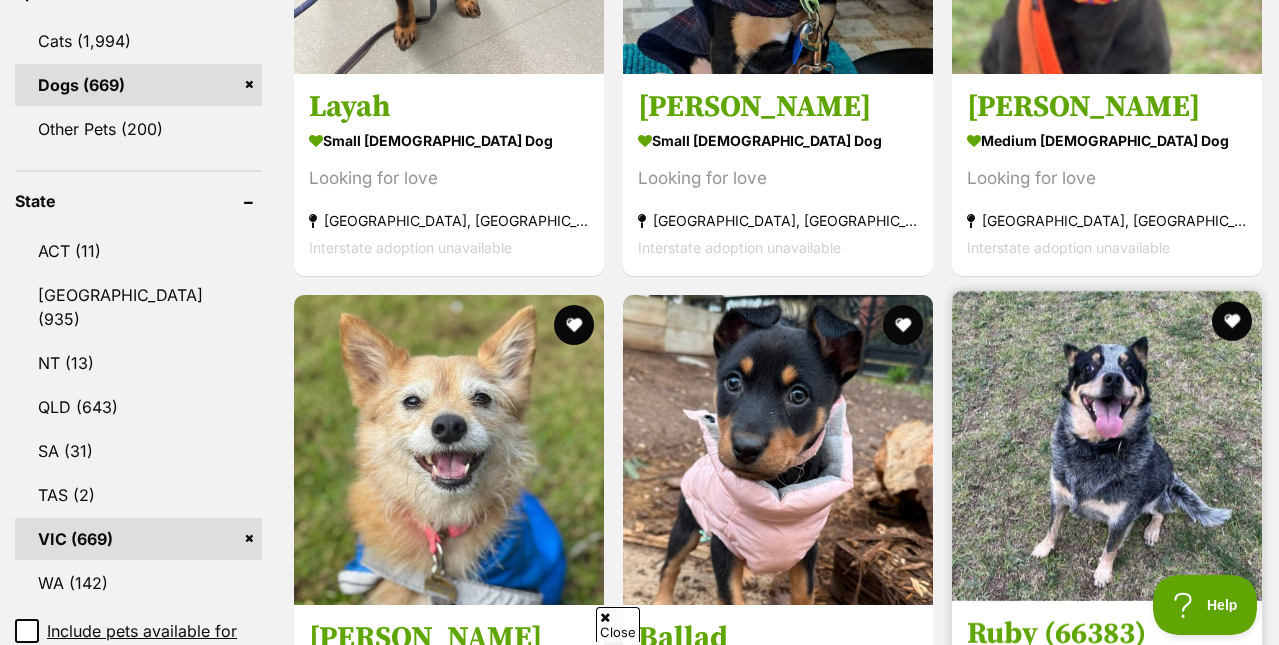 scroll, scrollTop: 946, scrollLeft: 0, axis: vertical 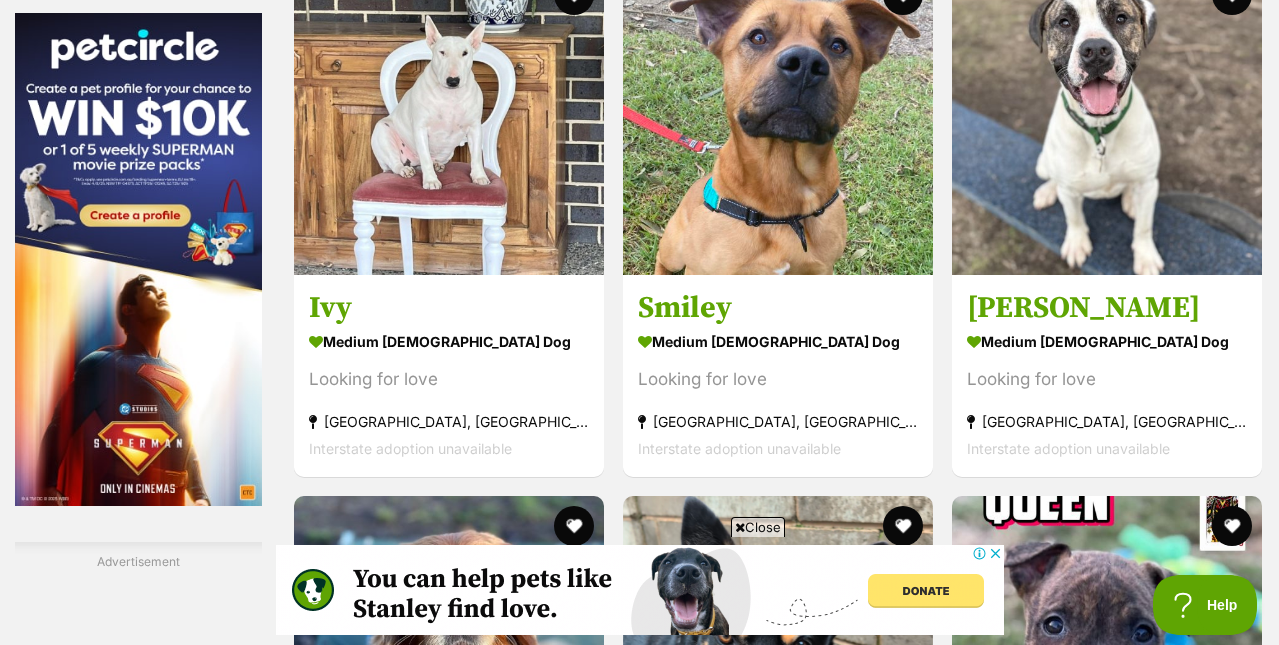click on "Previous" at bounding box center (697, 1776) 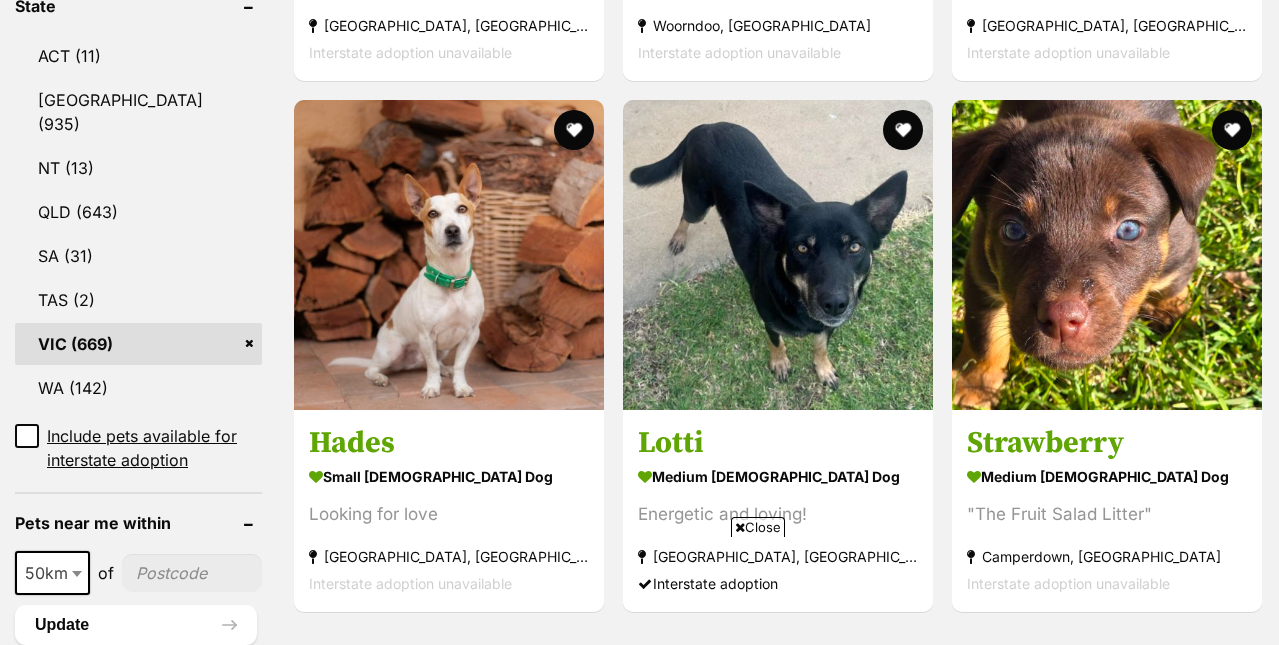 scroll, scrollTop: 1206, scrollLeft: 0, axis: vertical 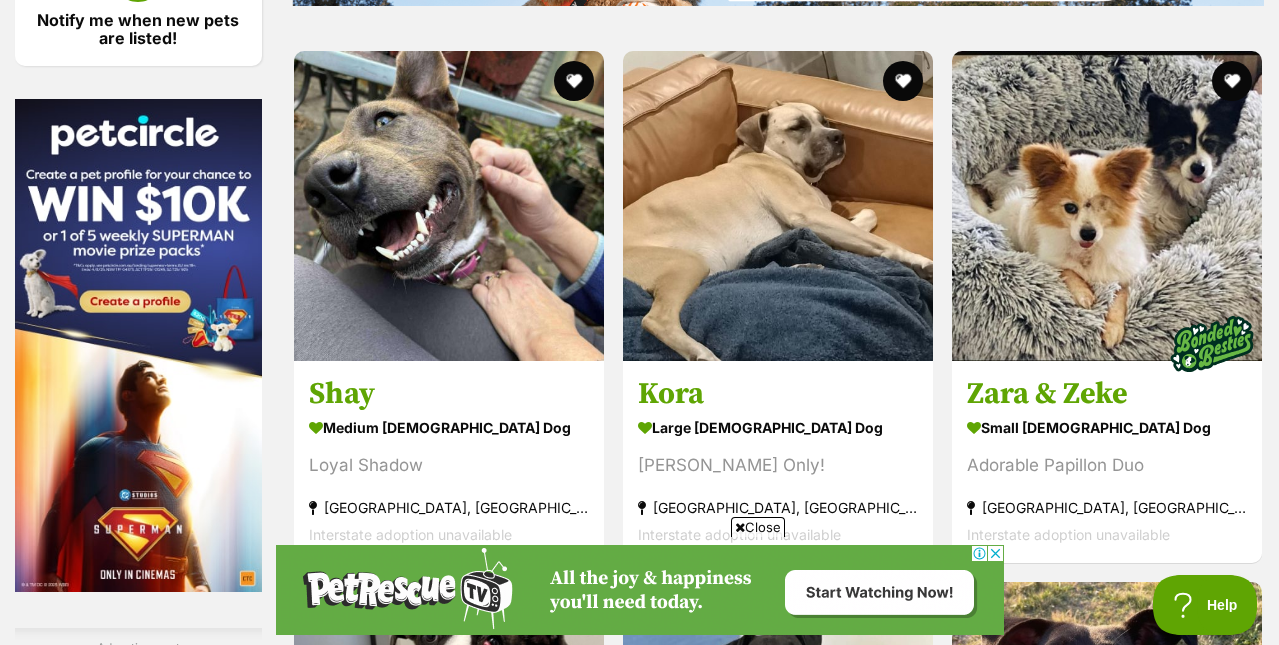 click on "Next" at bounding box center [859, 1862] 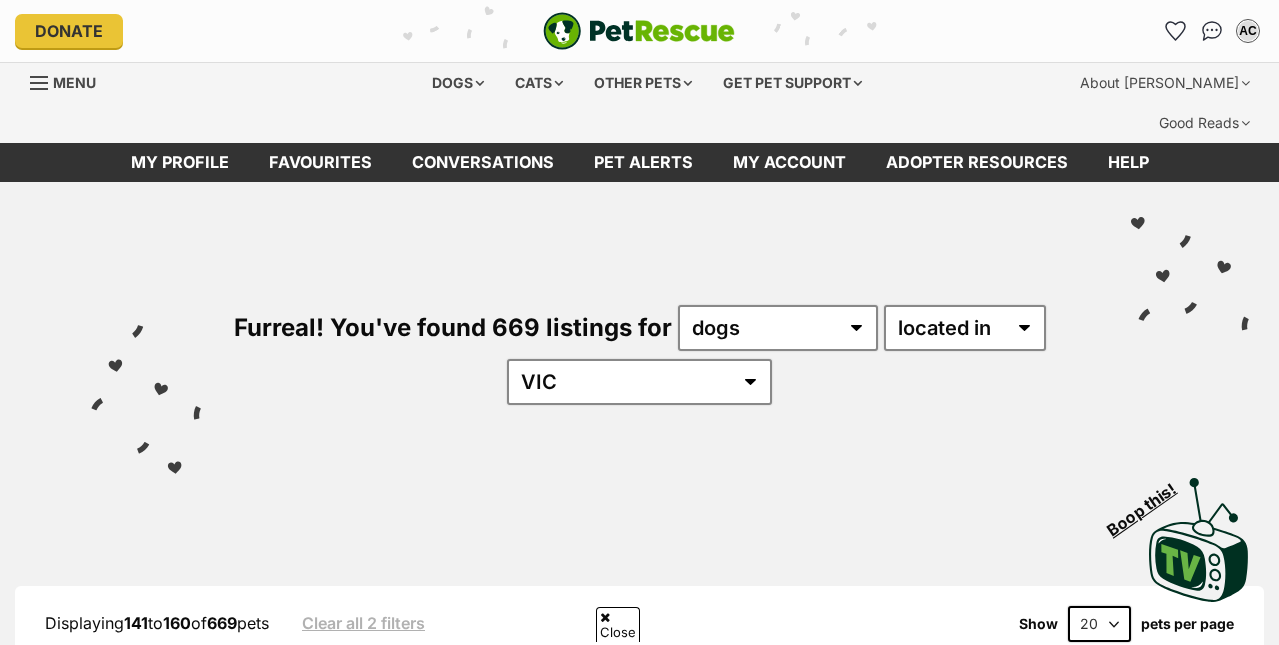 scroll, scrollTop: 478, scrollLeft: 0, axis: vertical 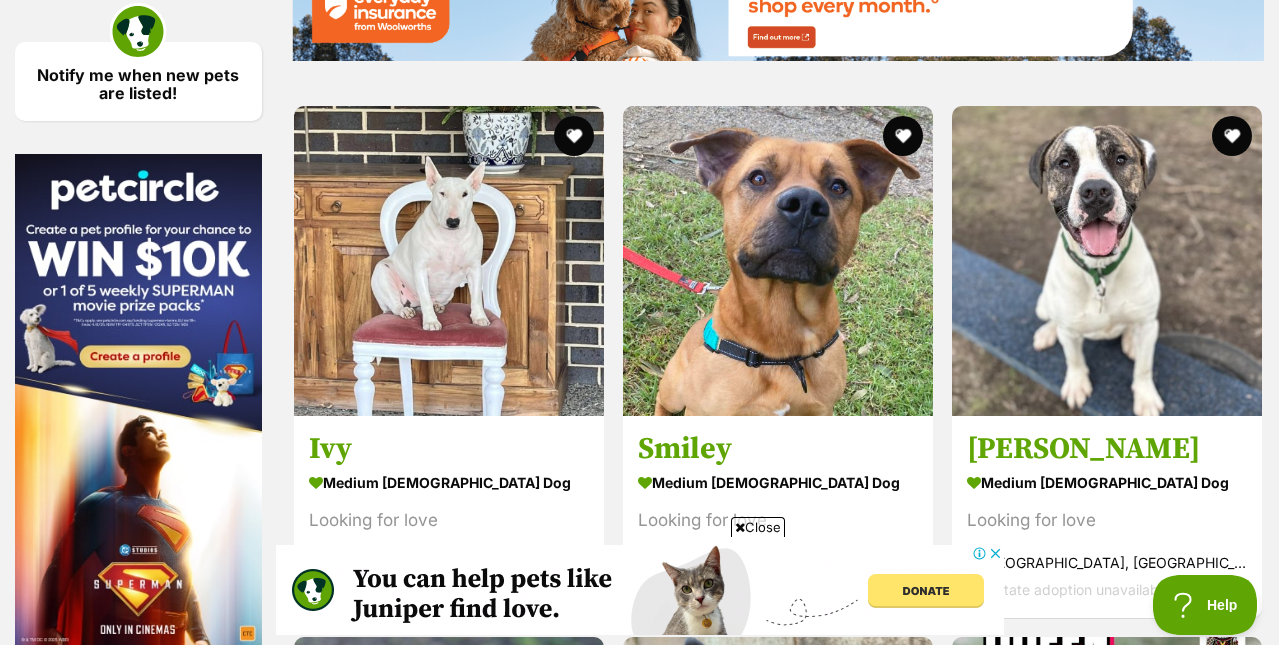 click on "Next" at bounding box center [859, 1917] 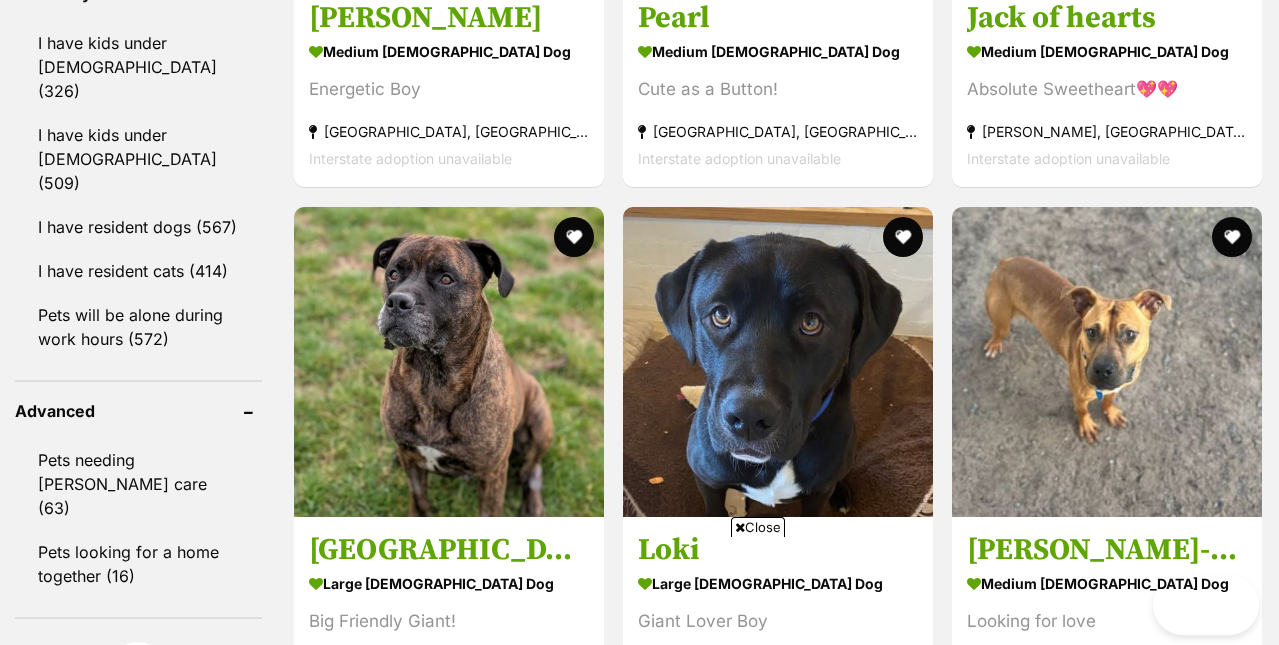 scroll, scrollTop: 3121, scrollLeft: 0, axis: vertical 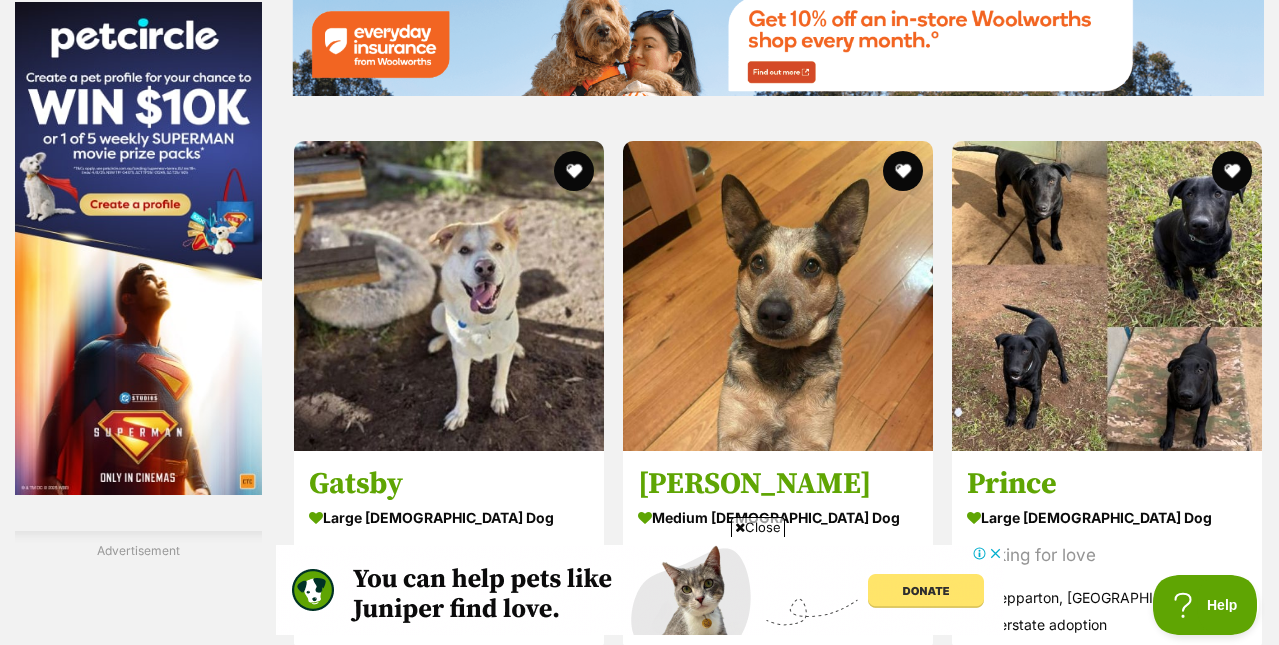 click on "Next" at bounding box center (859, 1952) 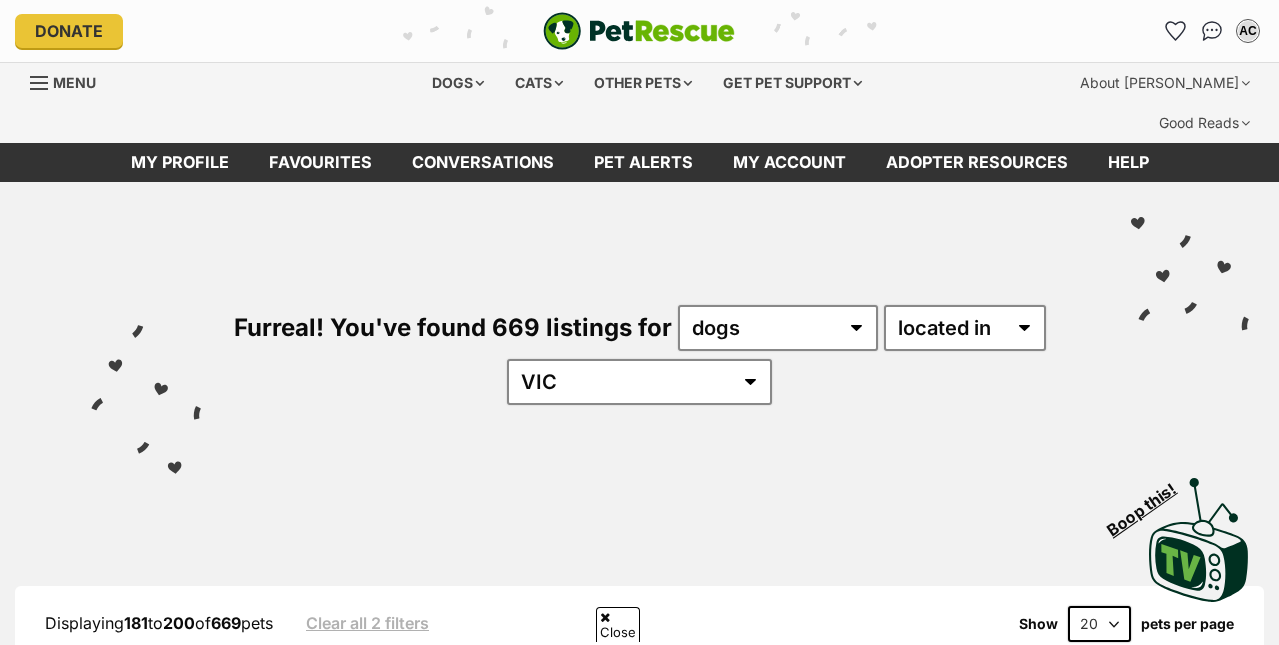 scroll, scrollTop: 453, scrollLeft: 0, axis: vertical 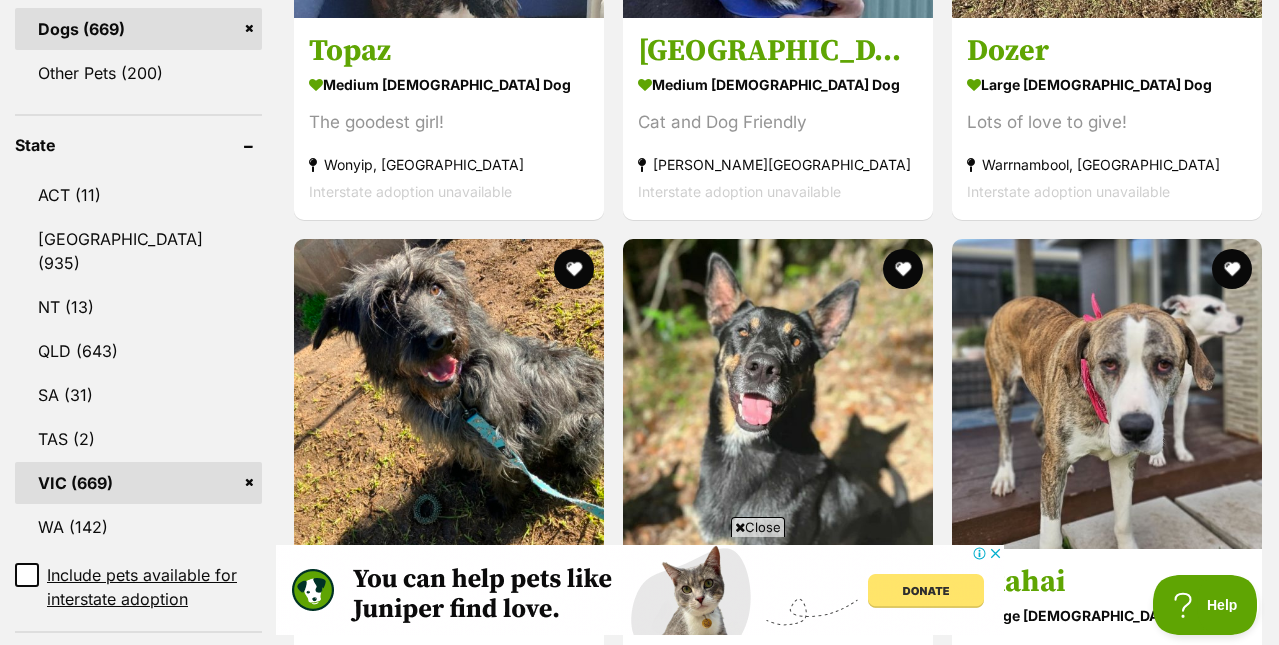 click at bounding box center [778, 1113] 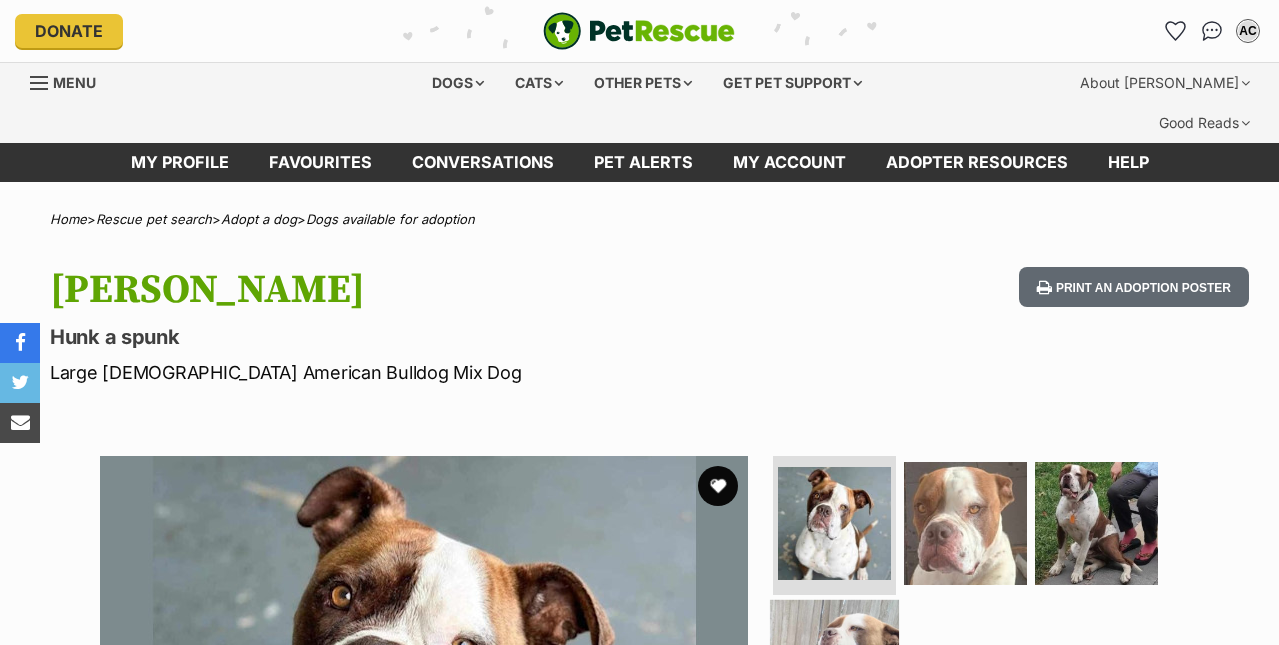 scroll, scrollTop: 0, scrollLeft: 0, axis: both 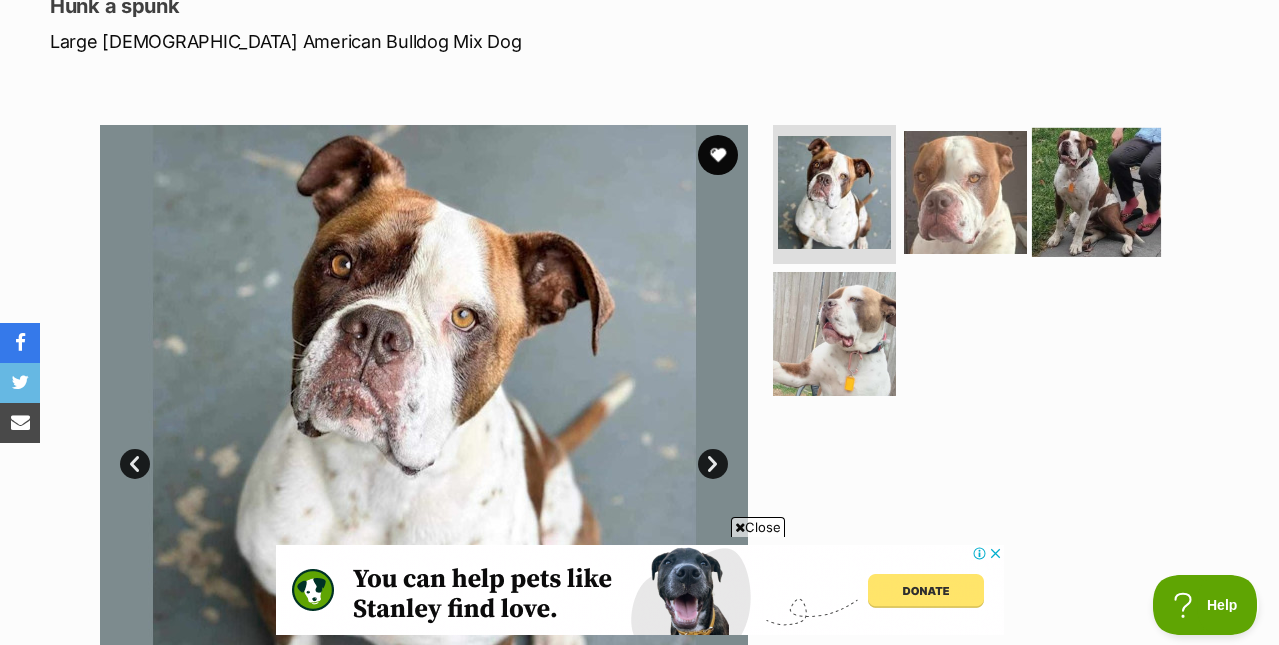 click at bounding box center [1096, 191] 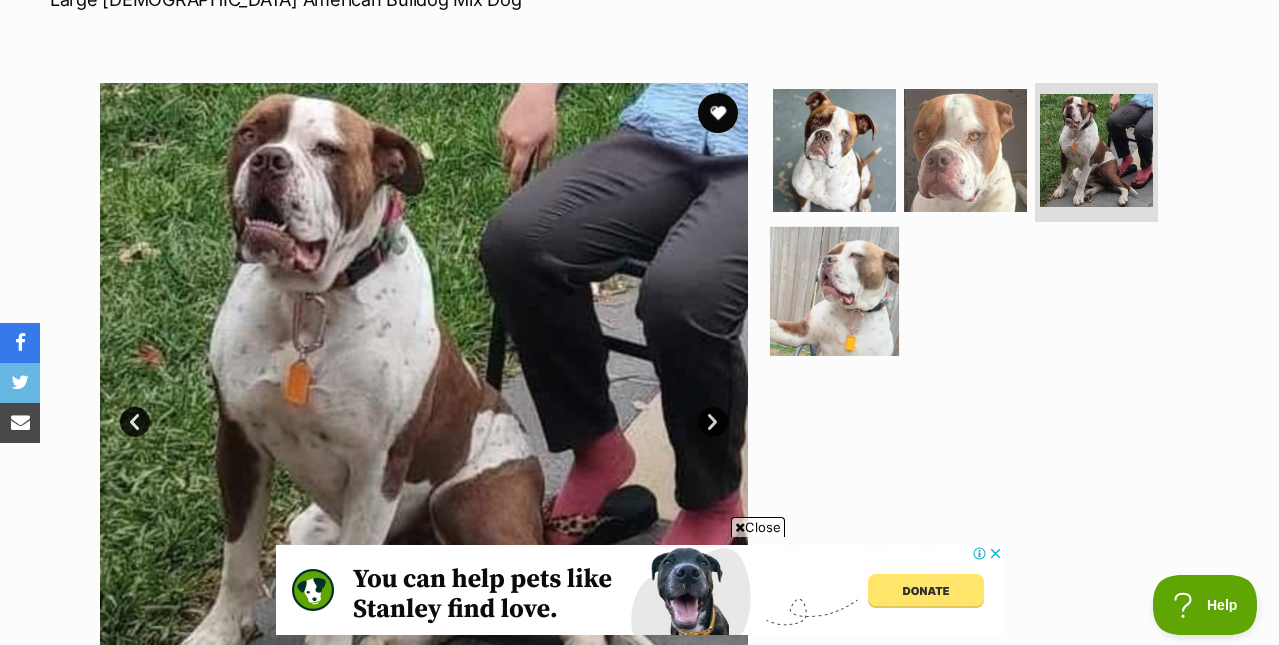 scroll, scrollTop: 0, scrollLeft: 0, axis: both 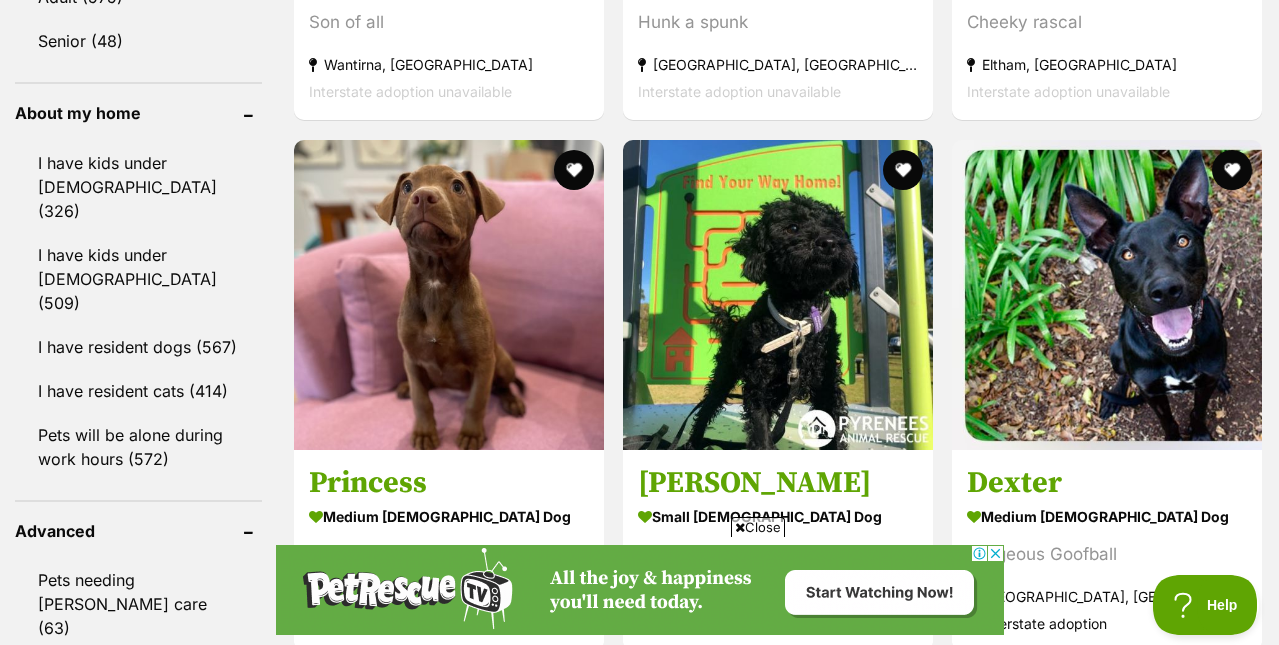 click on "[PERSON_NAME]" at bounding box center [449, 1736] 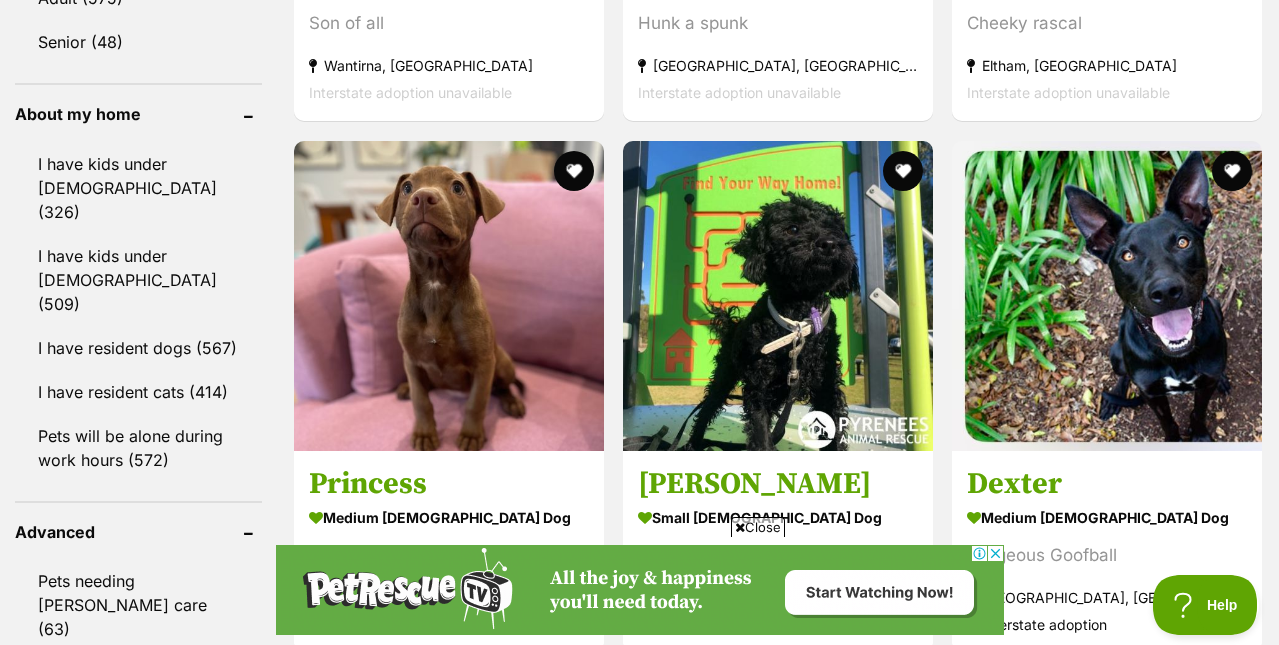 scroll, scrollTop: 2396, scrollLeft: 0, axis: vertical 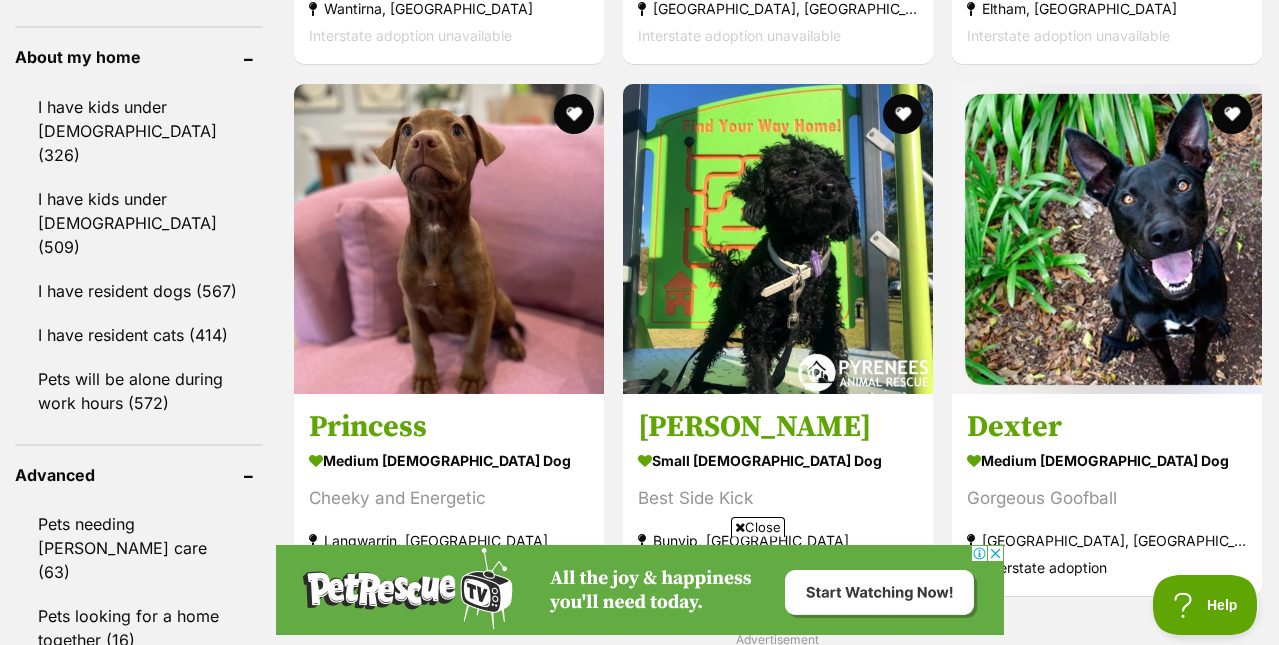 click at bounding box center (778, 960) 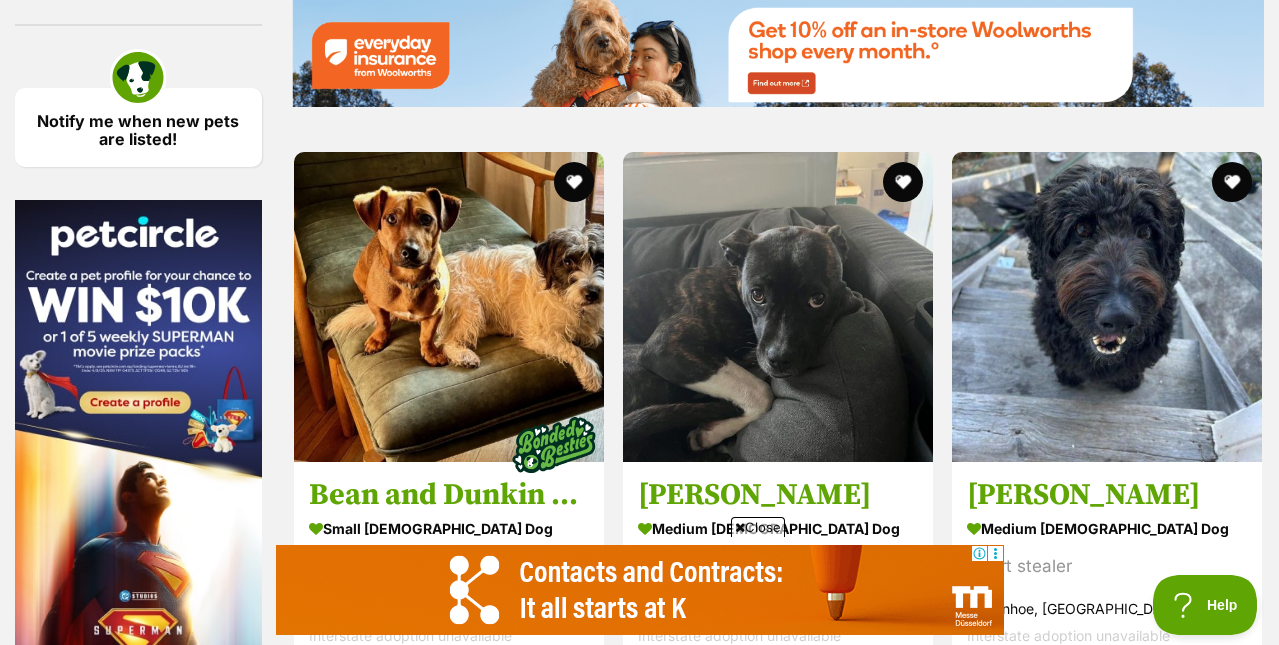 scroll, scrollTop: 3129, scrollLeft: 0, axis: vertical 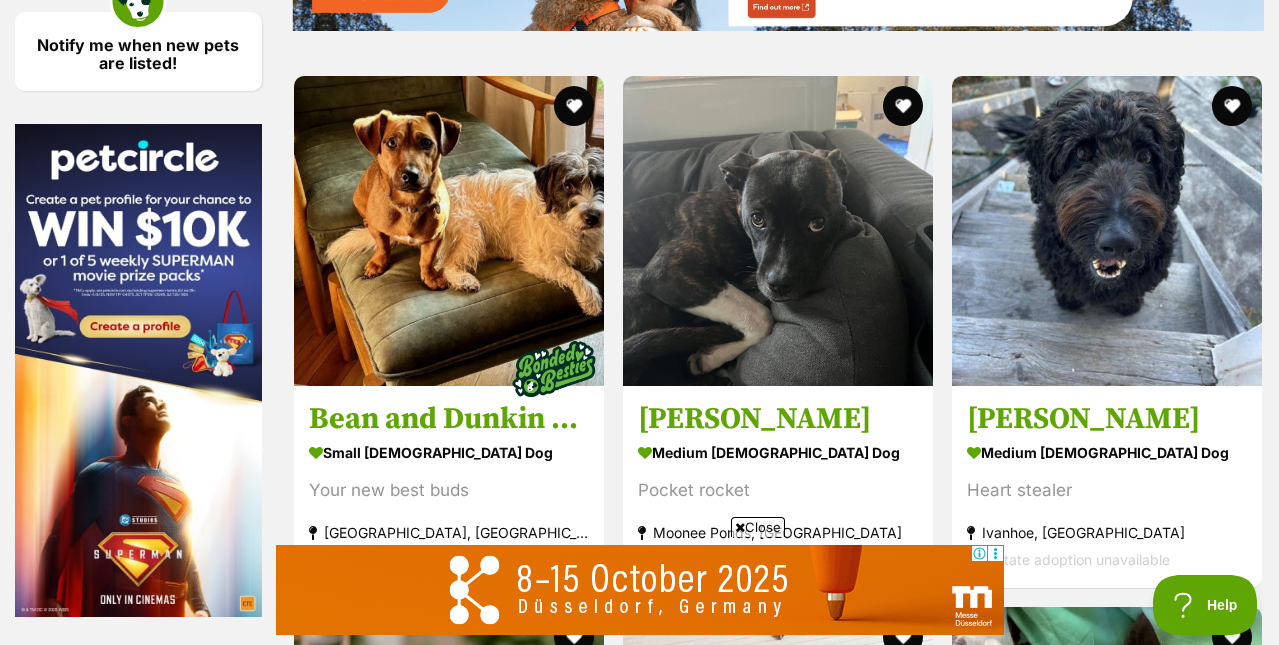 click on "Next" at bounding box center (859, 1887) 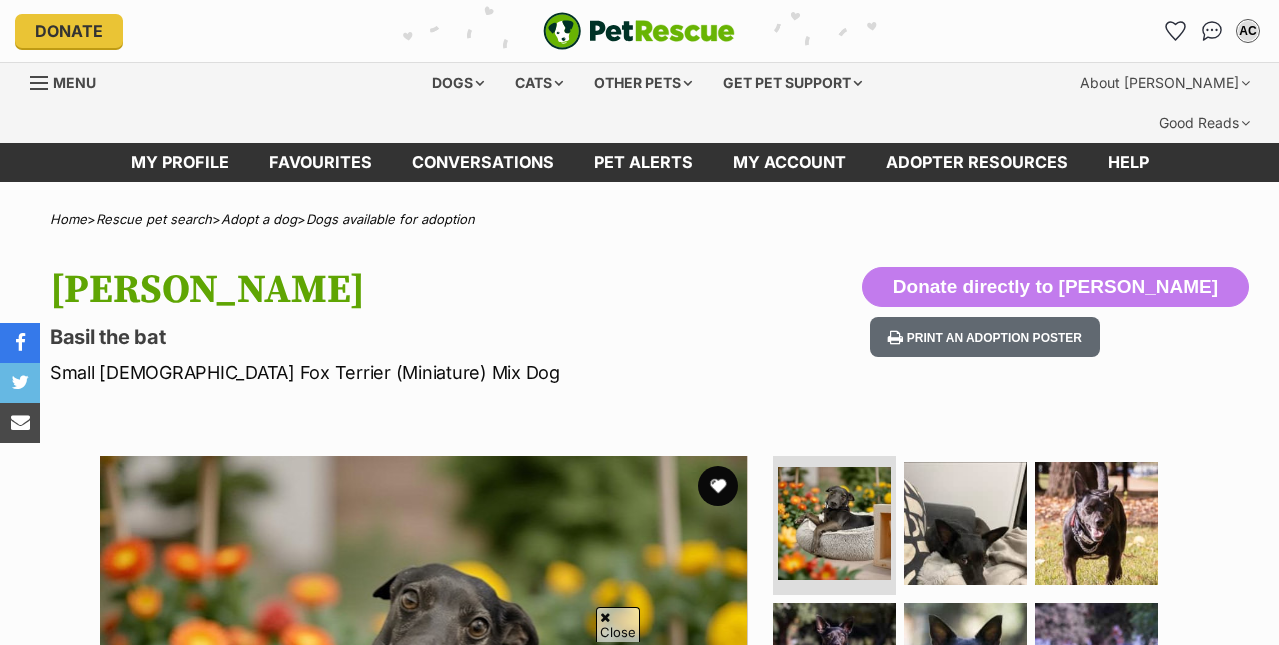 scroll, scrollTop: 228, scrollLeft: 0, axis: vertical 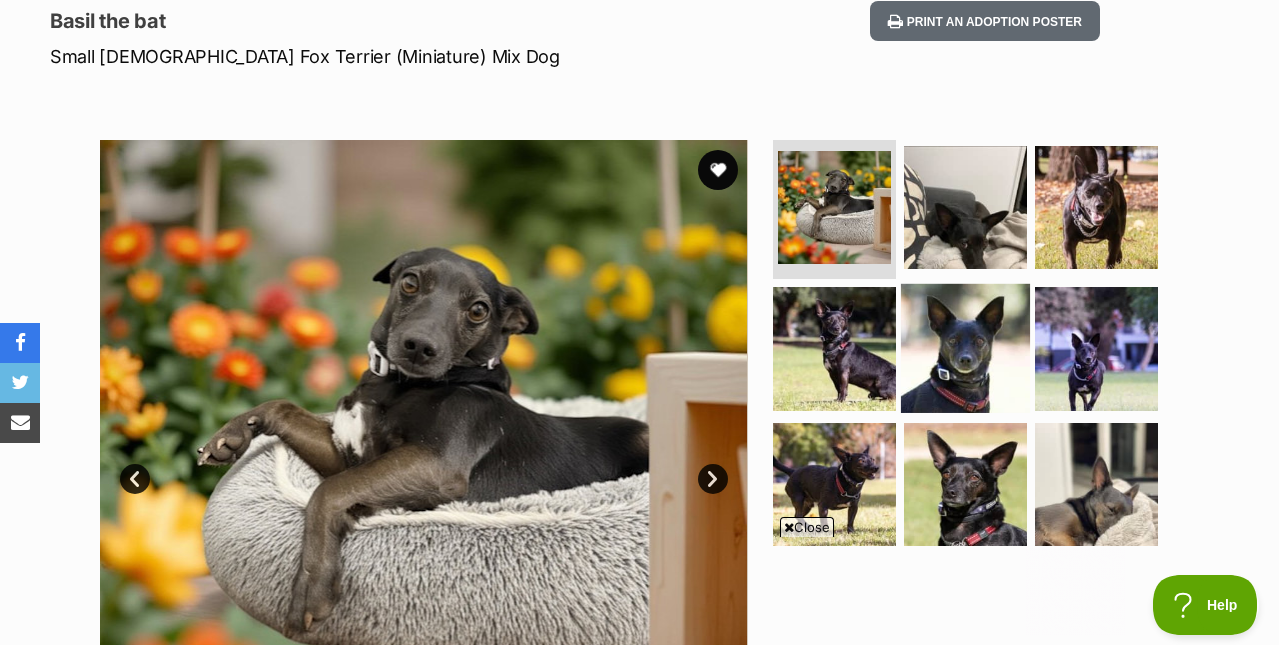 click at bounding box center [965, 348] 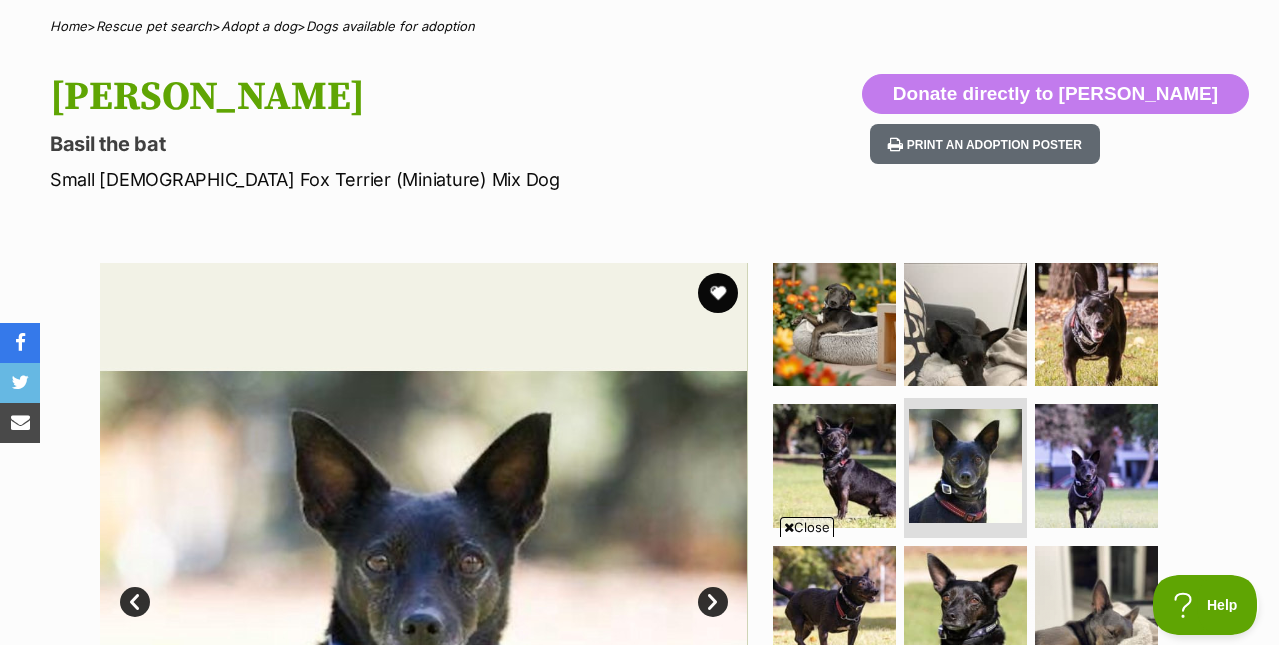 scroll, scrollTop: 198, scrollLeft: 0, axis: vertical 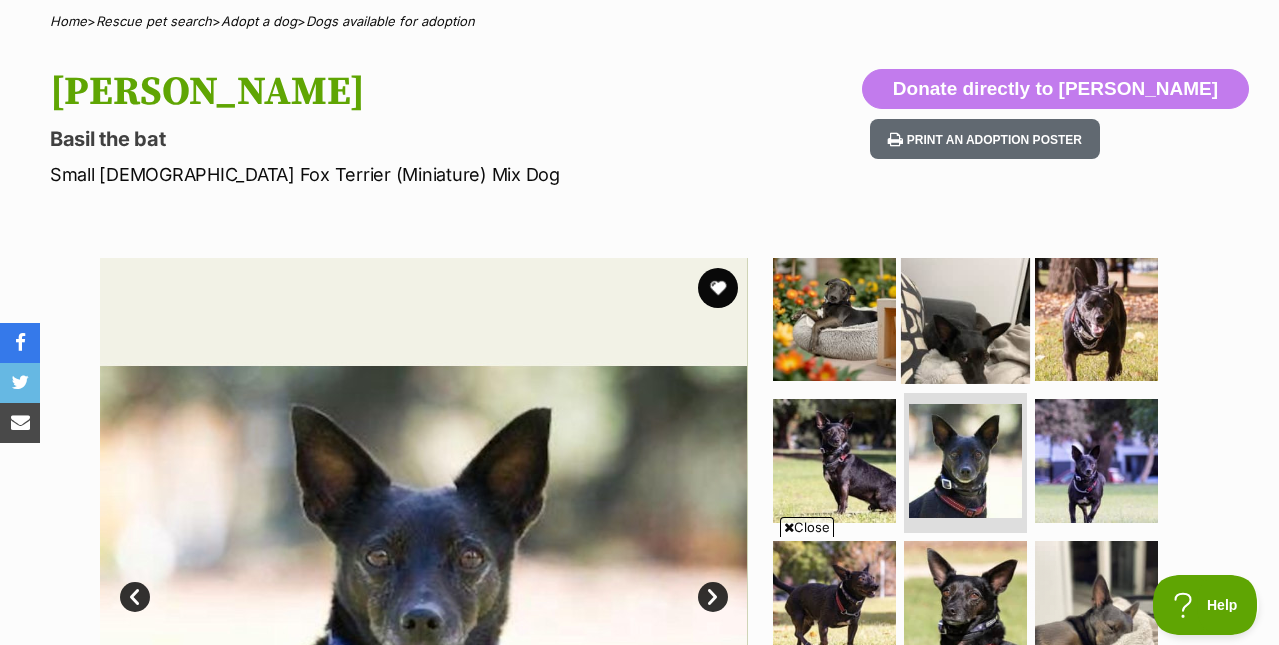 click at bounding box center [965, 318] 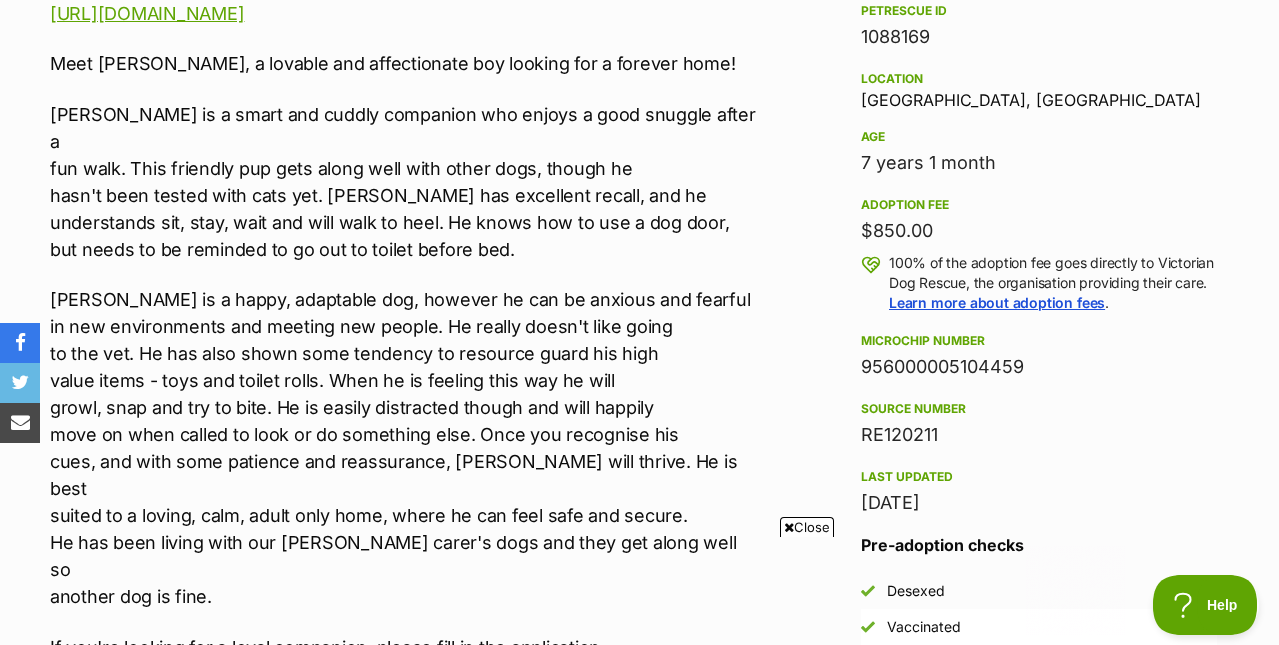 scroll, scrollTop: 1315, scrollLeft: 0, axis: vertical 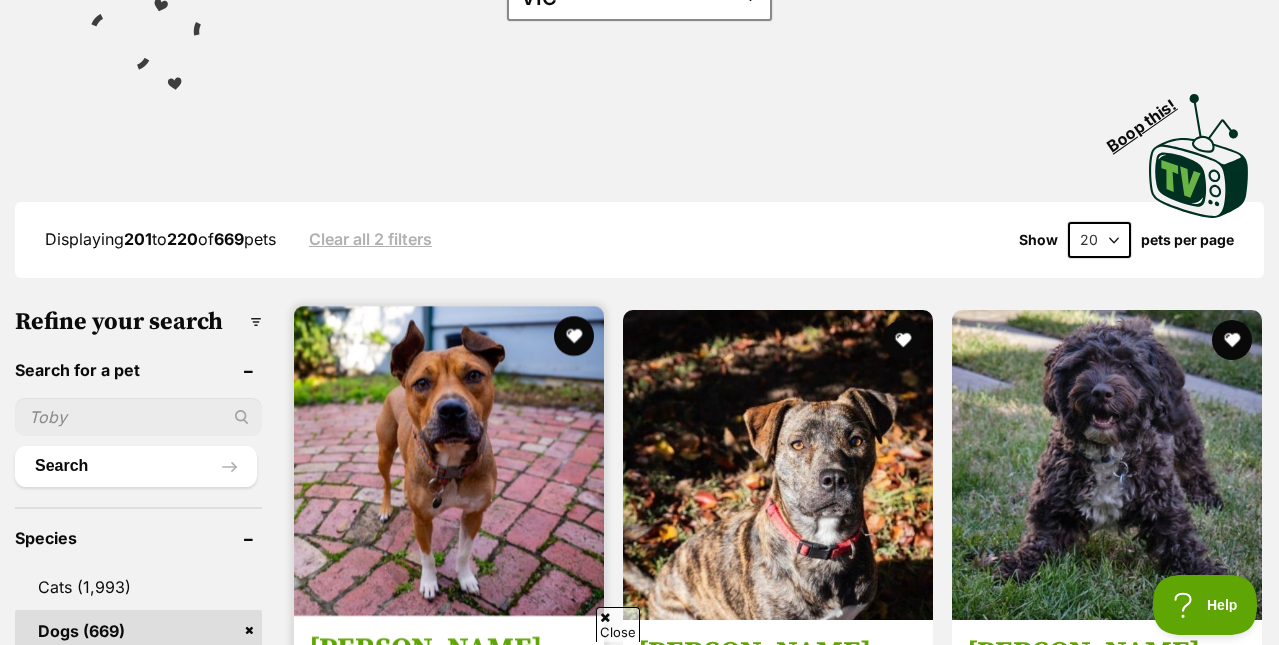 click at bounding box center (449, 461) 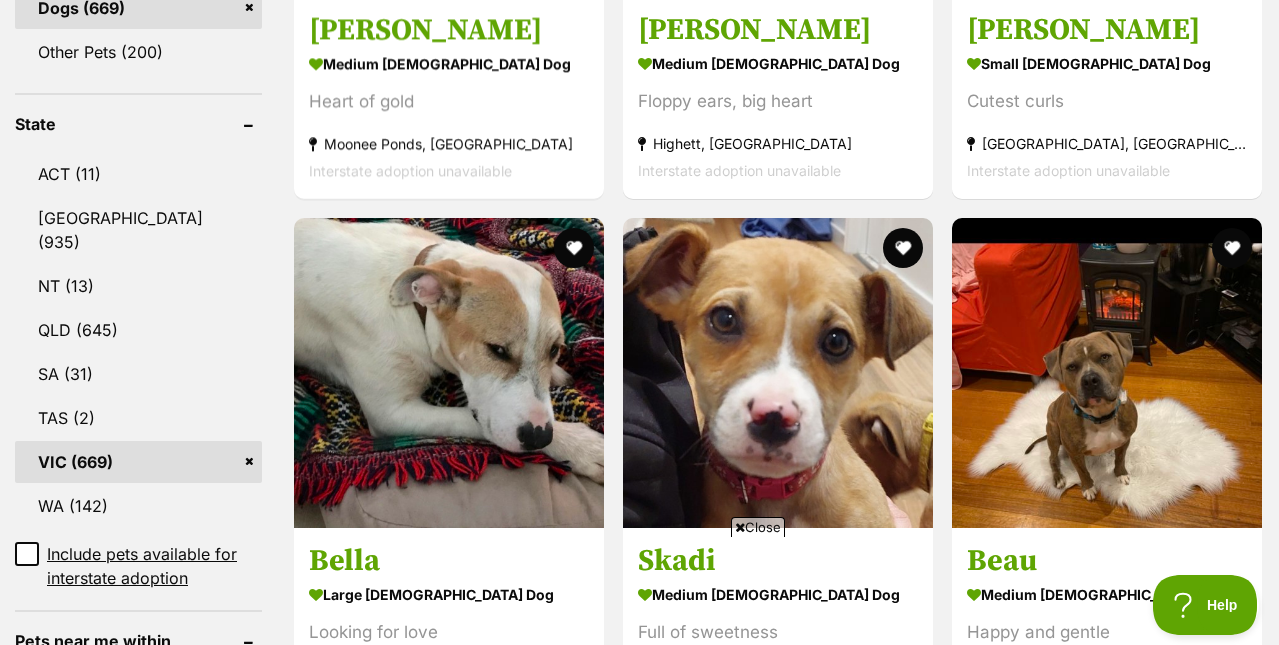 scroll, scrollTop: 1008, scrollLeft: 0, axis: vertical 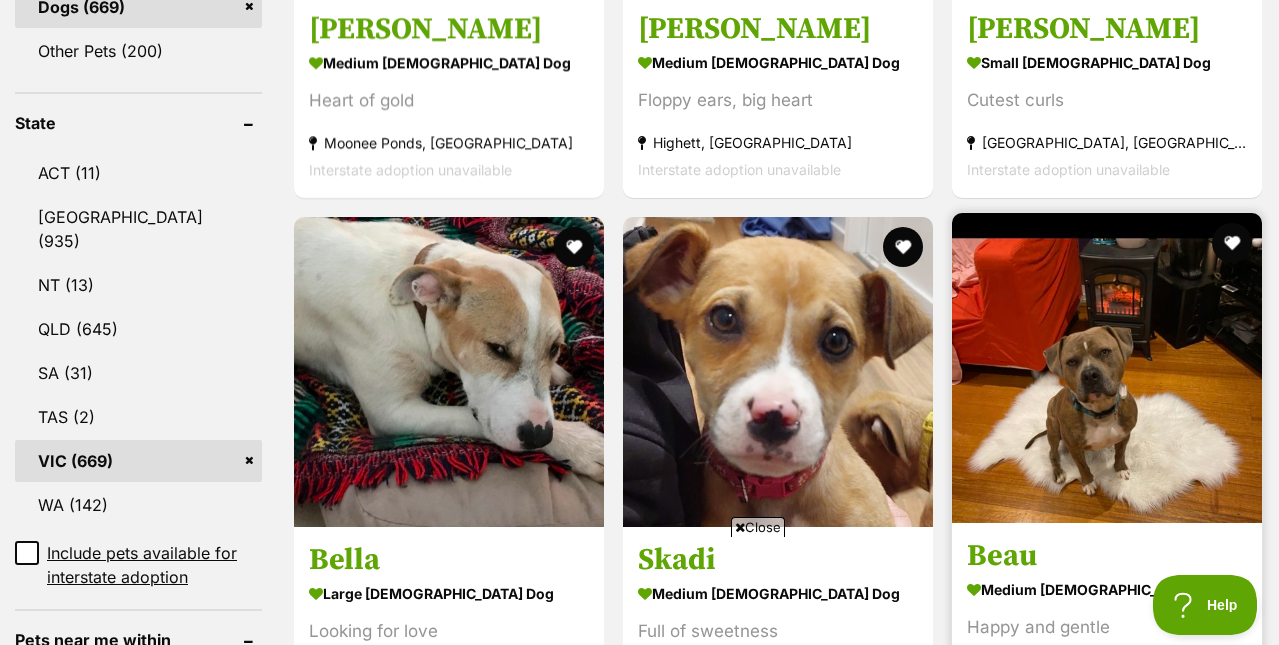 click at bounding box center [1107, 368] 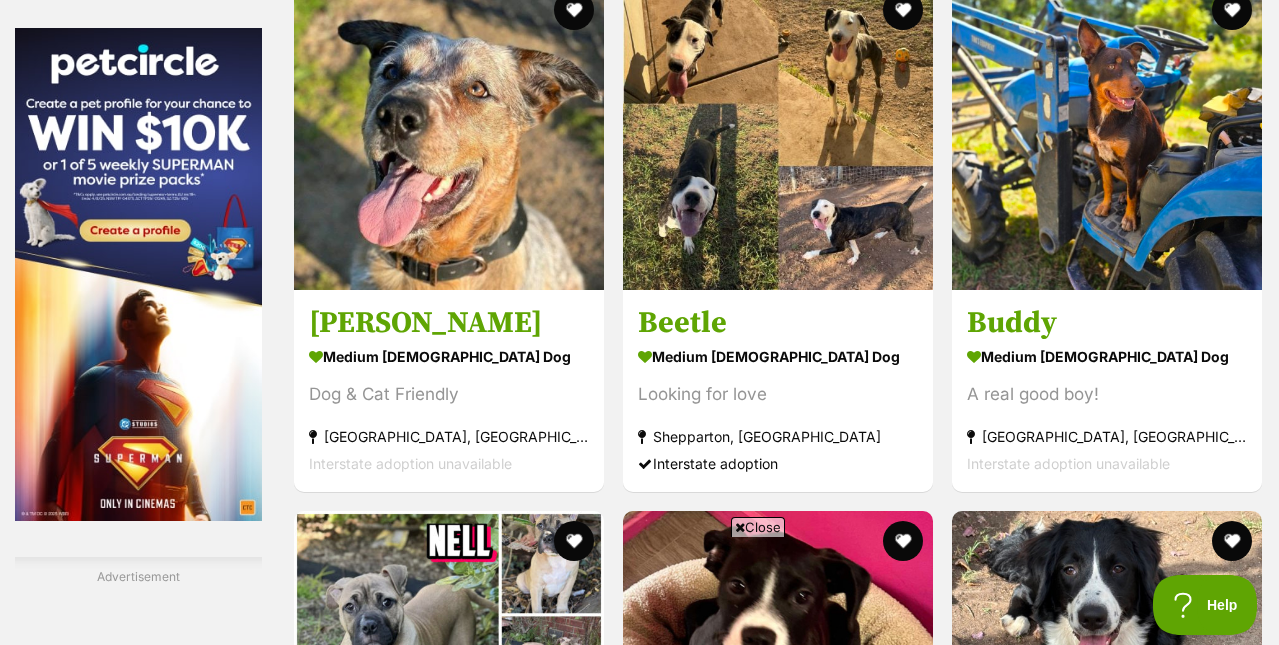 scroll, scrollTop: 3266, scrollLeft: 0, axis: vertical 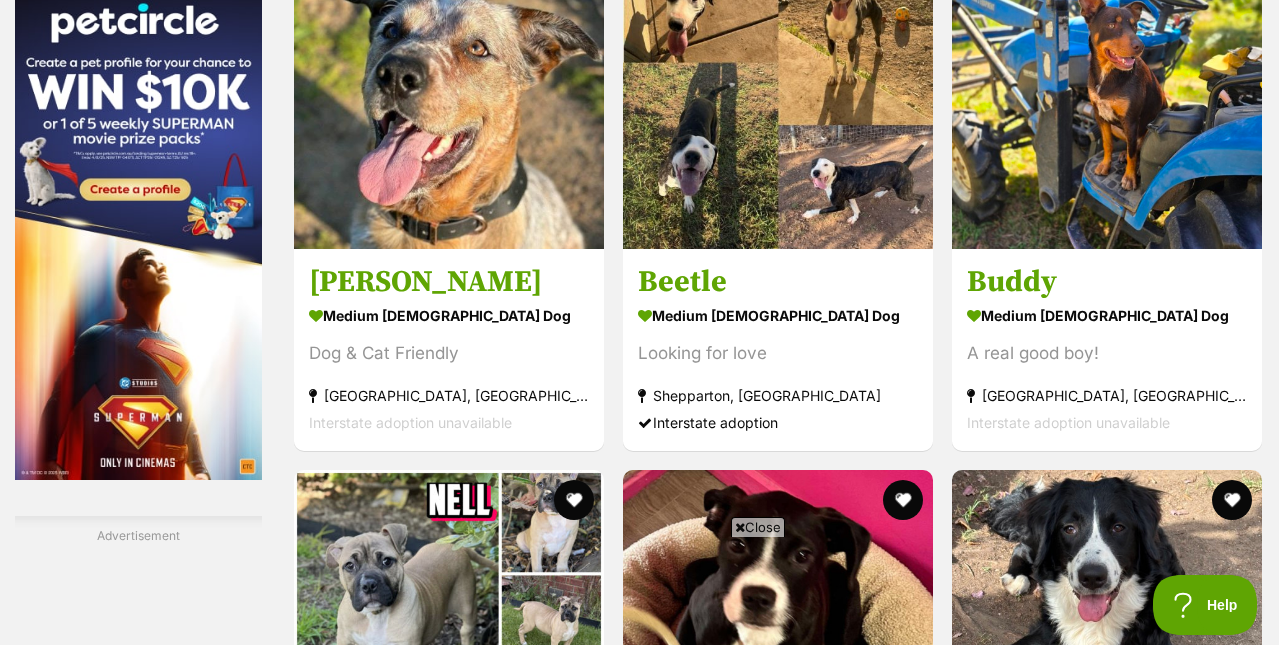click on "Next" at bounding box center [859, 1750] 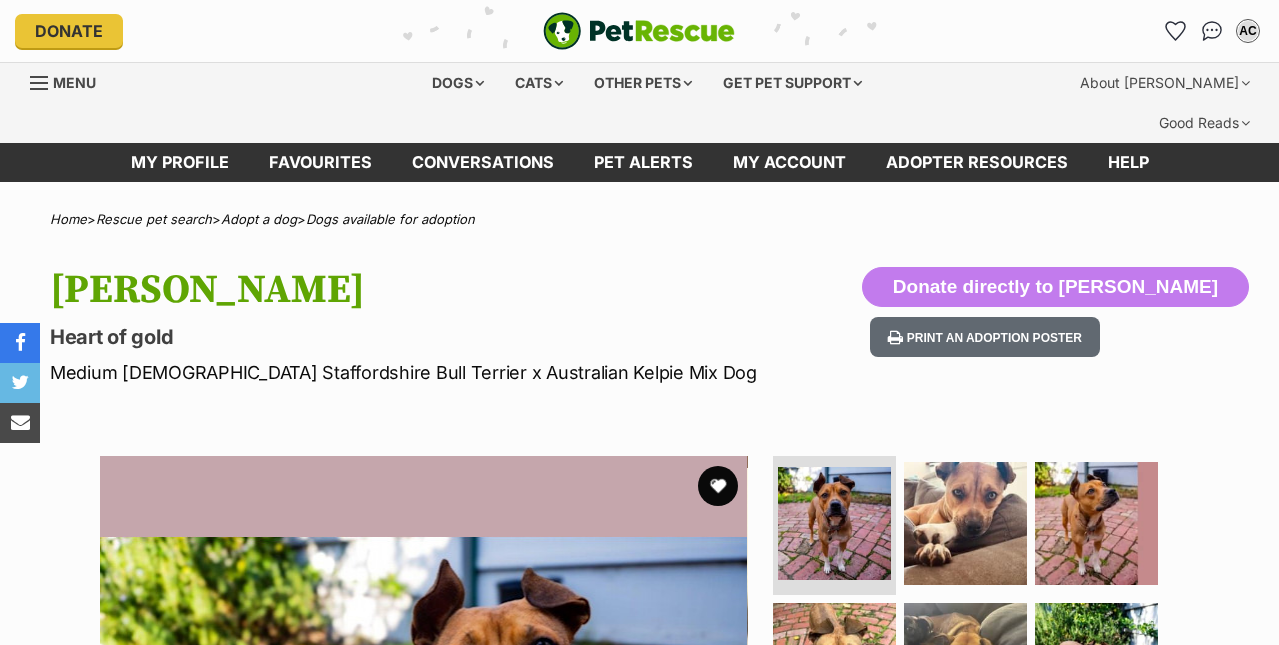 scroll, scrollTop: 0, scrollLeft: 0, axis: both 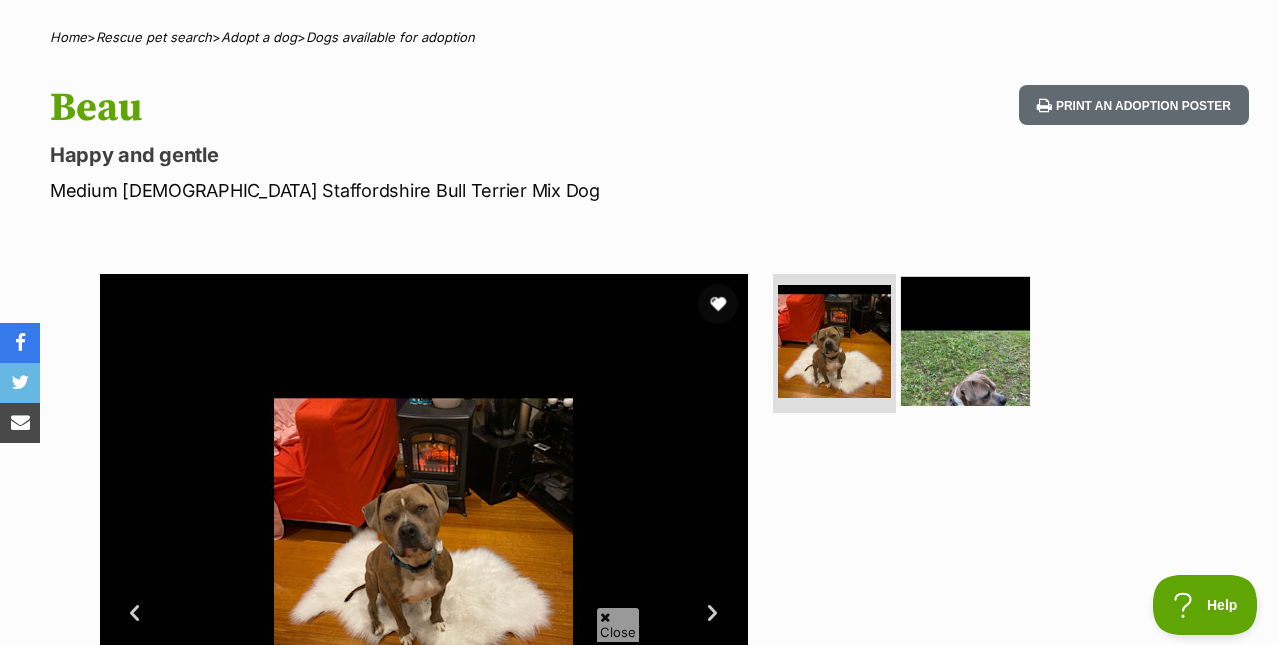 click at bounding box center (965, 340) 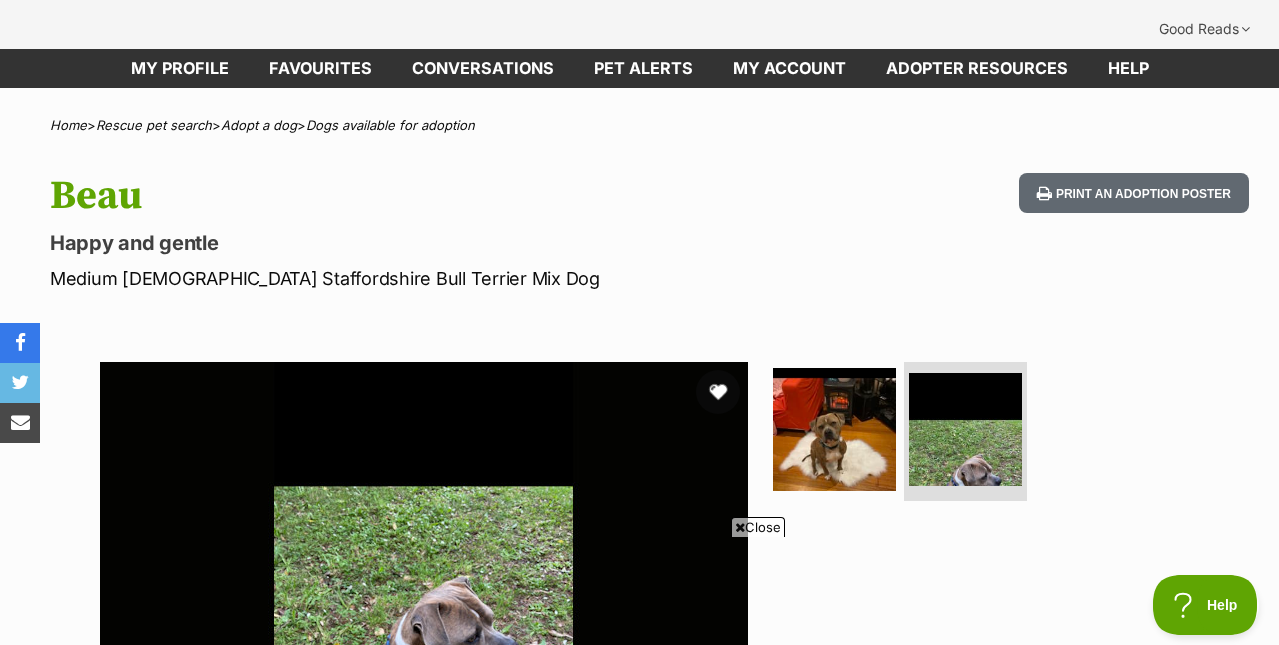 scroll, scrollTop: 0, scrollLeft: 0, axis: both 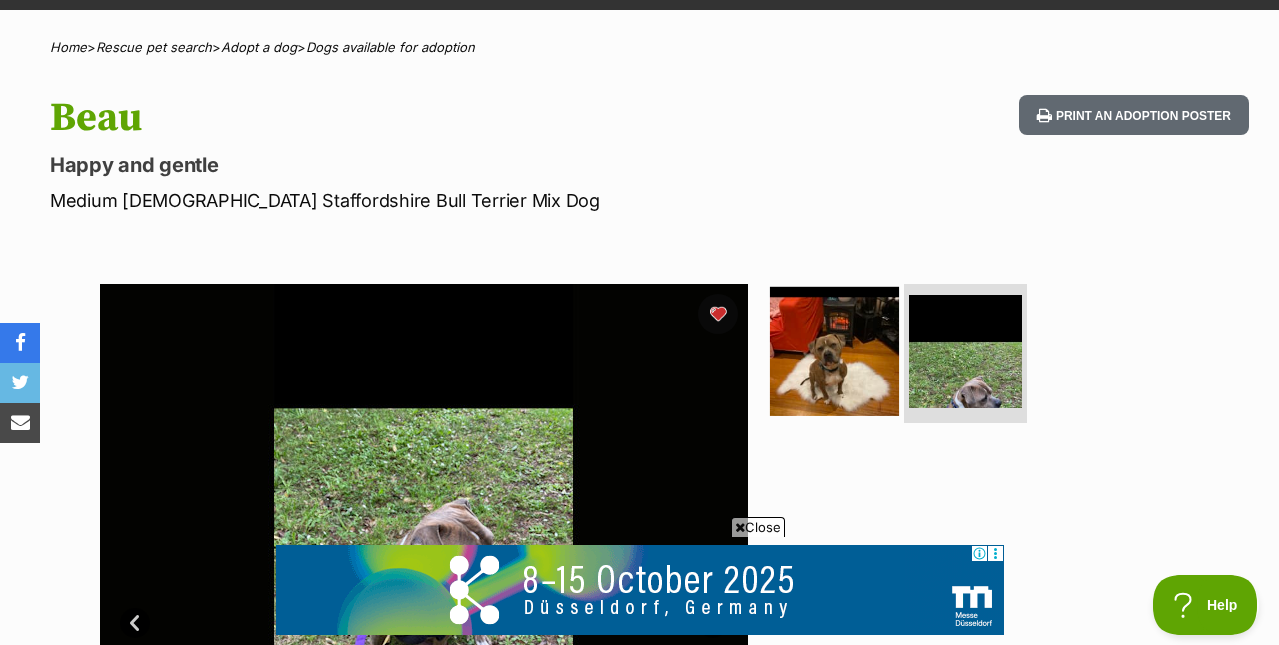 click at bounding box center [834, 350] 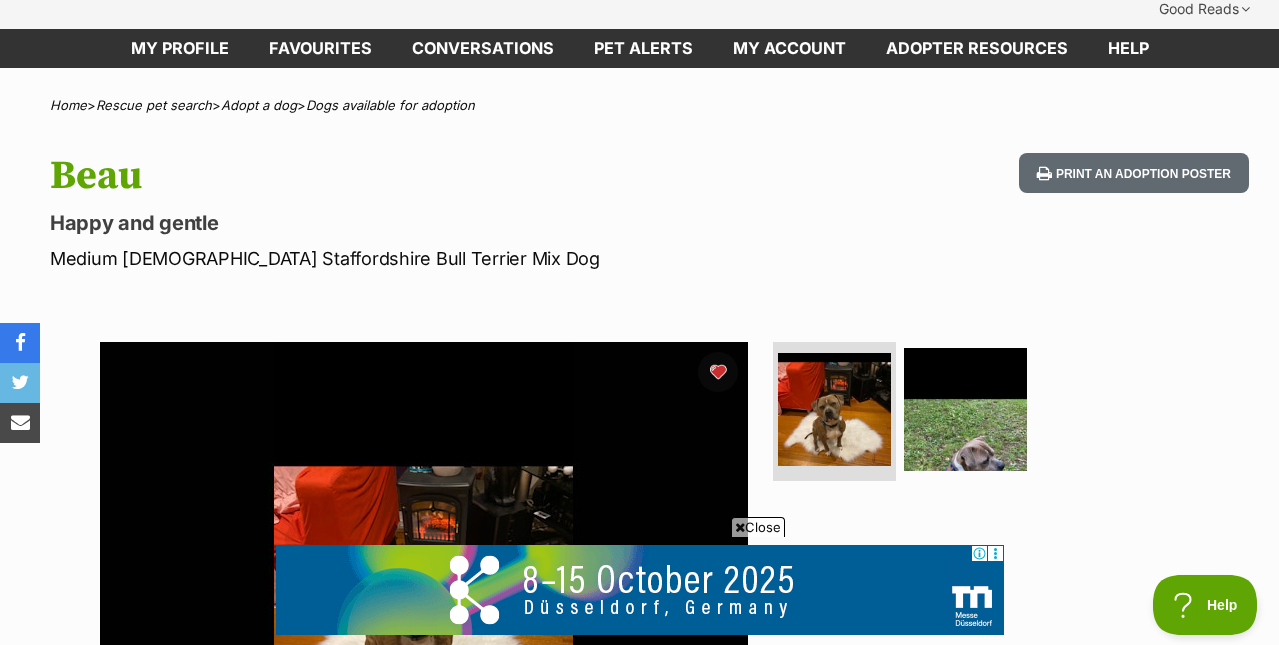 scroll, scrollTop: 108, scrollLeft: 0, axis: vertical 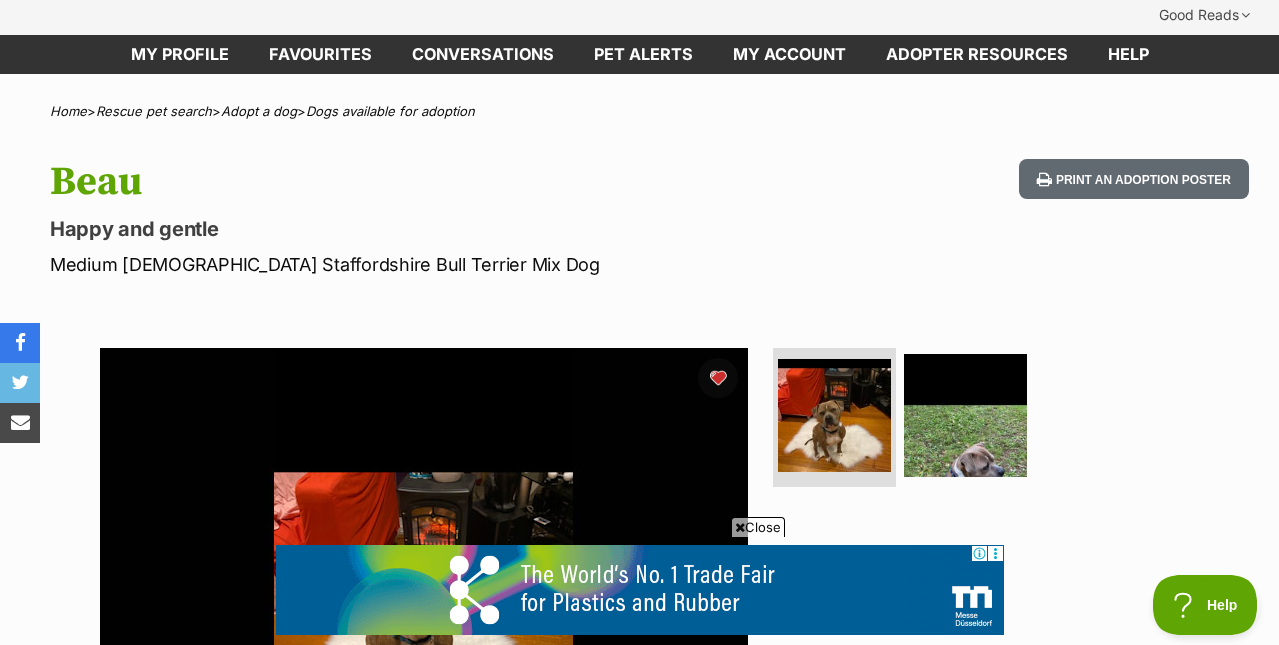 click on "Close" at bounding box center [758, 527] 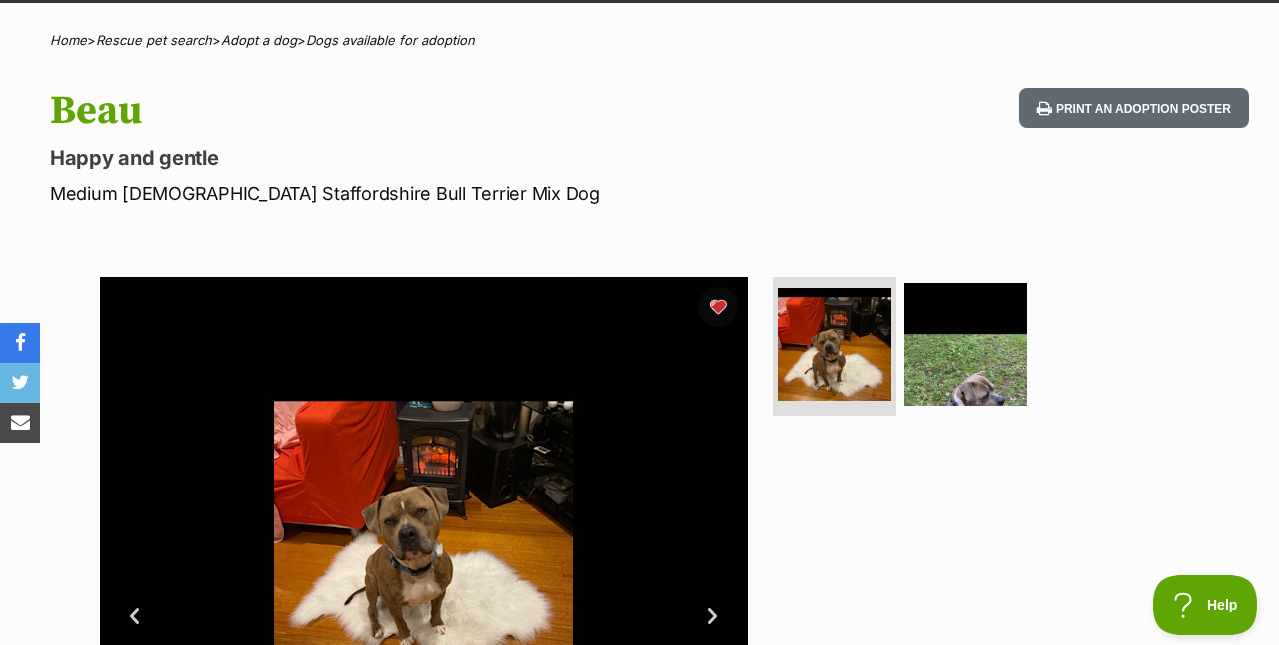 scroll, scrollTop: 179, scrollLeft: 0, axis: vertical 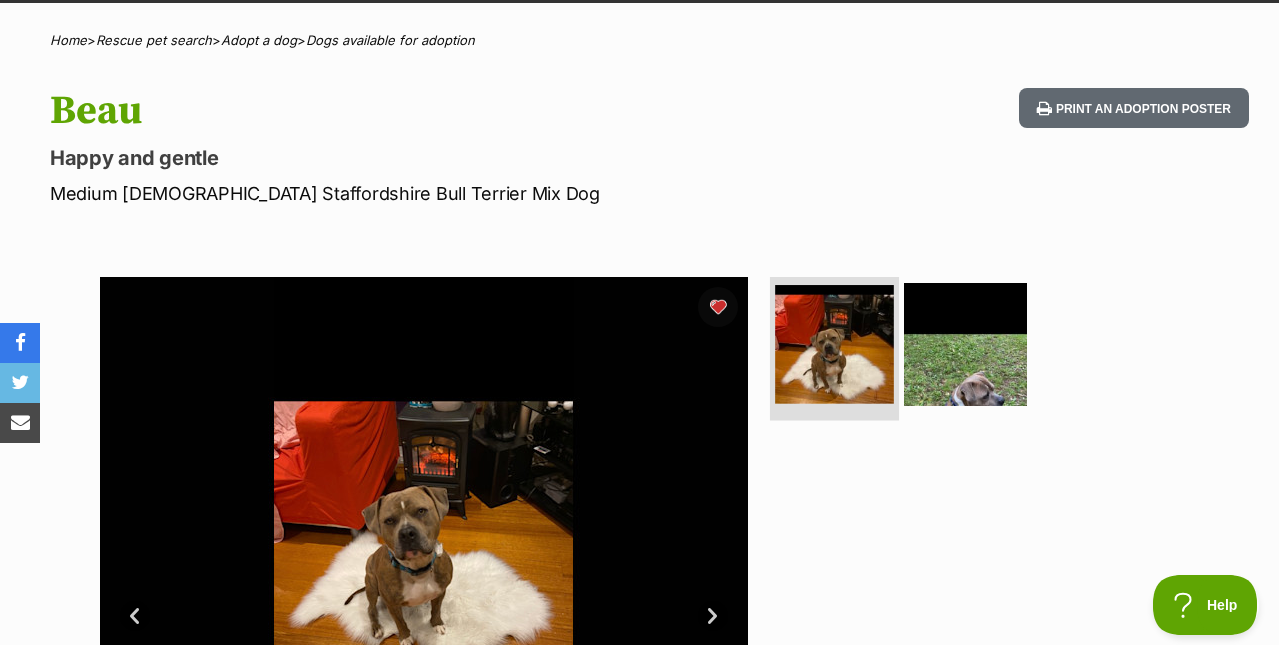 click at bounding box center [834, 344] 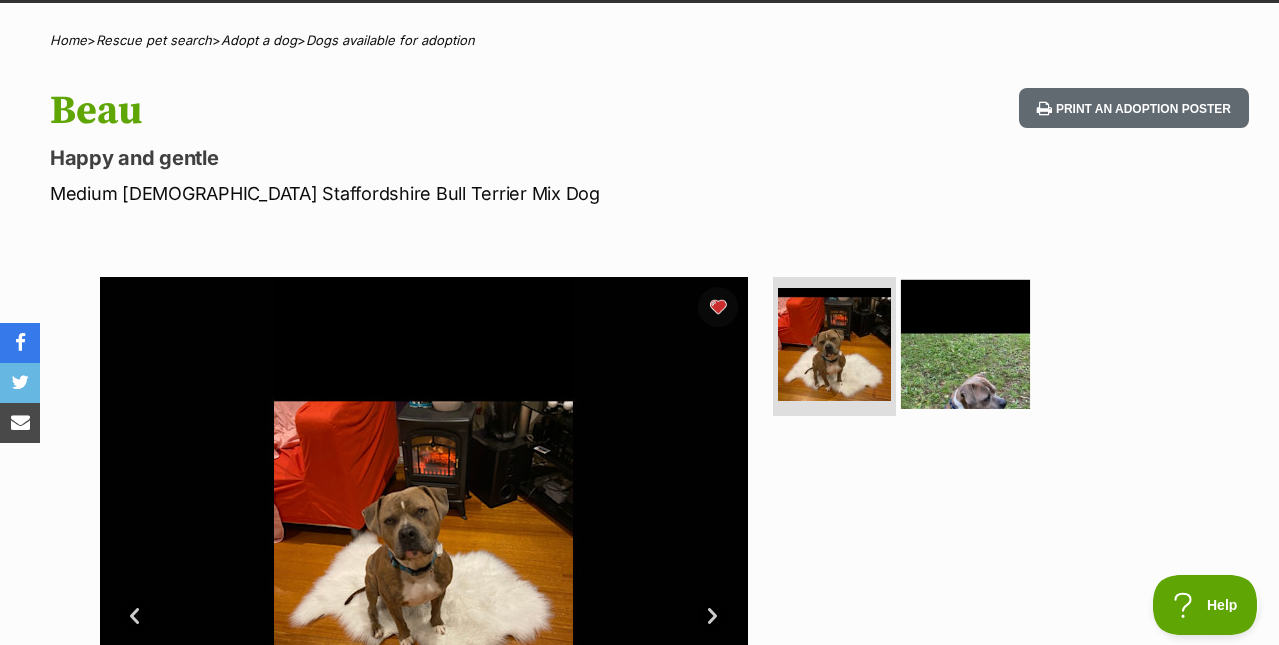 click at bounding box center [965, 343] 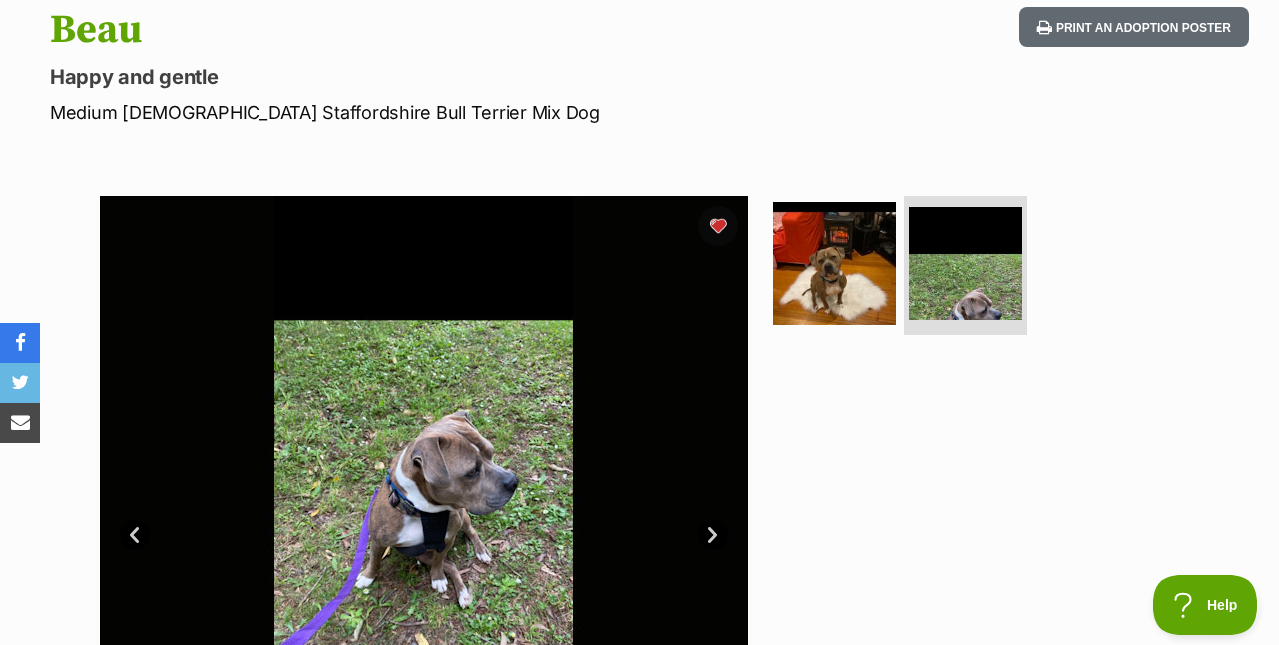 scroll, scrollTop: 267, scrollLeft: 0, axis: vertical 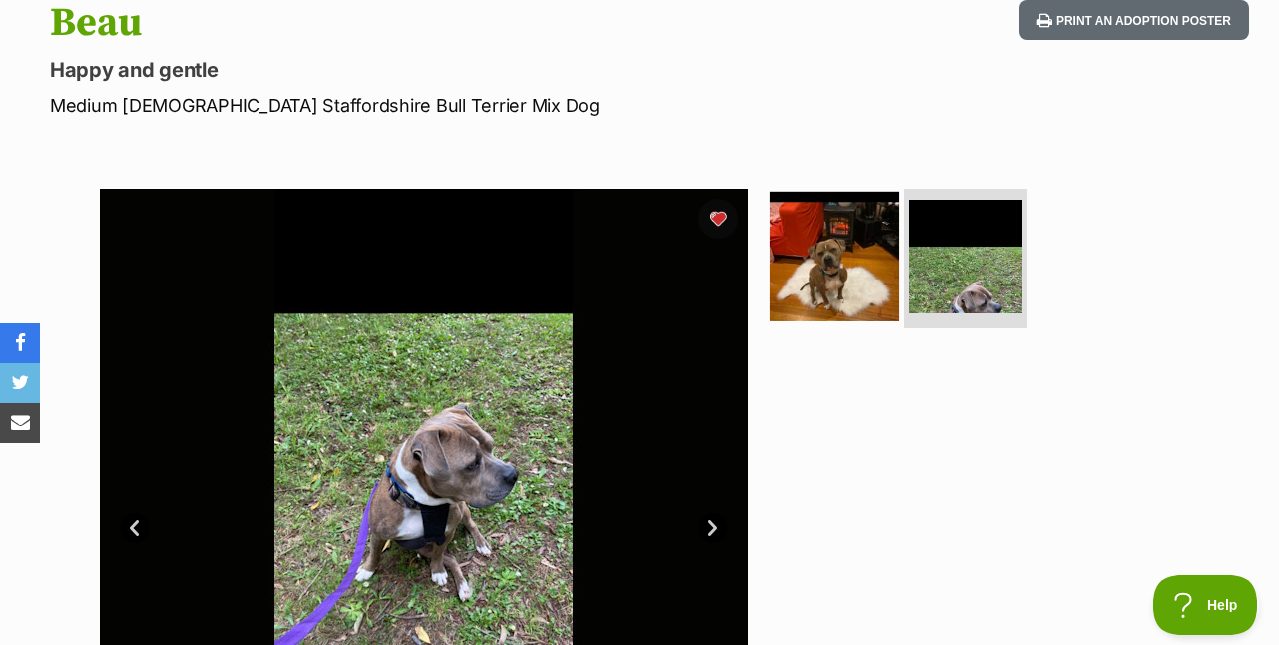 click at bounding box center [834, 255] 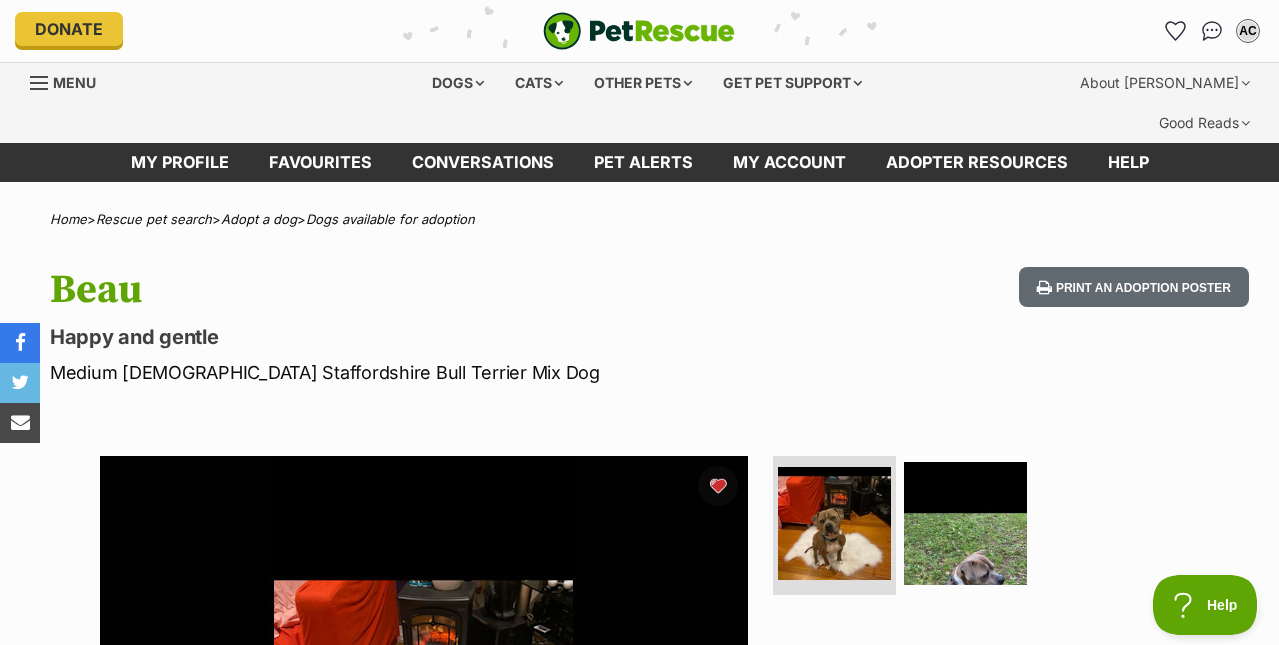 scroll, scrollTop: 0, scrollLeft: 0, axis: both 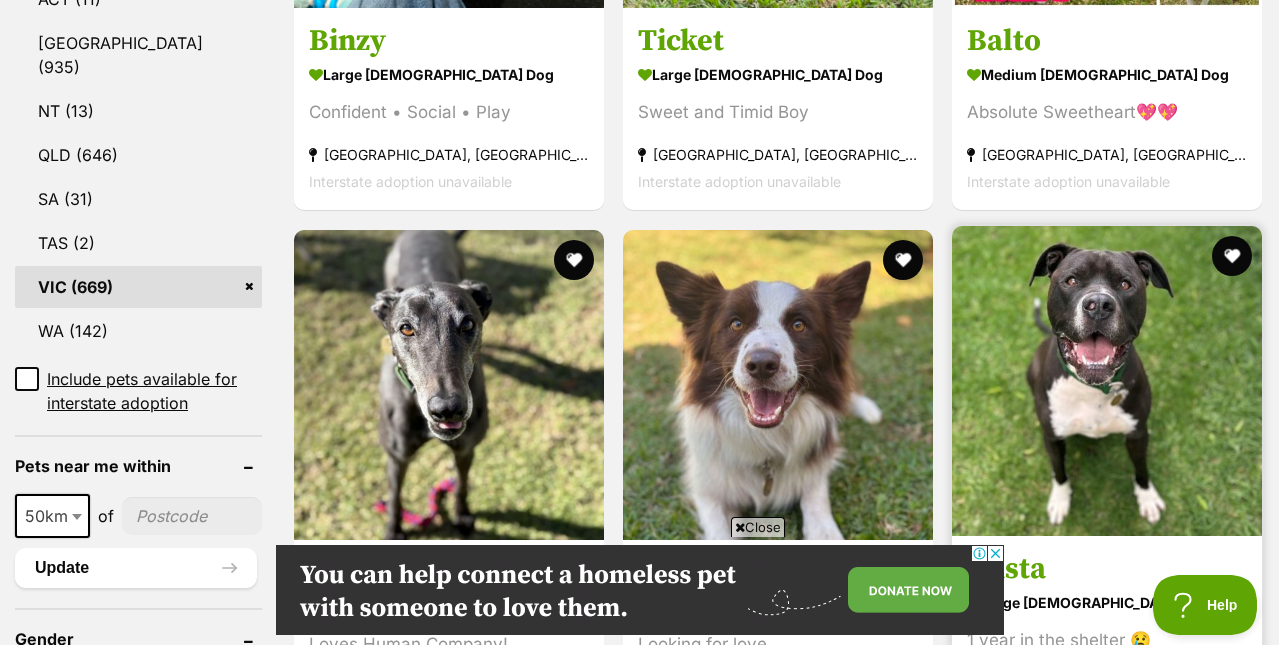 click at bounding box center [1107, 381] 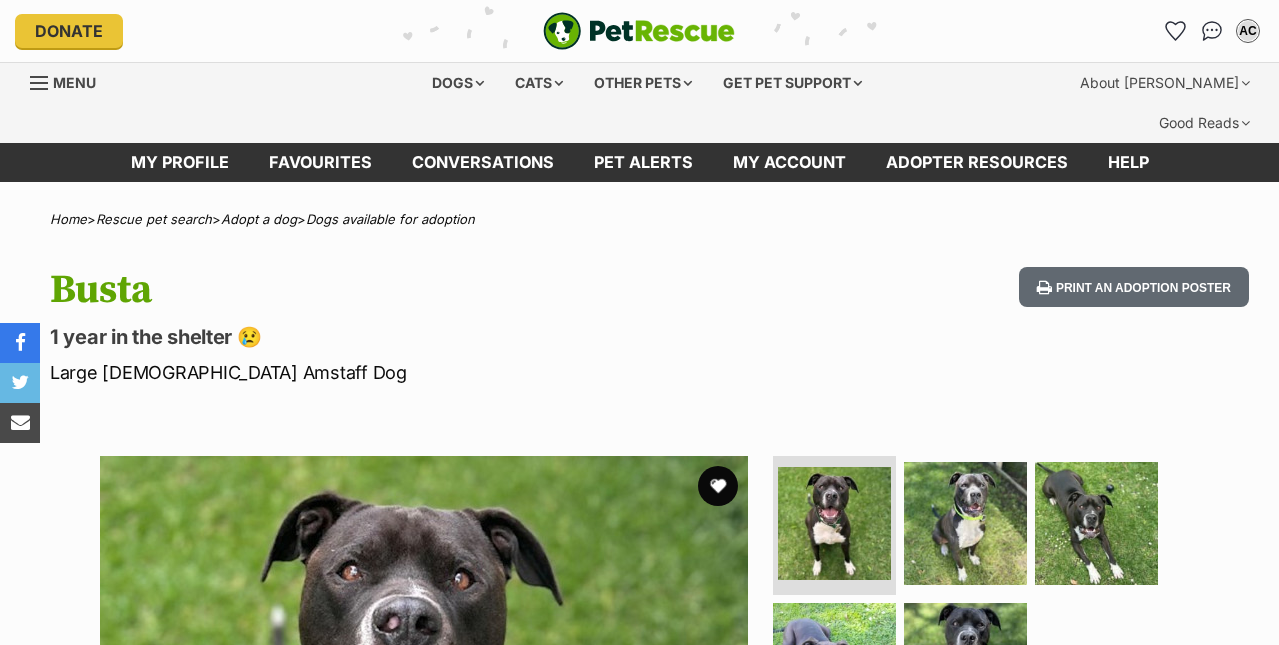 scroll, scrollTop: 0, scrollLeft: 0, axis: both 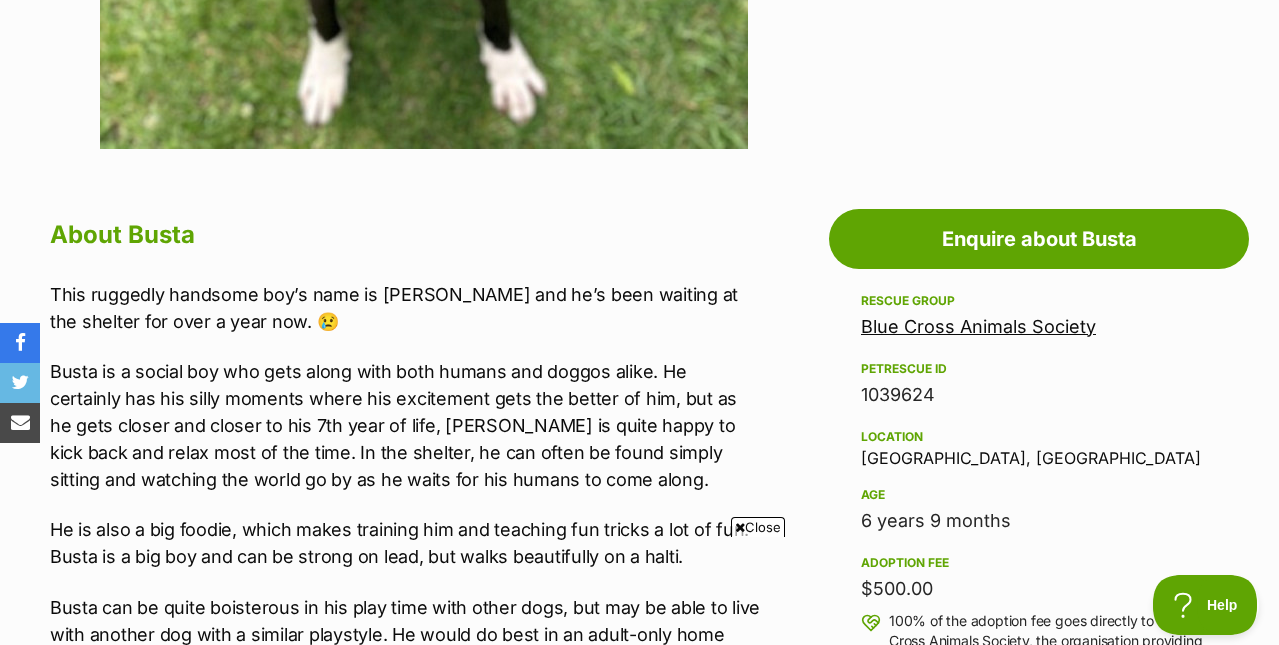click on "Close" at bounding box center [758, 527] 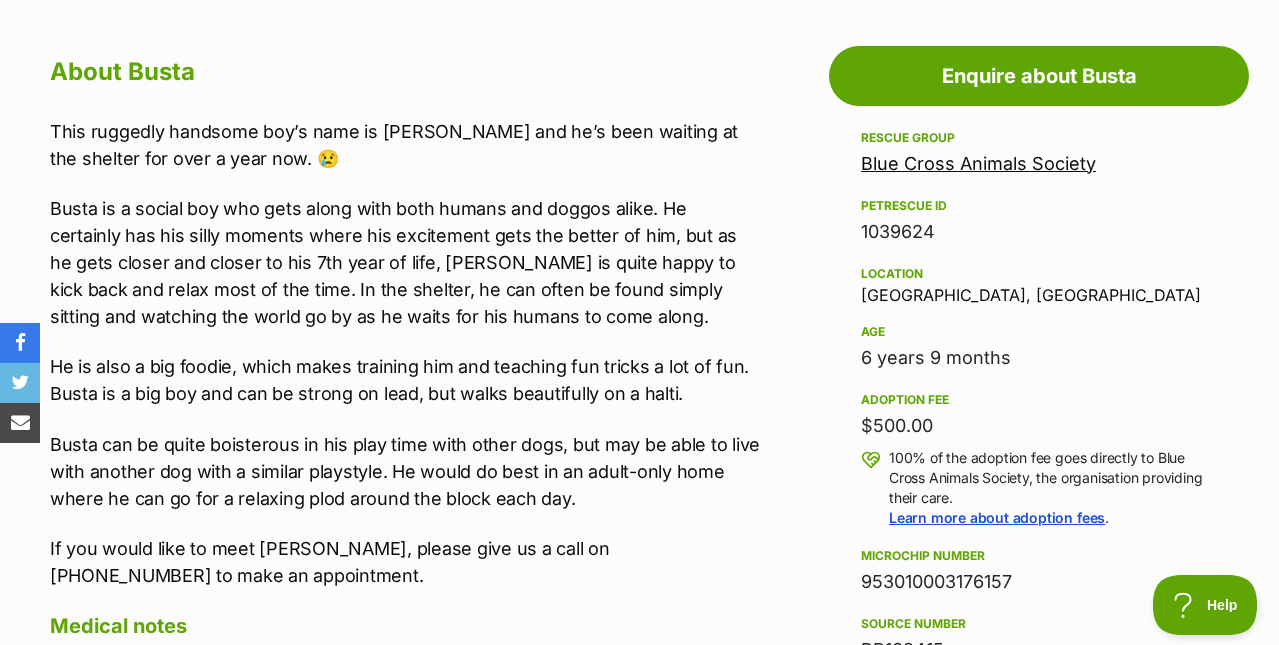 scroll, scrollTop: 1164, scrollLeft: 0, axis: vertical 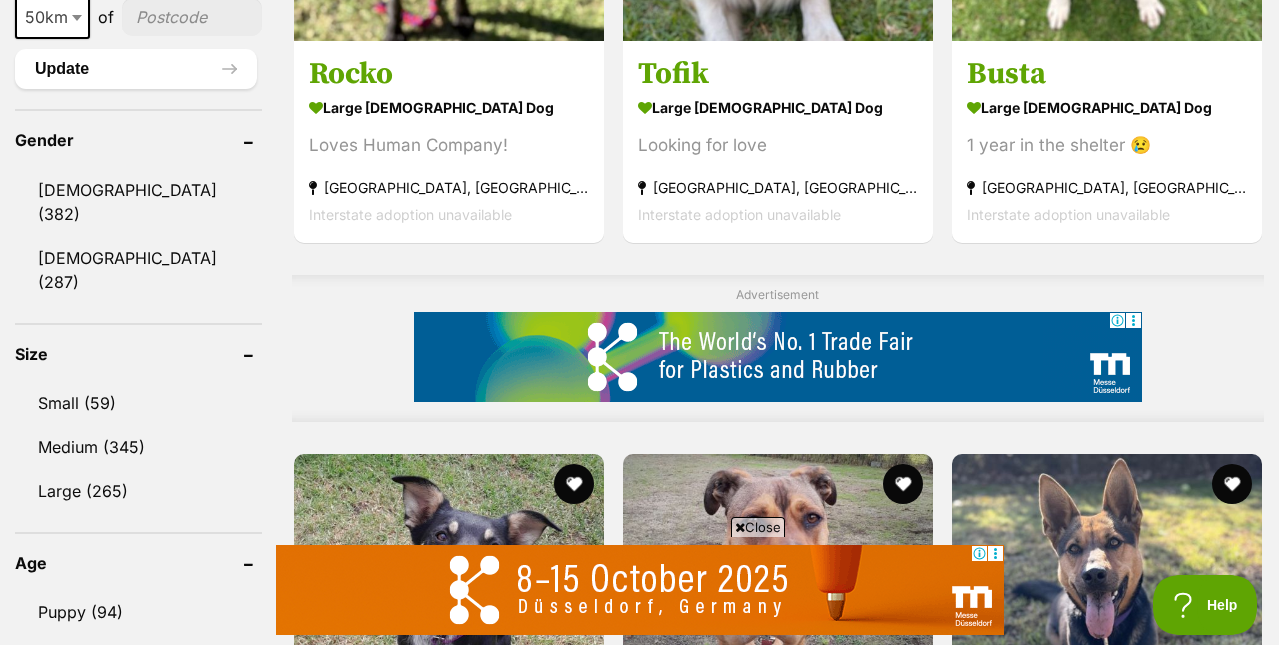 click on "Close" at bounding box center [758, 527] 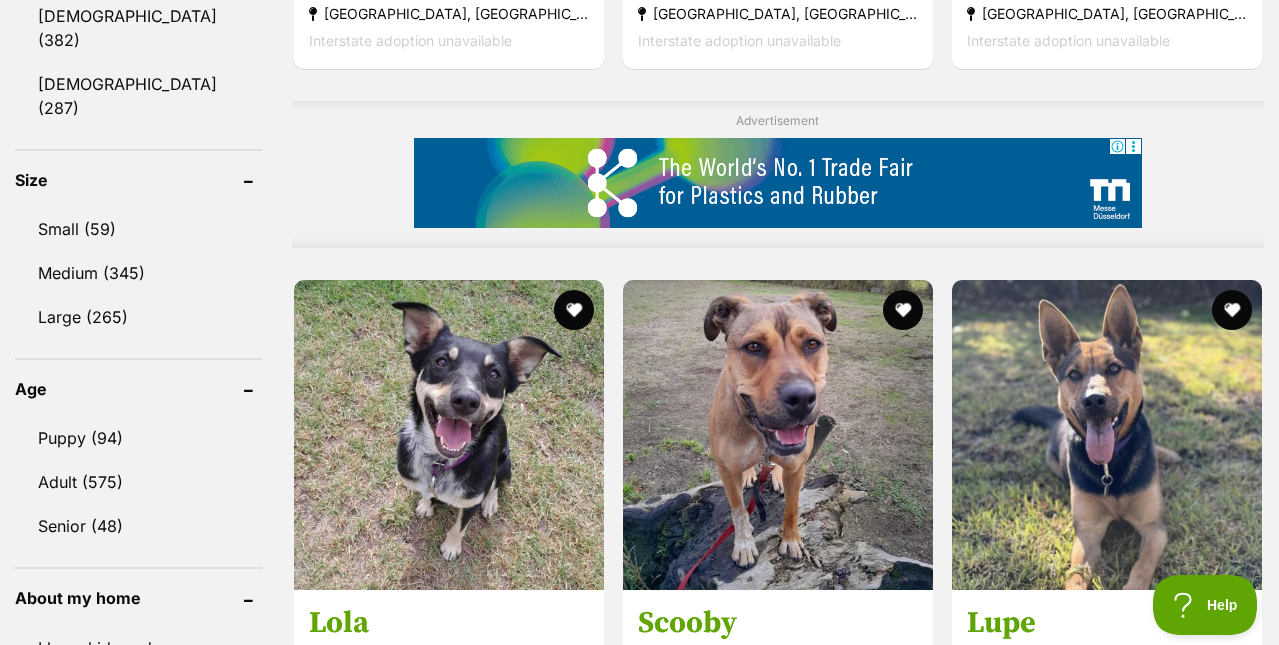 scroll, scrollTop: 1854, scrollLeft: 0, axis: vertical 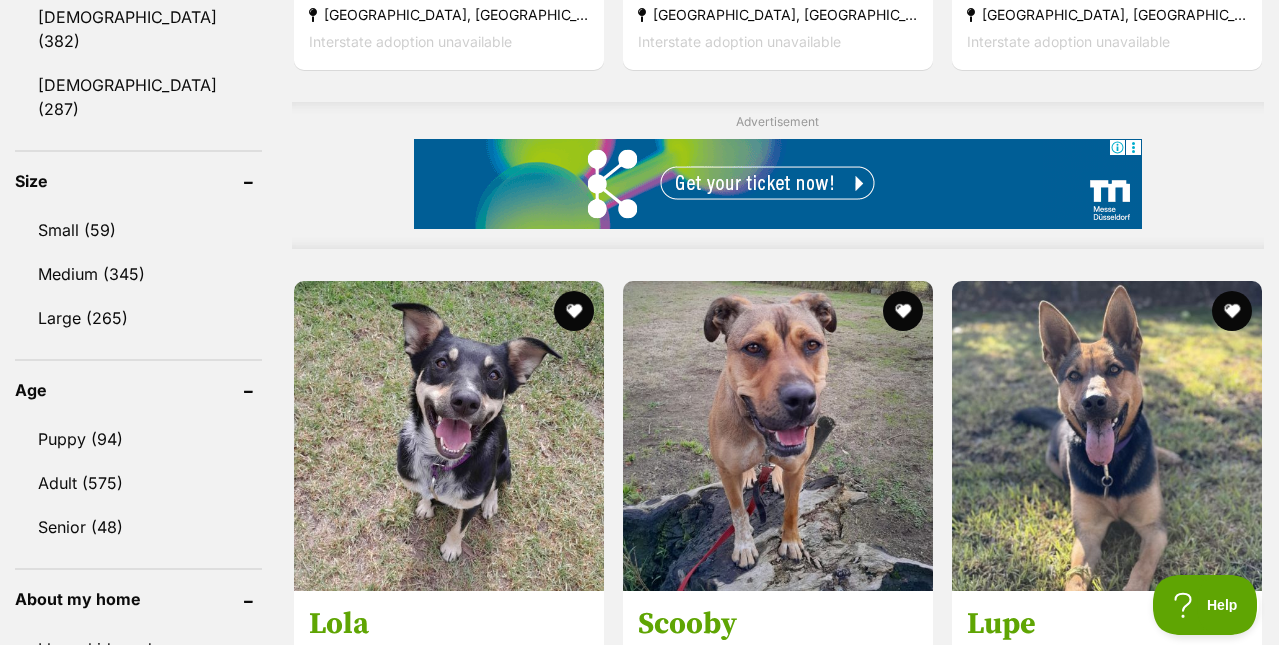 click at bounding box center (778, 964) 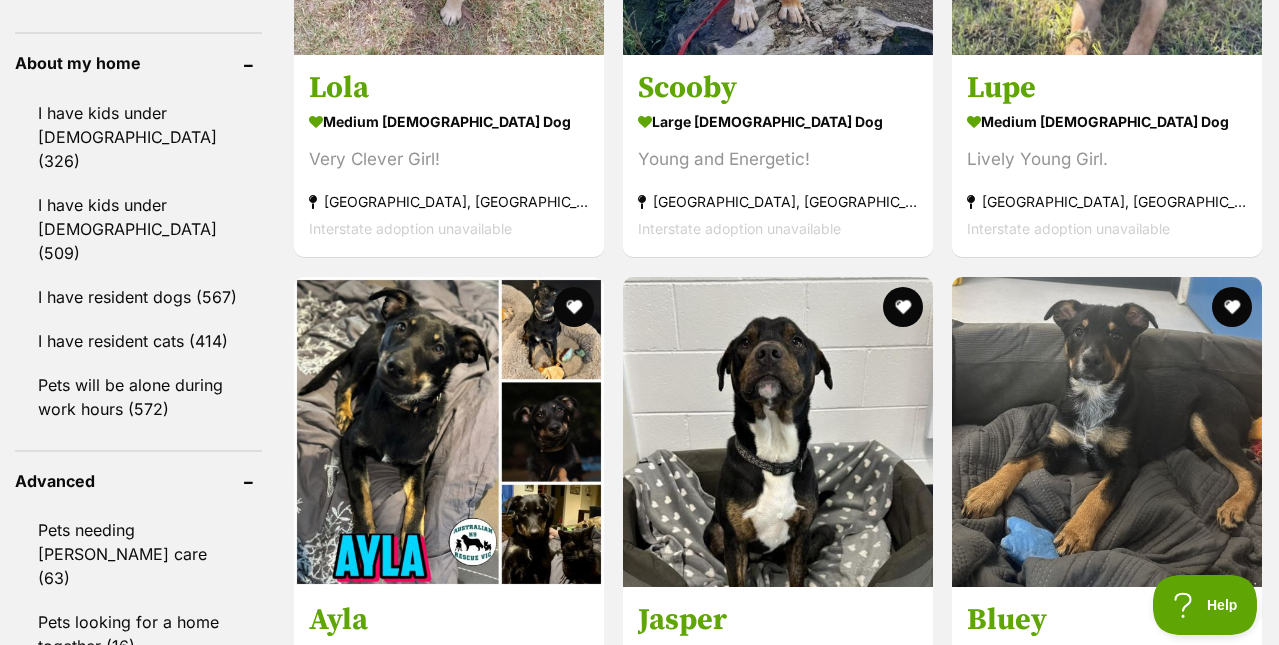 scroll, scrollTop: 2389, scrollLeft: 0, axis: vertical 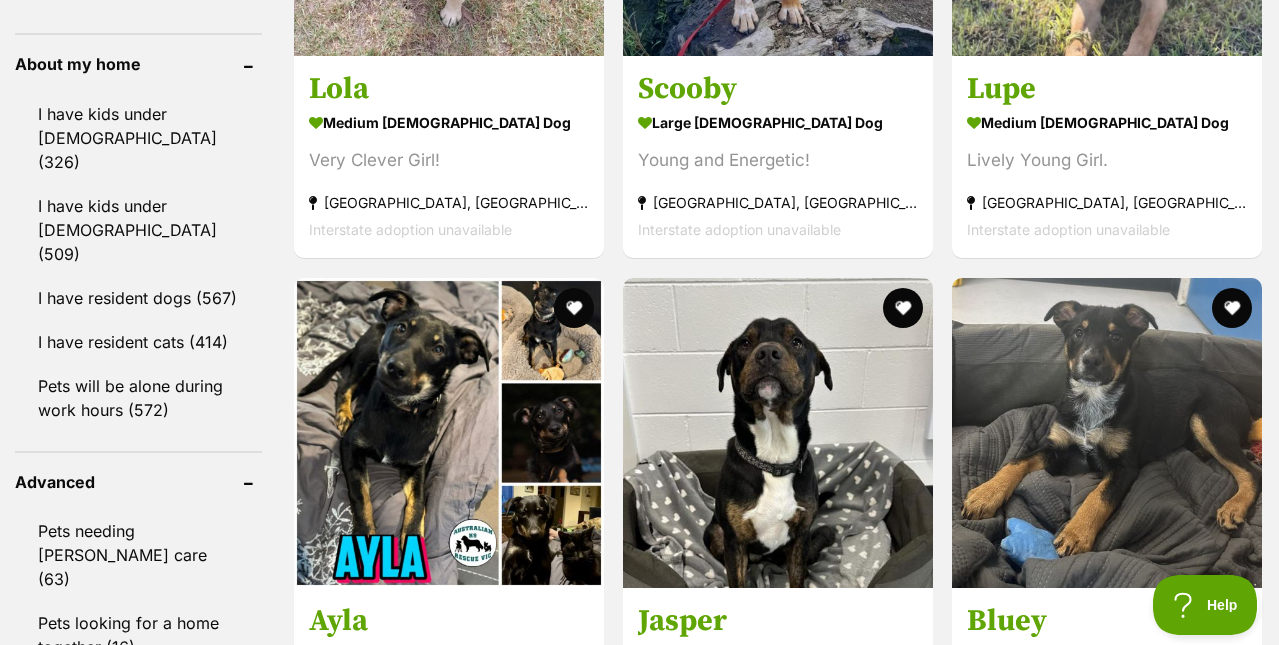 click at bounding box center [449, 1685] 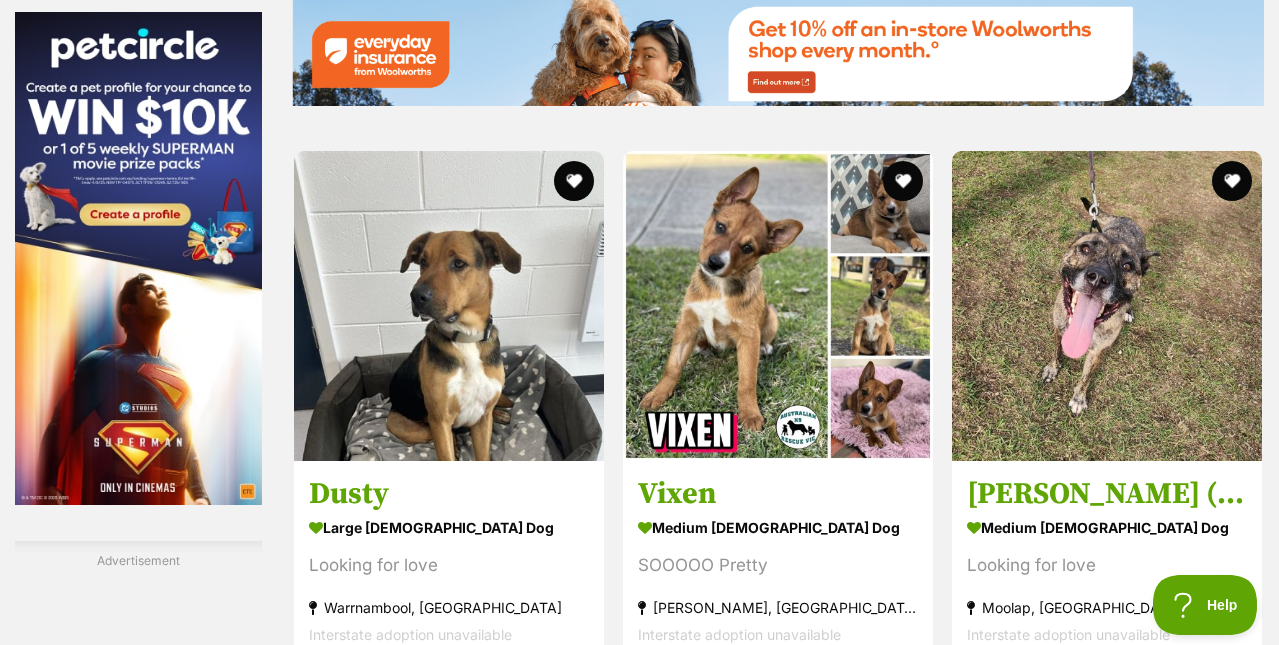 scroll, scrollTop: 3243, scrollLeft: 0, axis: vertical 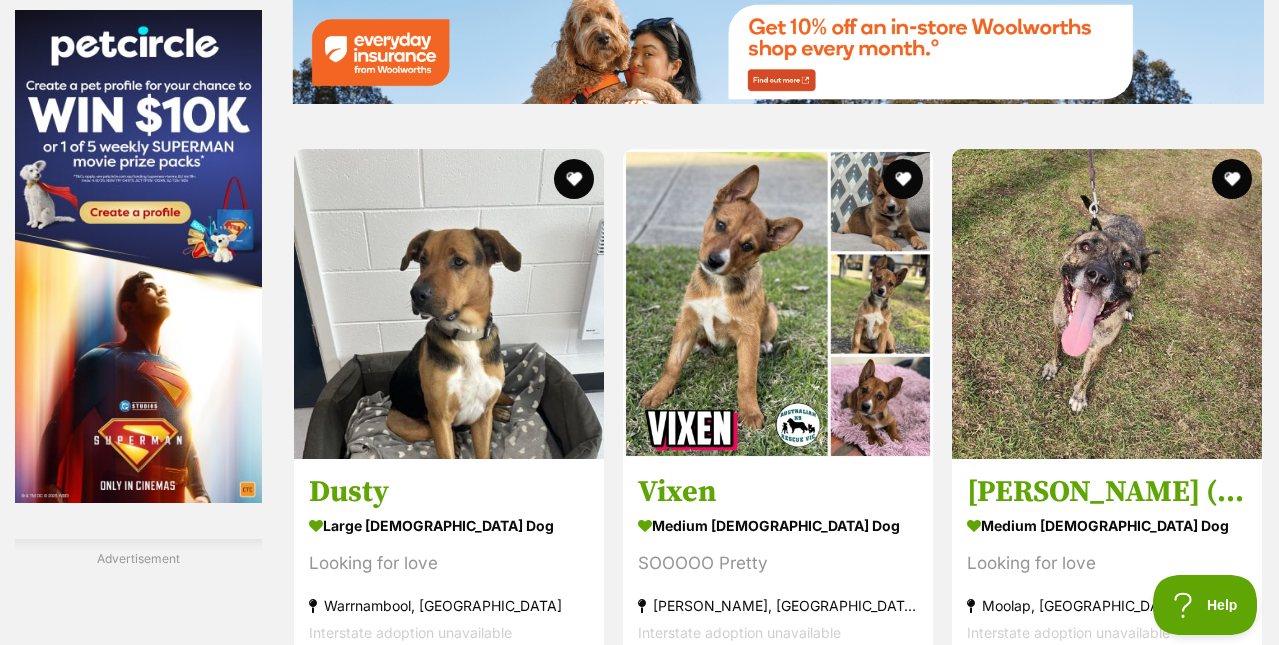 click on "Next" at bounding box center [859, 1960] 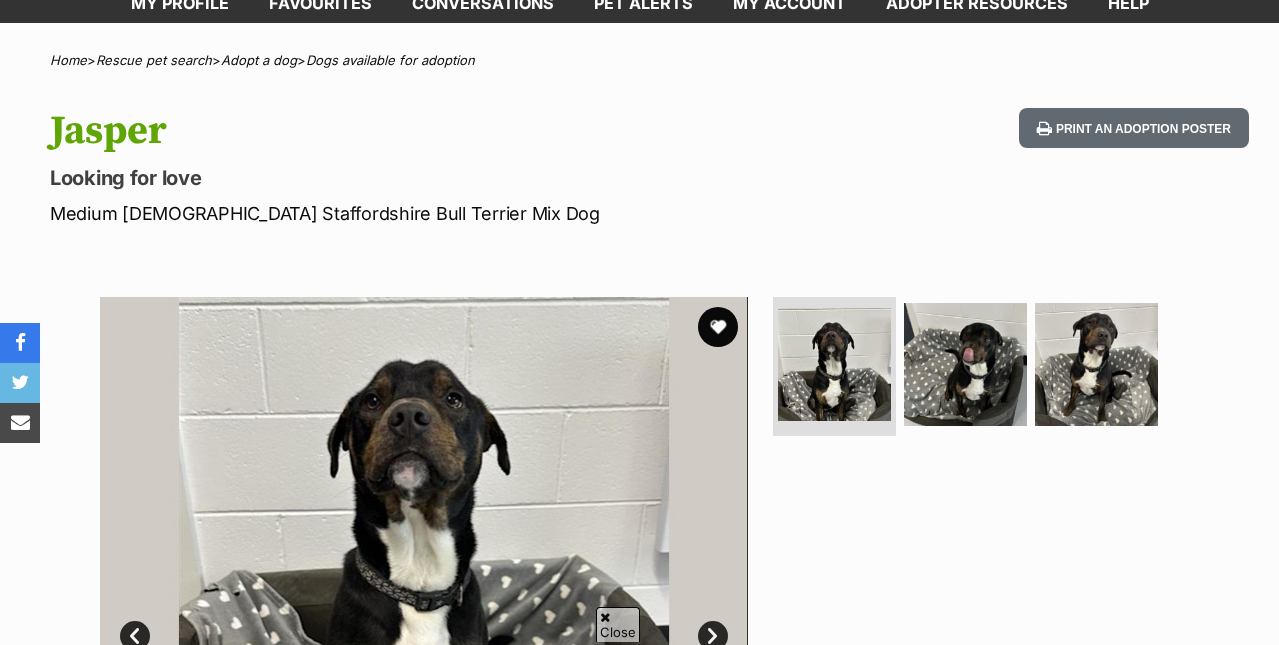 scroll, scrollTop: 159, scrollLeft: 0, axis: vertical 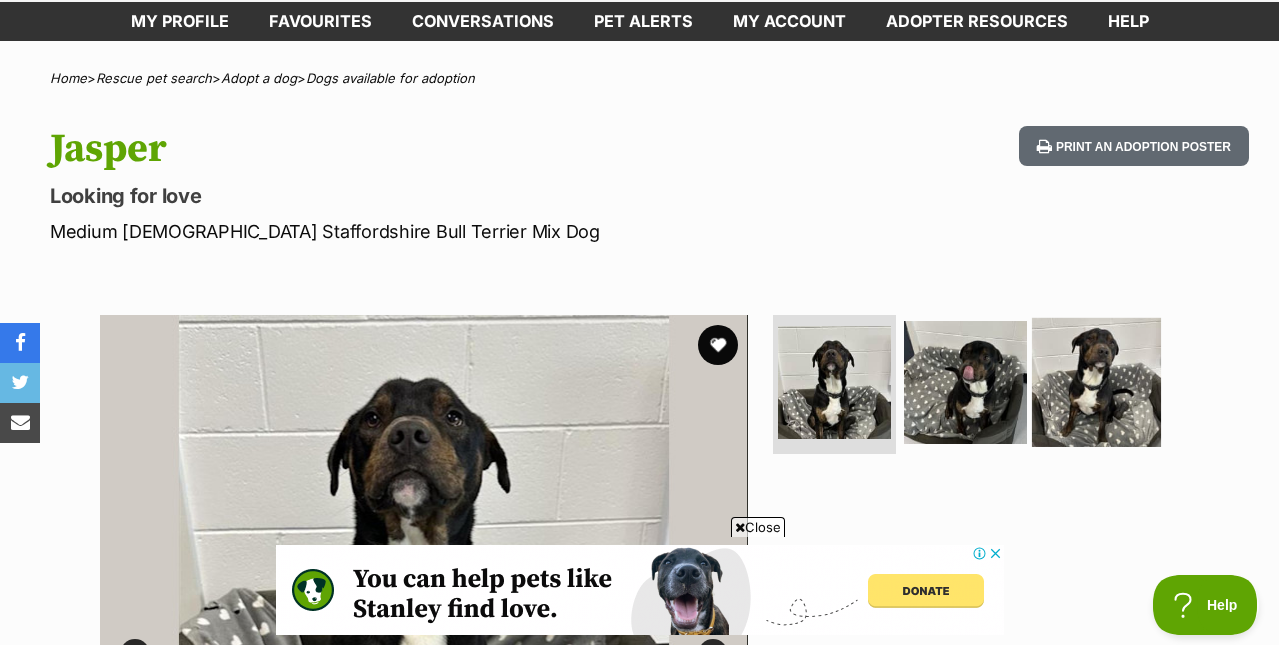 click at bounding box center (1096, 381) 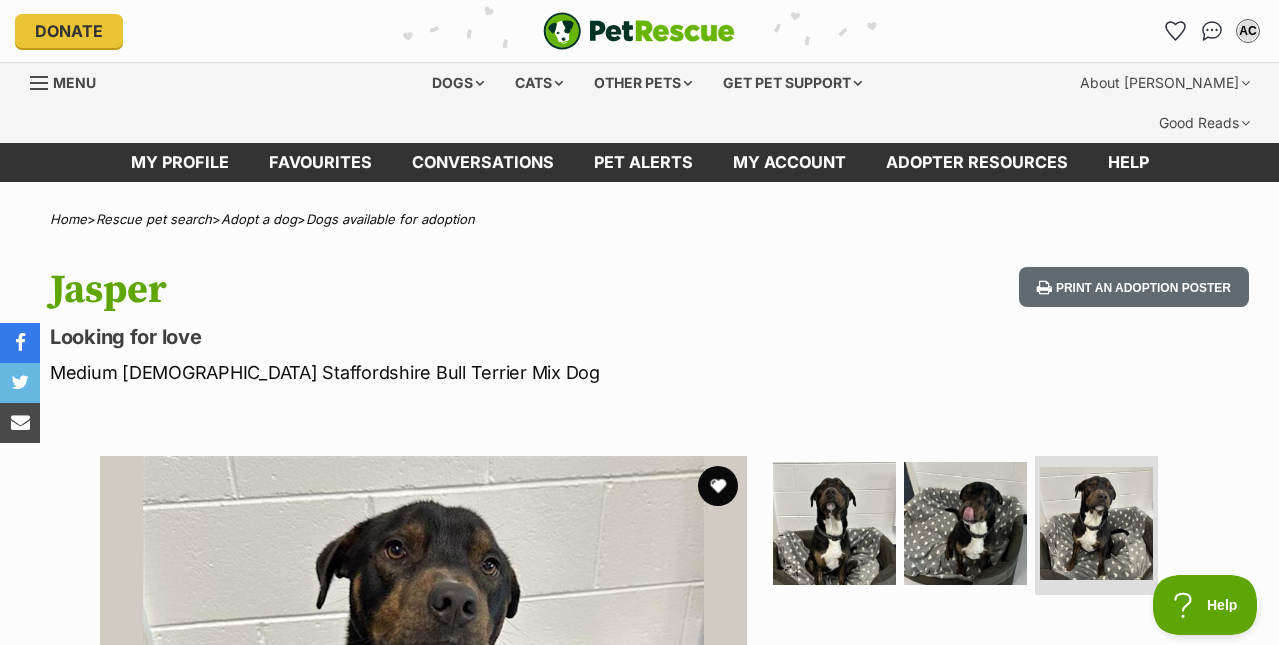 scroll, scrollTop: 0, scrollLeft: 0, axis: both 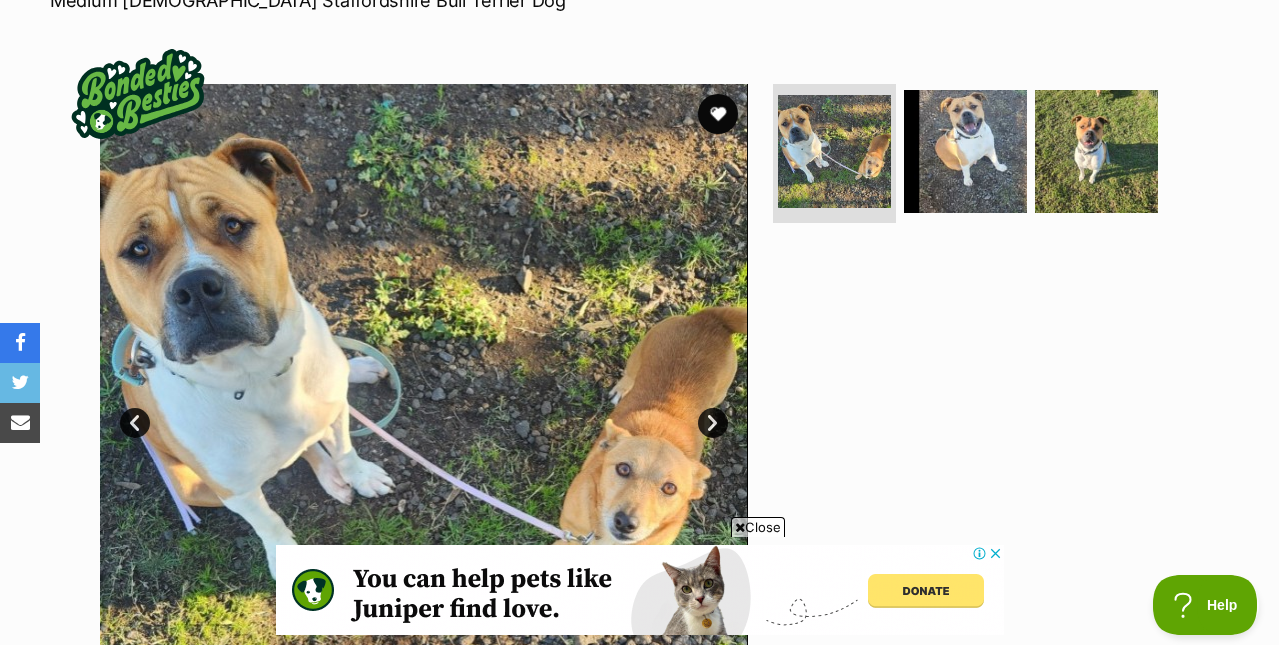 click on "Close" at bounding box center [758, 527] 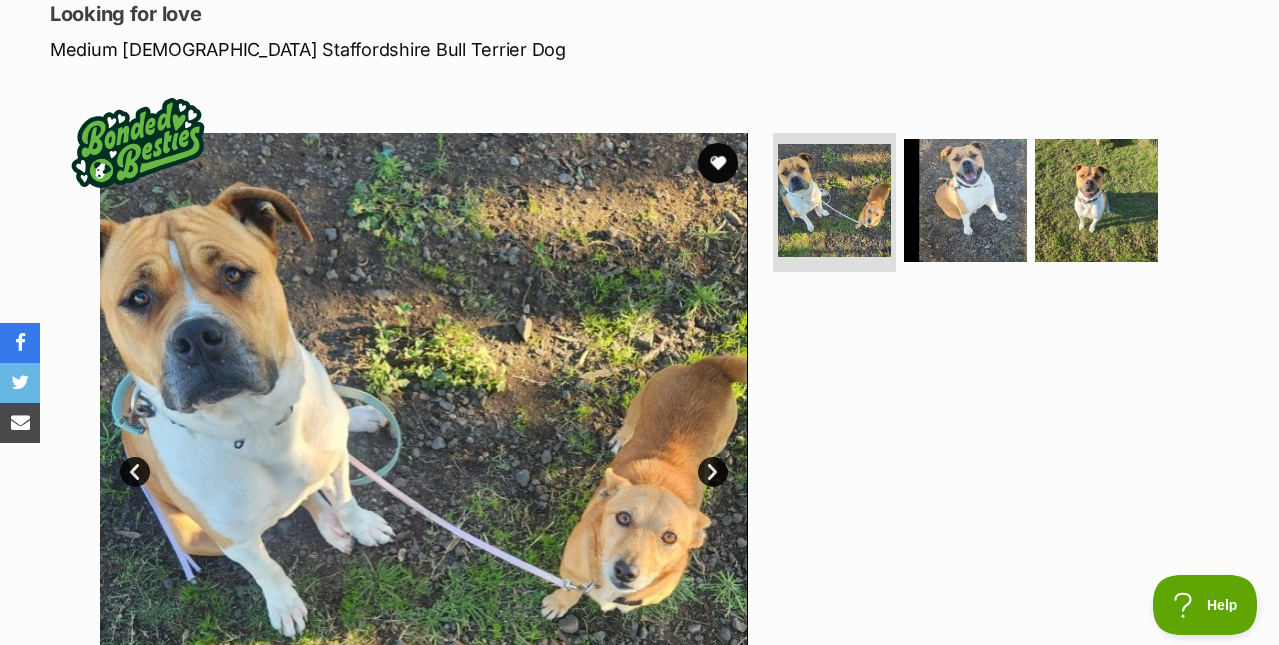 scroll, scrollTop: 323, scrollLeft: 0, axis: vertical 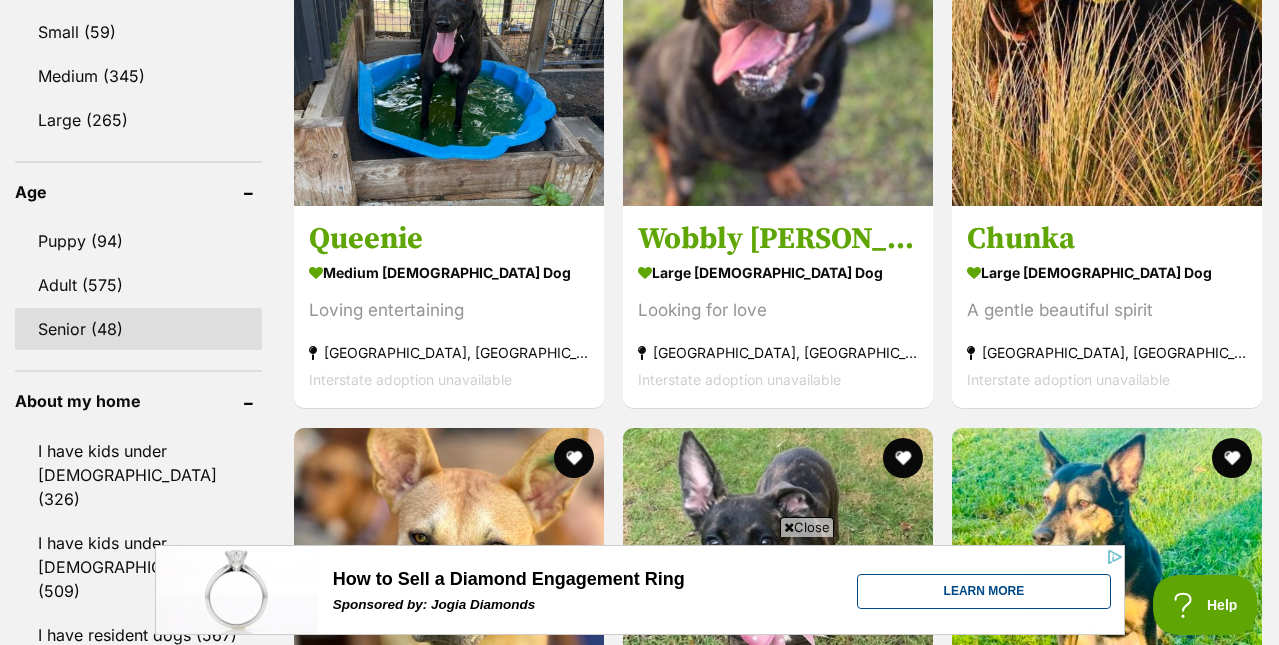 click on "Senior (48)" at bounding box center [138, 329] 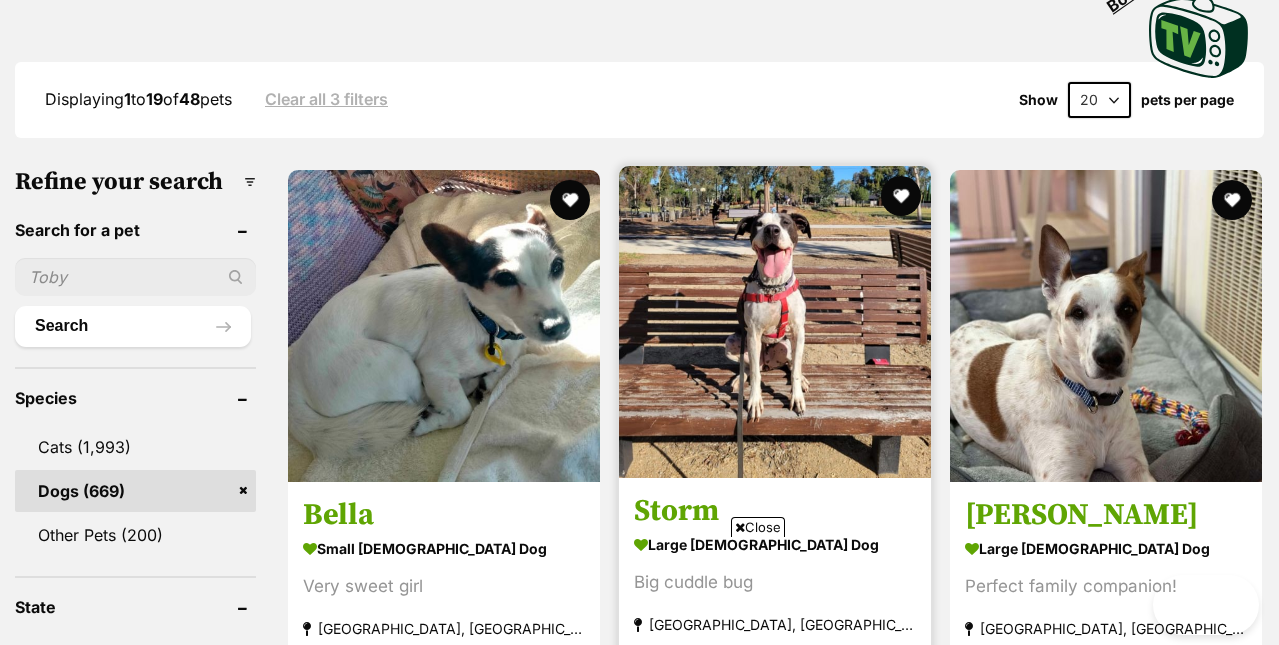 scroll, scrollTop: 524, scrollLeft: 0, axis: vertical 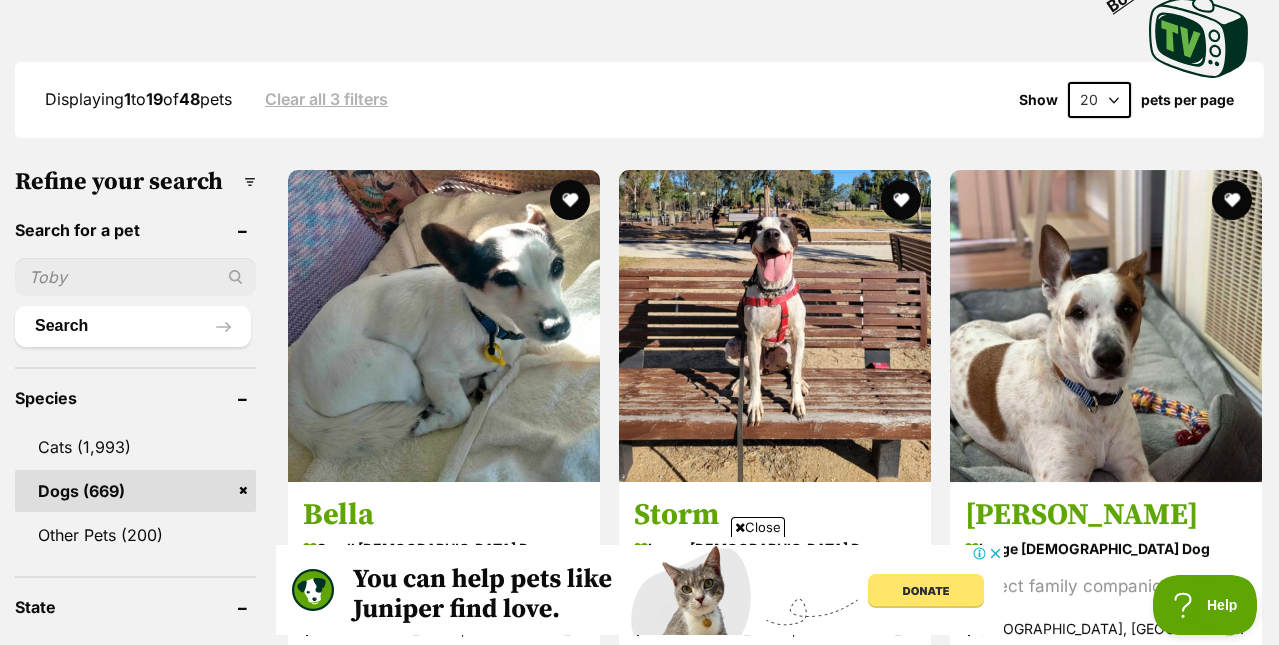 click on "Close" at bounding box center [758, 527] 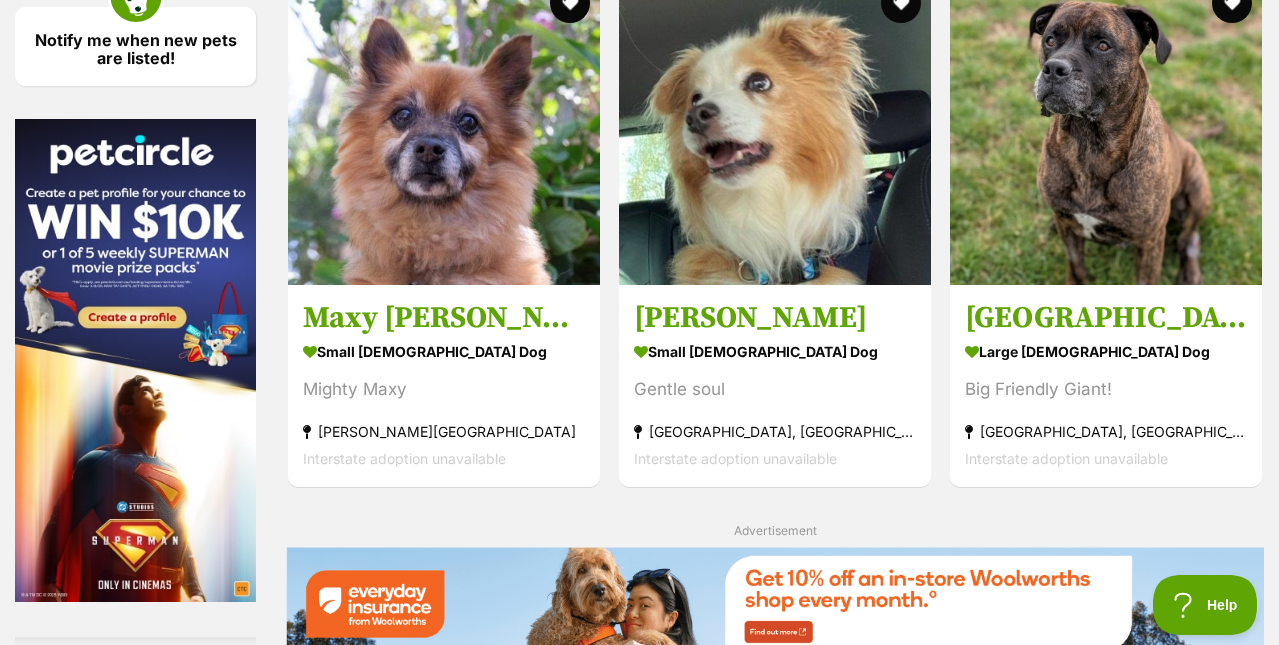 scroll, scrollTop: 3044, scrollLeft: 0, axis: vertical 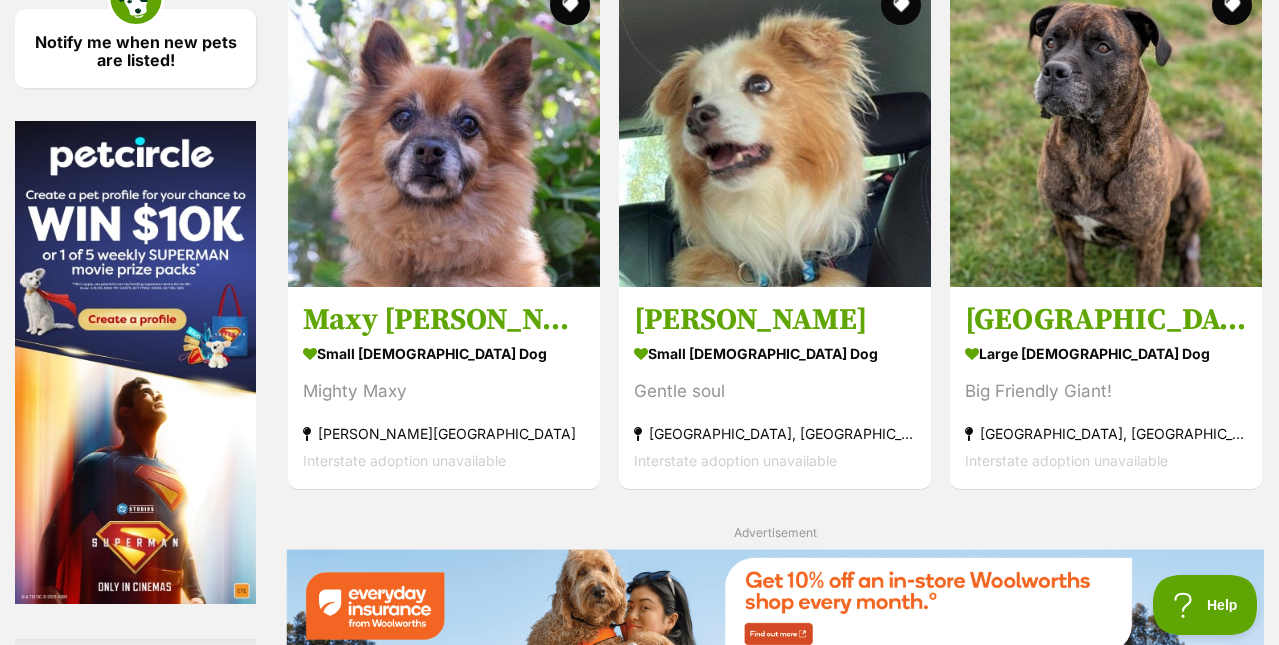 click on "Next" at bounding box center [775, 1985] 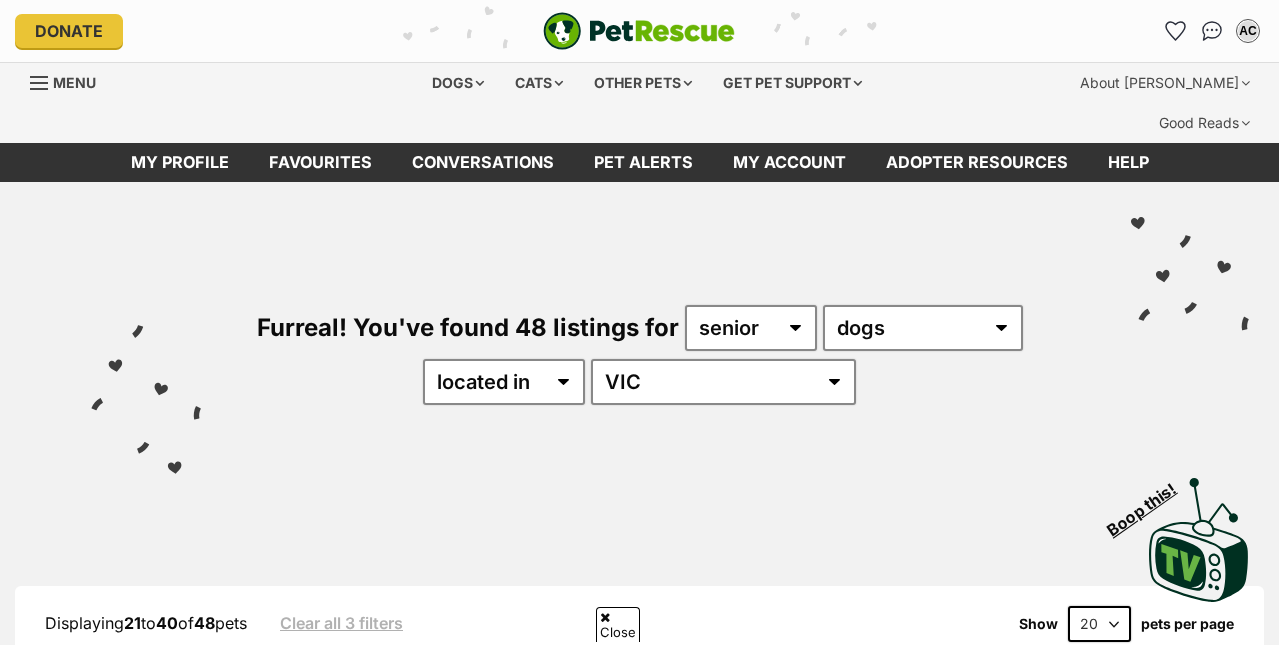 scroll, scrollTop: 403, scrollLeft: 0, axis: vertical 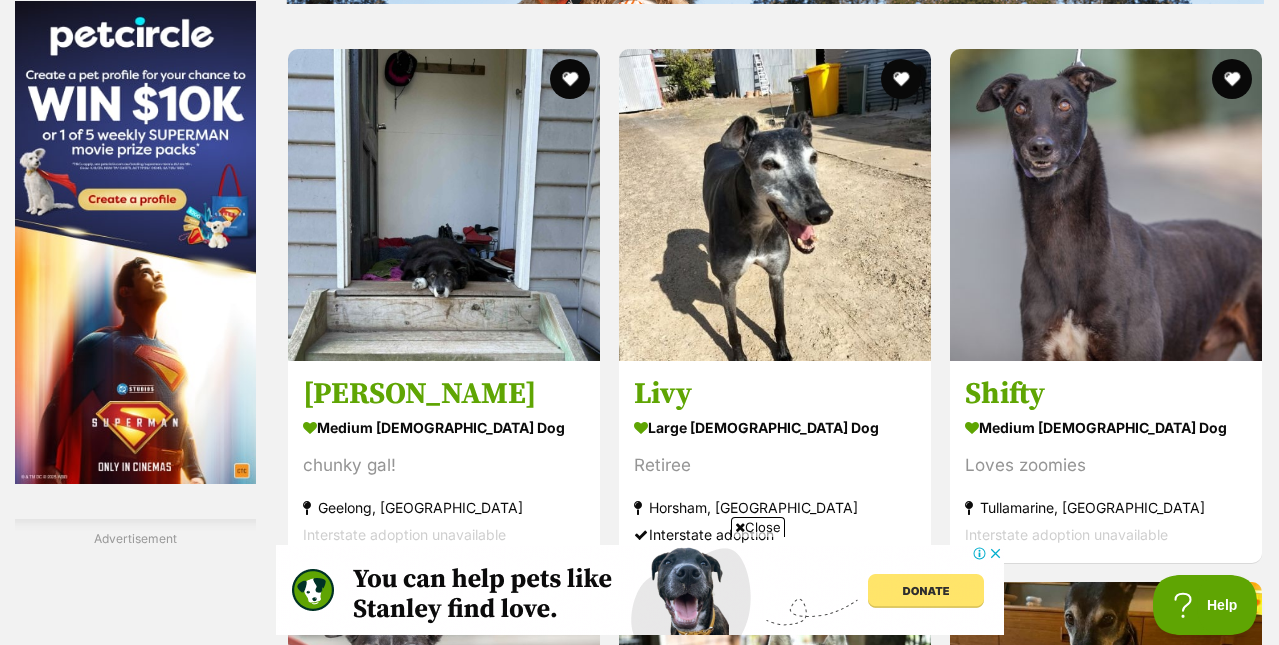 click on "Previous" at bounding box center [694, 1865] 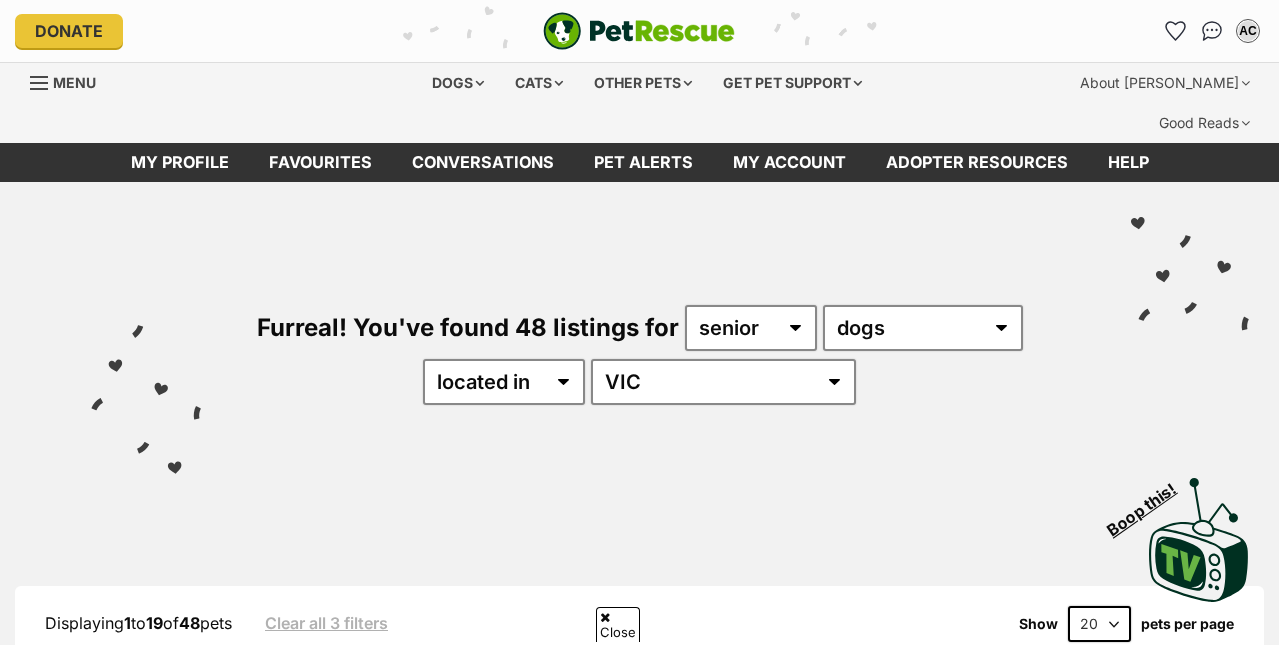 scroll, scrollTop: 483, scrollLeft: 0, axis: vertical 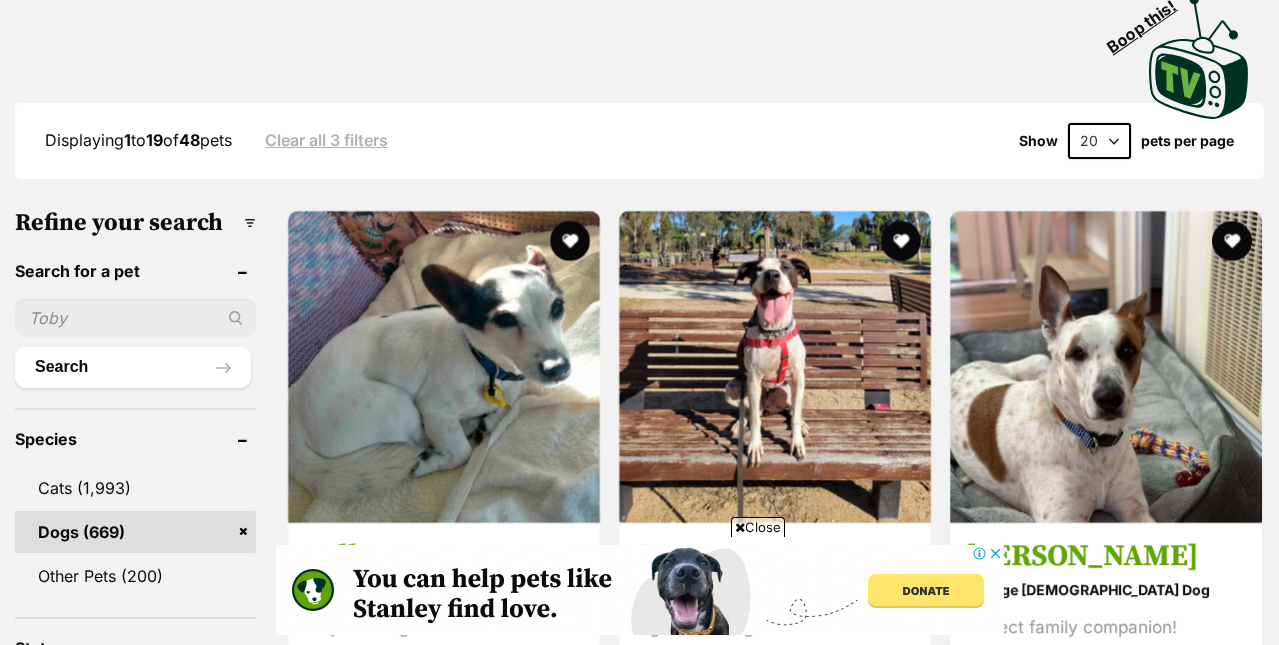 click at bounding box center [444, 896] 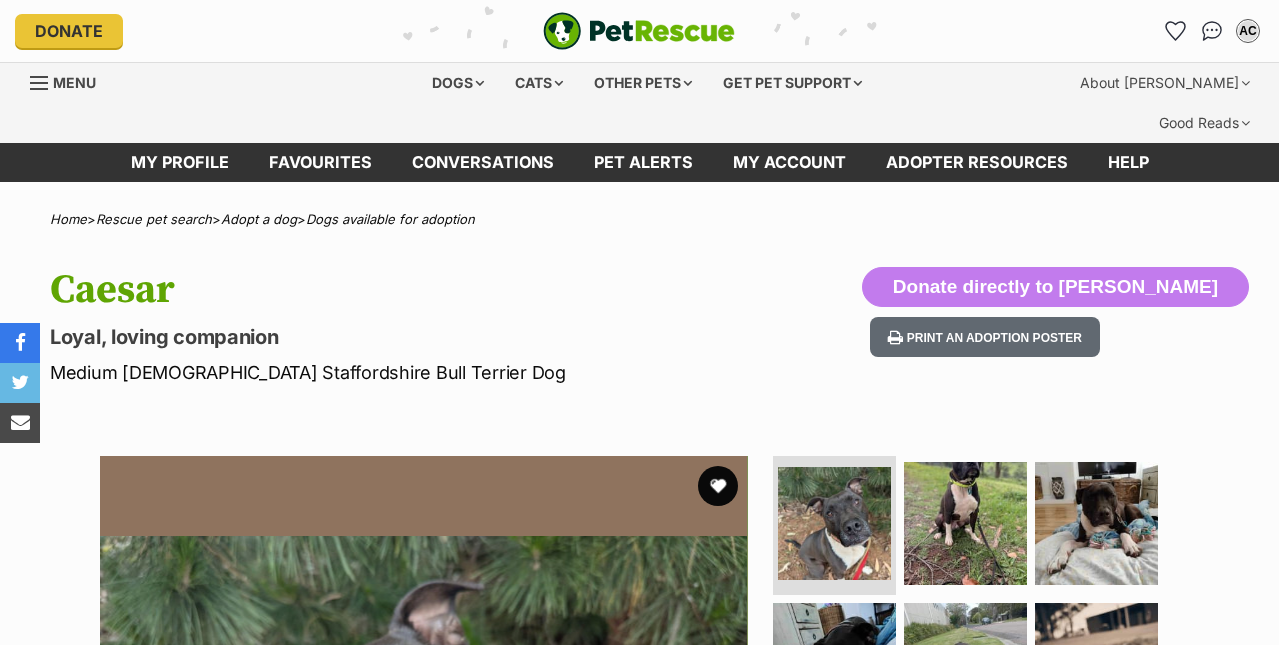 scroll, scrollTop: 0, scrollLeft: 0, axis: both 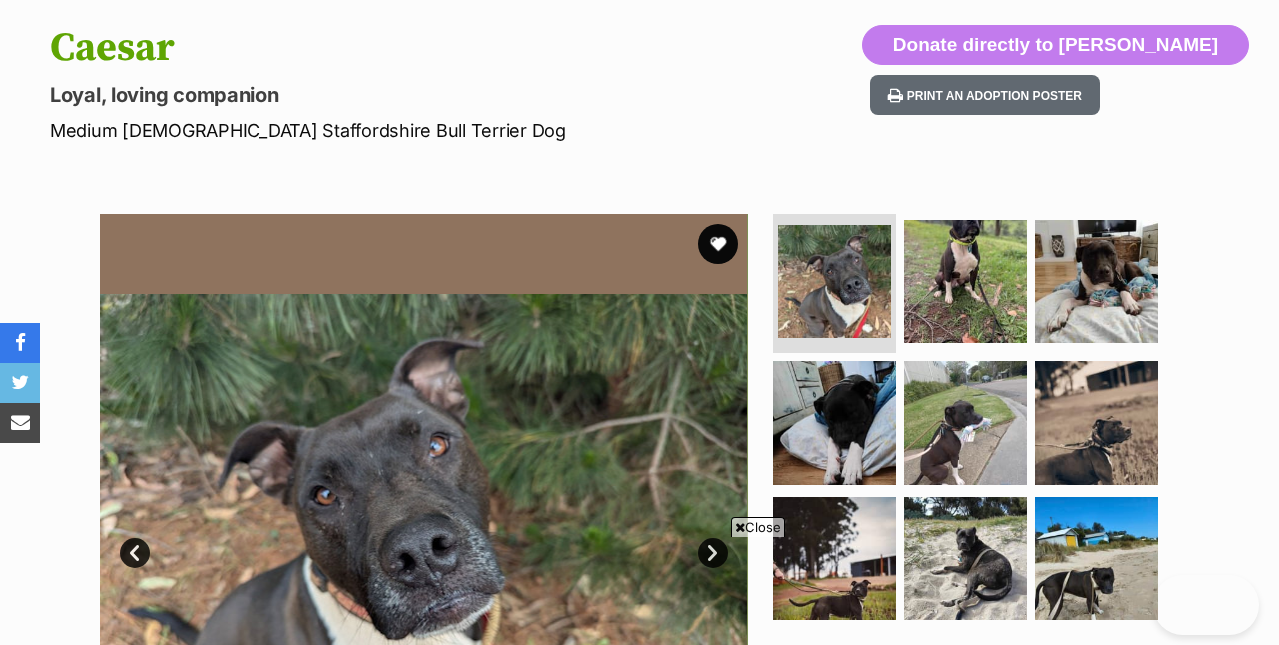 click on "Close" at bounding box center (758, 527) 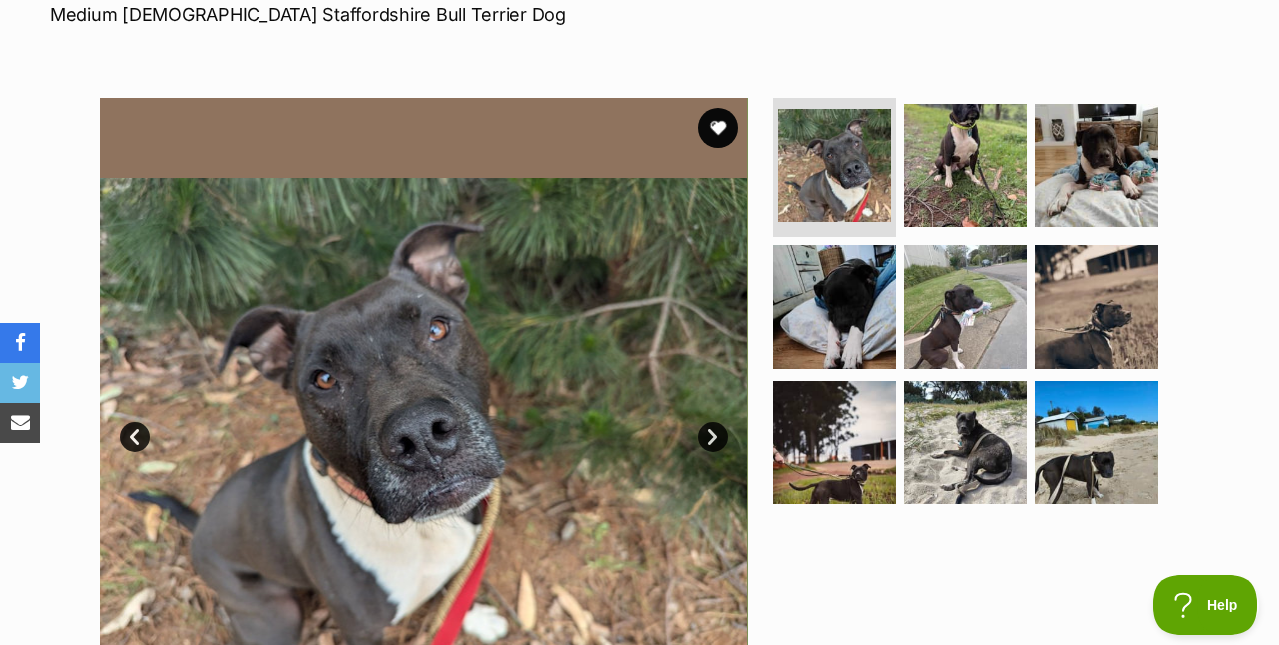 scroll, scrollTop: 285, scrollLeft: 0, axis: vertical 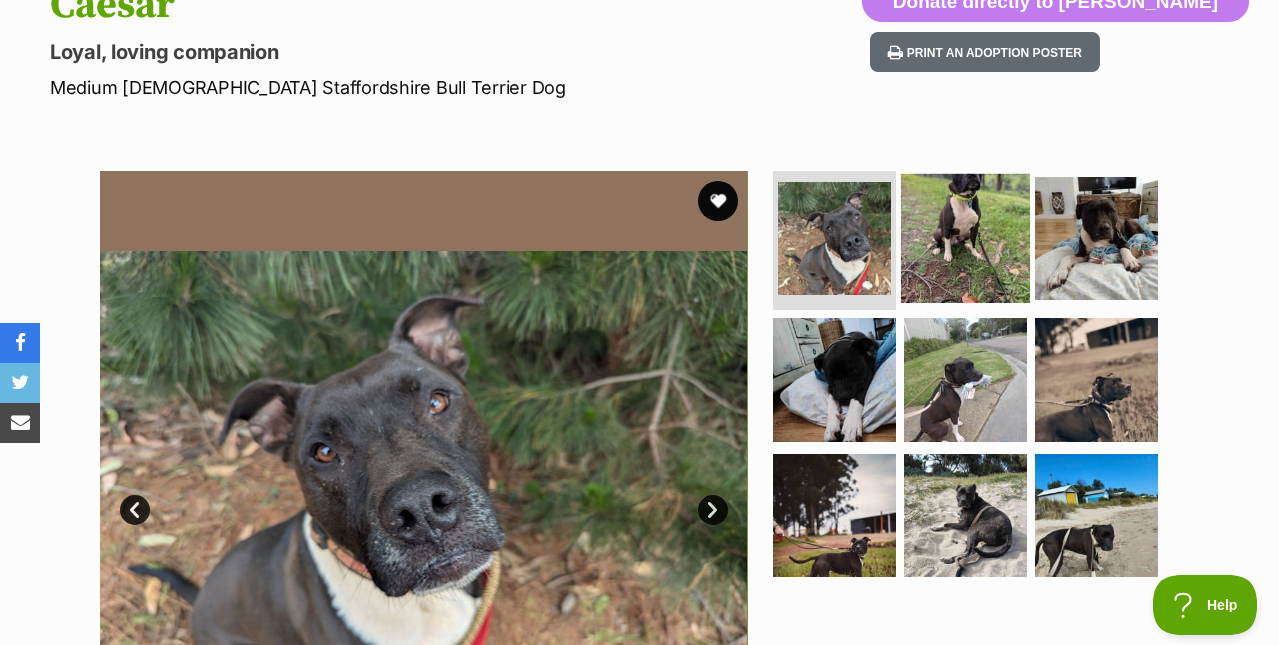 click at bounding box center [965, 237] 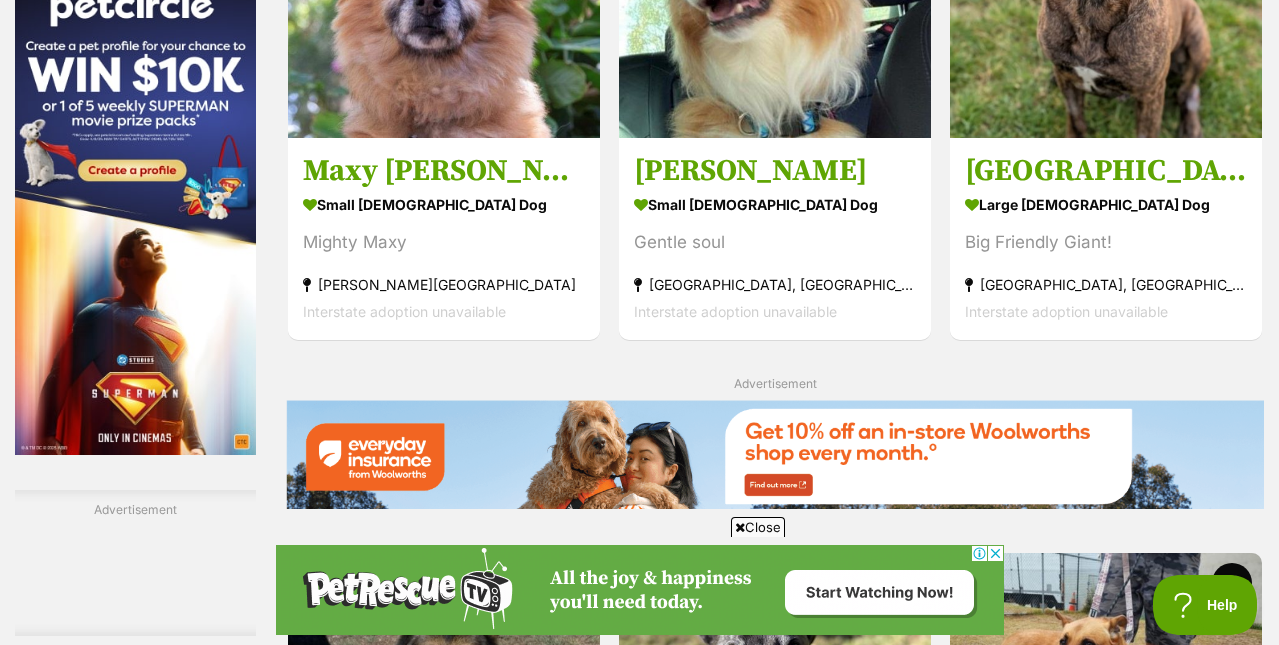 scroll, scrollTop: 3200, scrollLeft: 0, axis: vertical 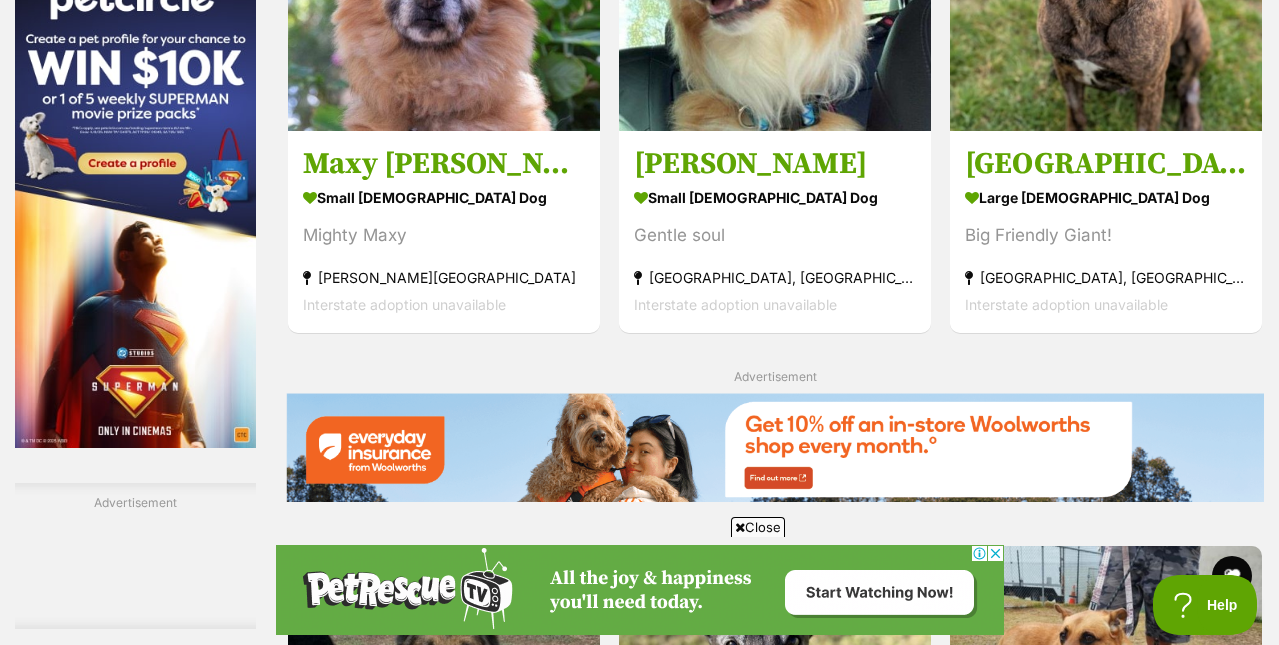 click on "Next" at bounding box center (775, 1829) 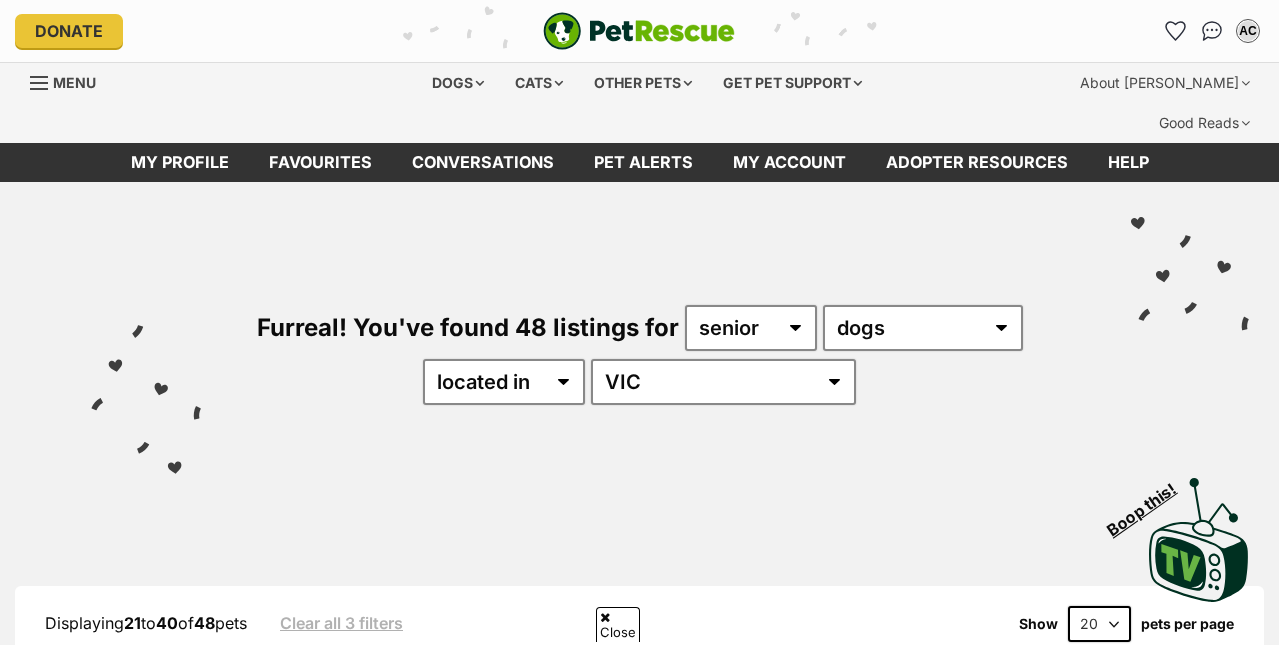 scroll, scrollTop: 552, scrollLeft: 0, axis: vertical 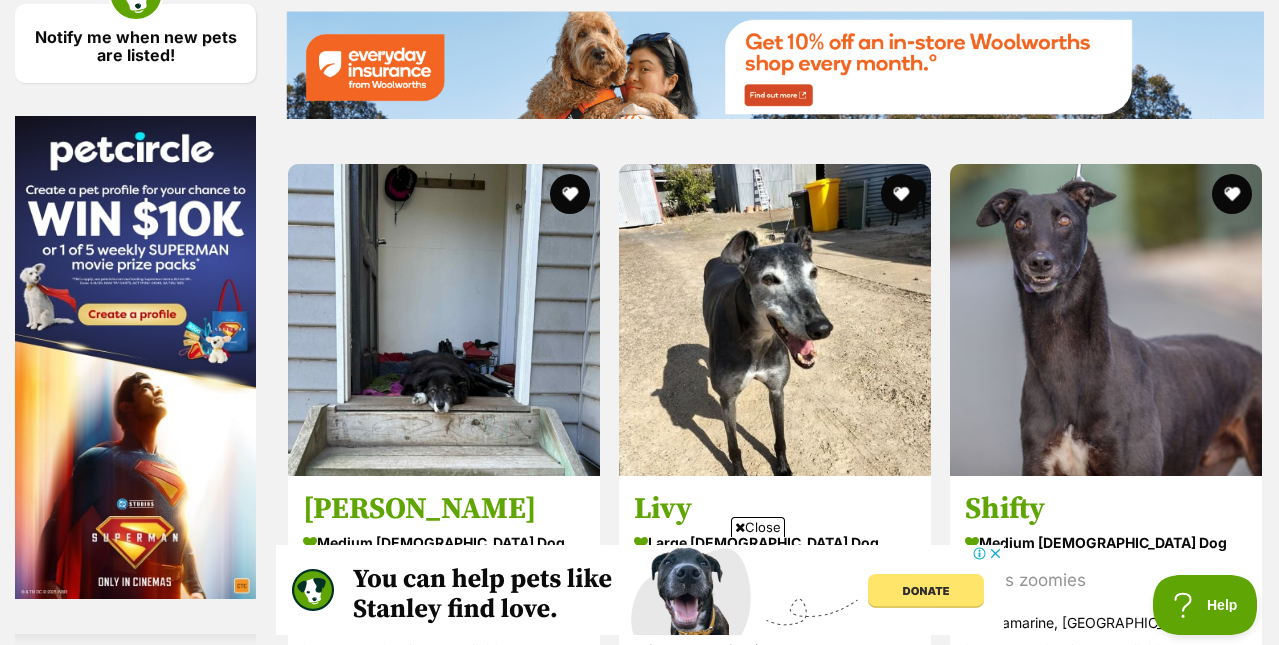 click on "Previous" at bounding box center (694, 1980) 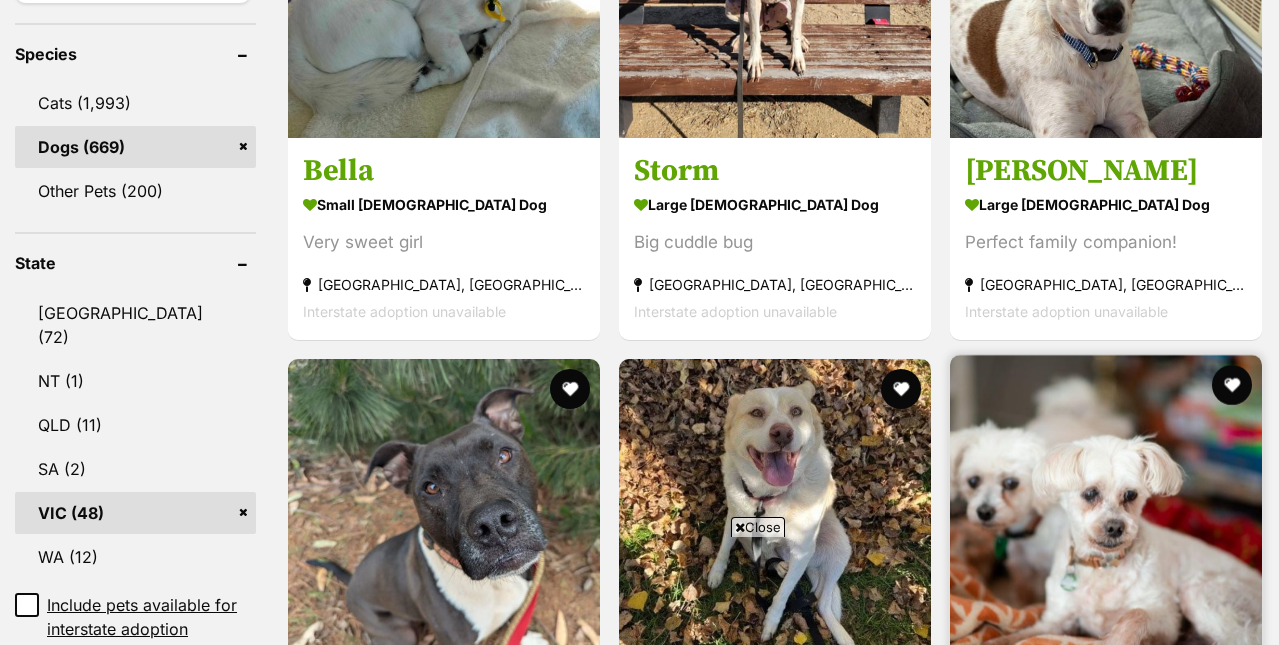 scroll, scrollTop: 868, scrollLeft: 0, axis: vertical 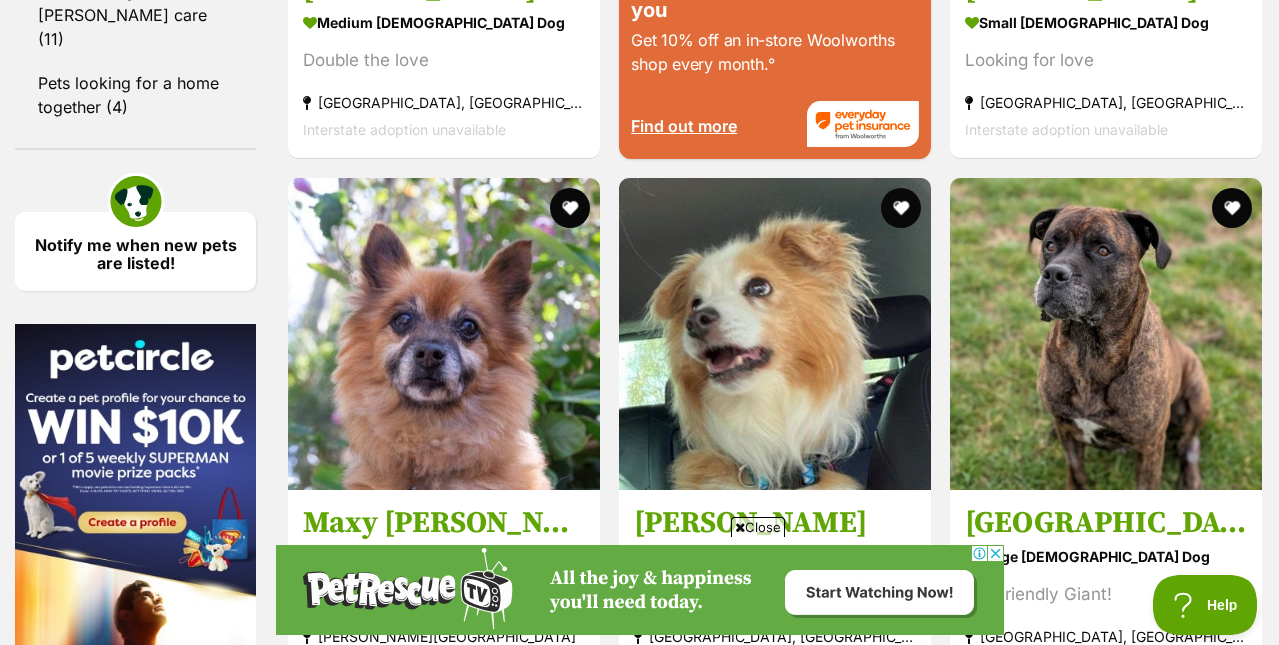 click at bounding box center (444, 1590) 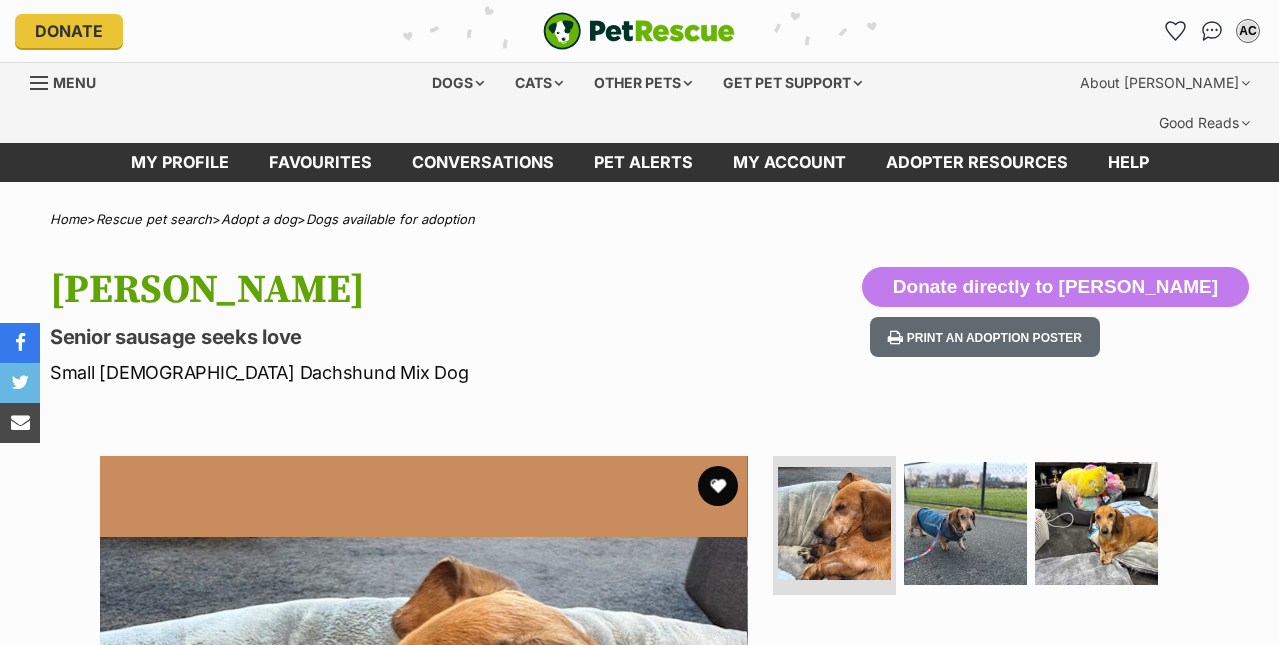 scroll, scrollTop: 0, scrollLeft: 0, axis: both 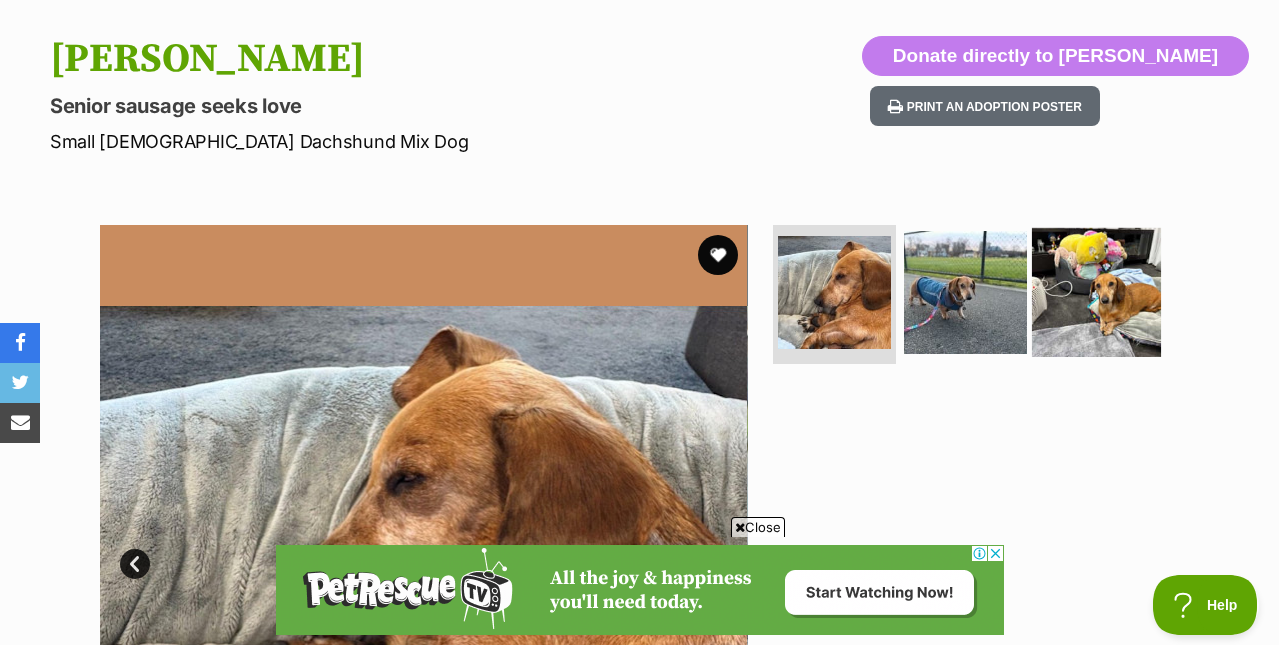 click at bounding box center [1096, 291] 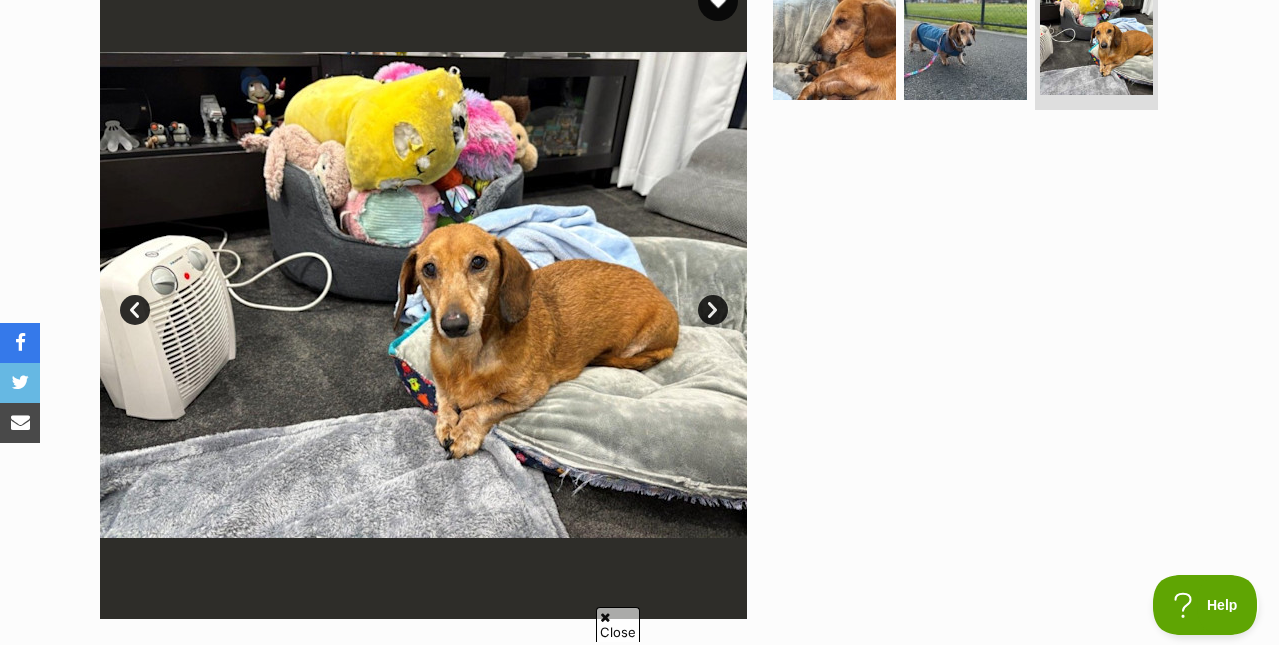 scroll, scrollTop: 0, scrollLeft: 0, axis: both 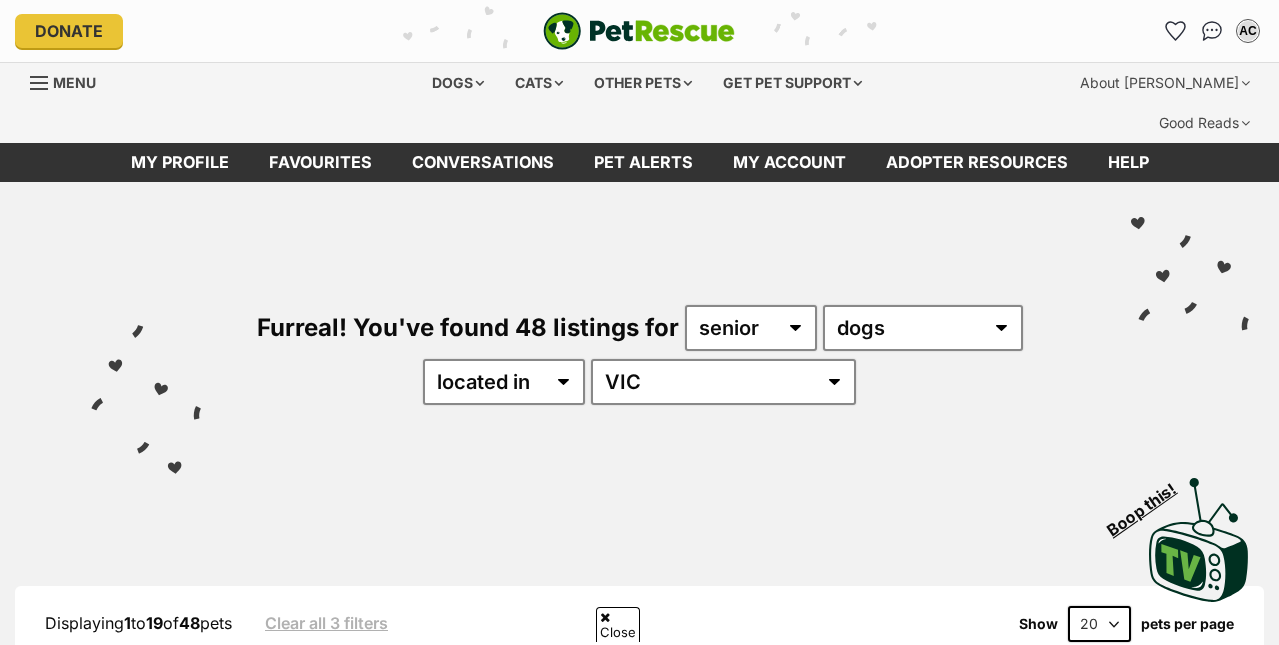 drag, startPoint x: 0, startPoint y: 0, endPoint x: 726, endPoint y: 260, distance: 771.1524 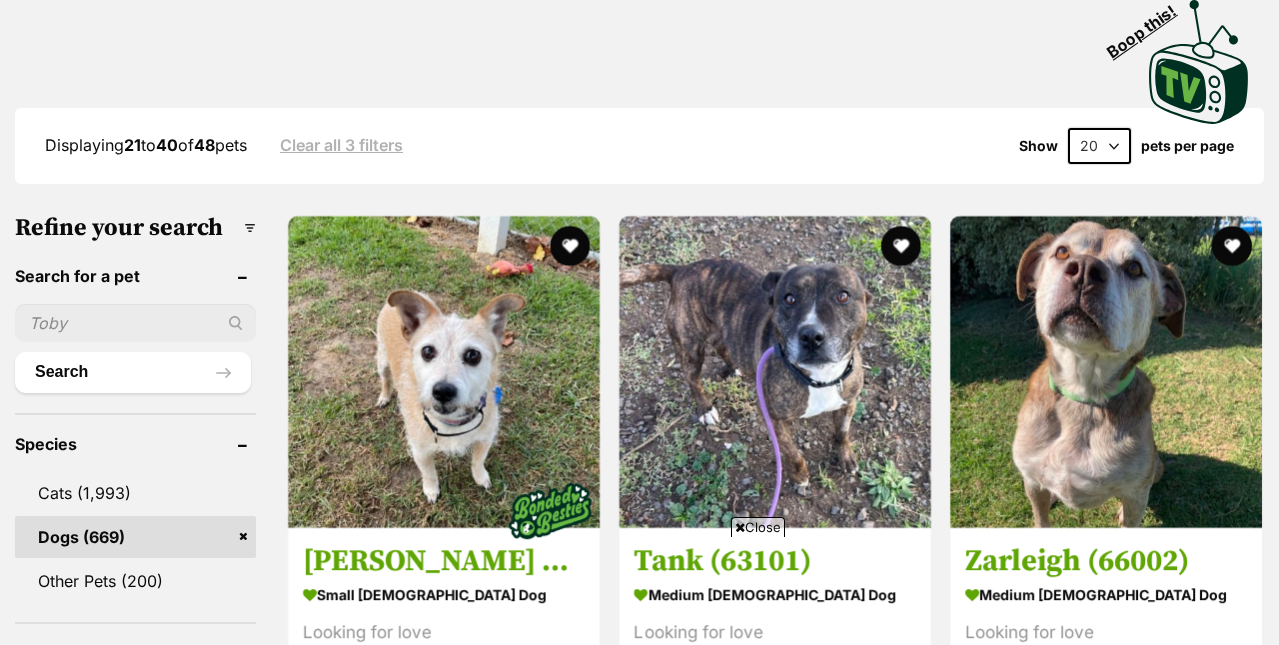 scroll, scrollTop: 478, scrollLeft: 0, axis: vertical 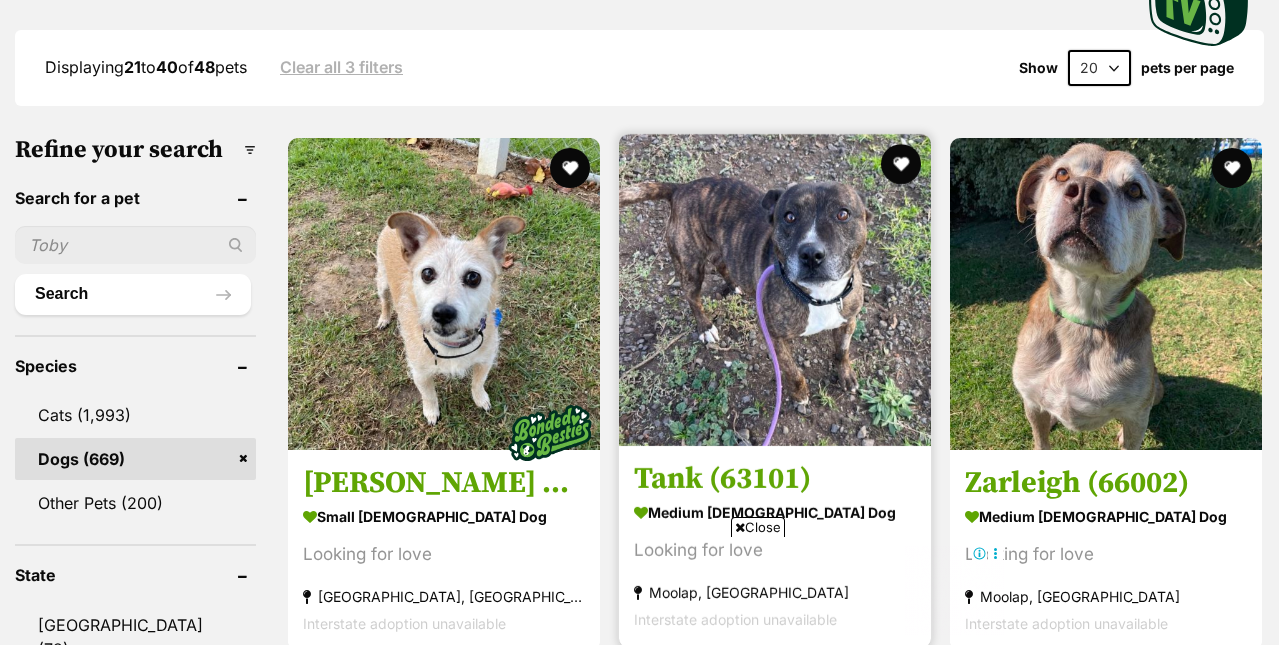 click at bounding box center (775, 290) 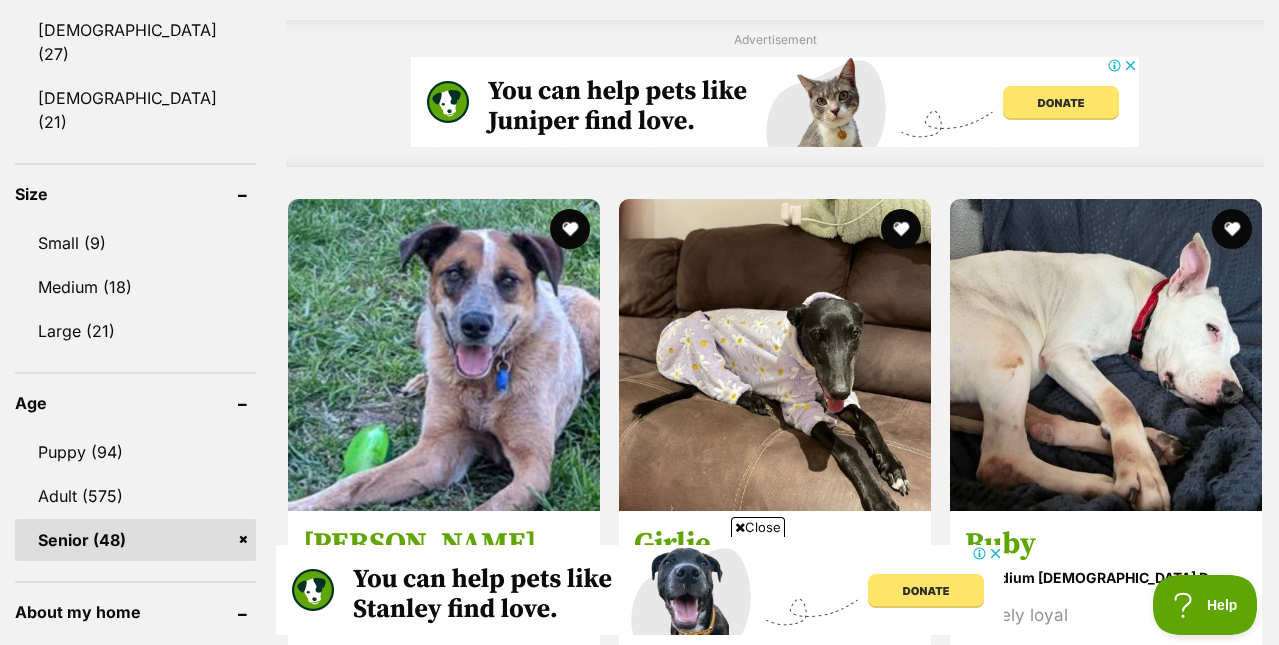 scroll, scrollTop: 1754, scrollLeft: 0, axis: vertical 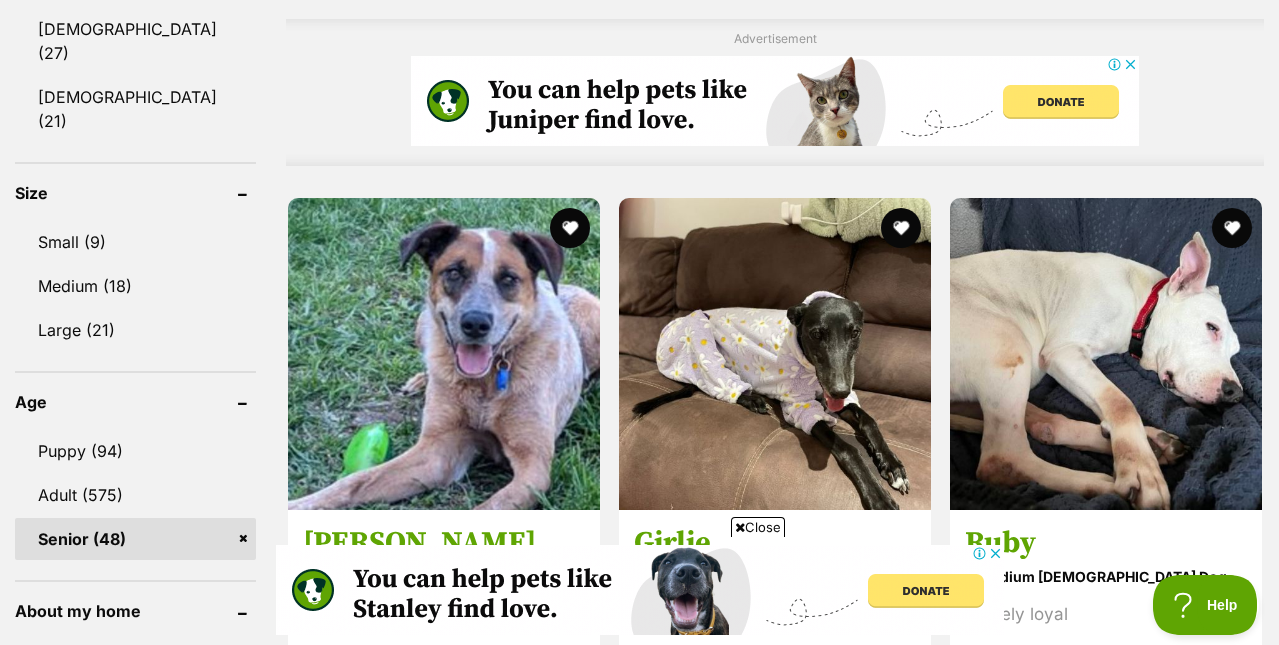 click at bounding box center (775, 883) 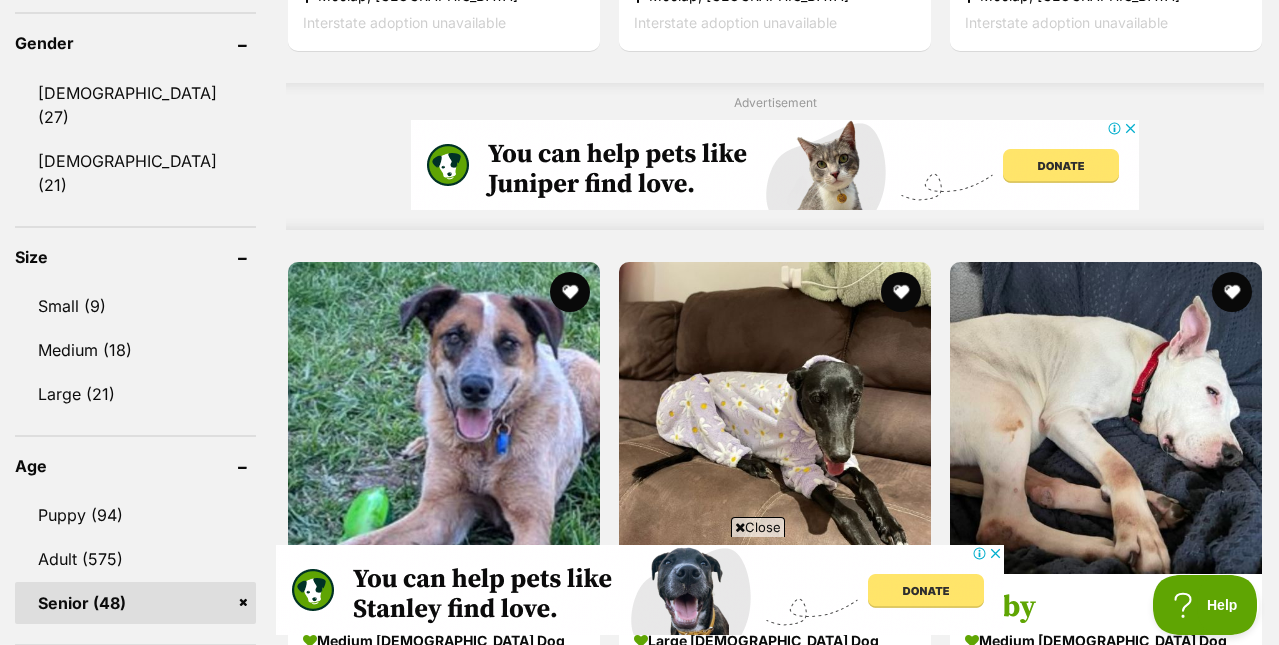 scroll, scrollTop: 1712, scrollLeft: 0, axis: vertical 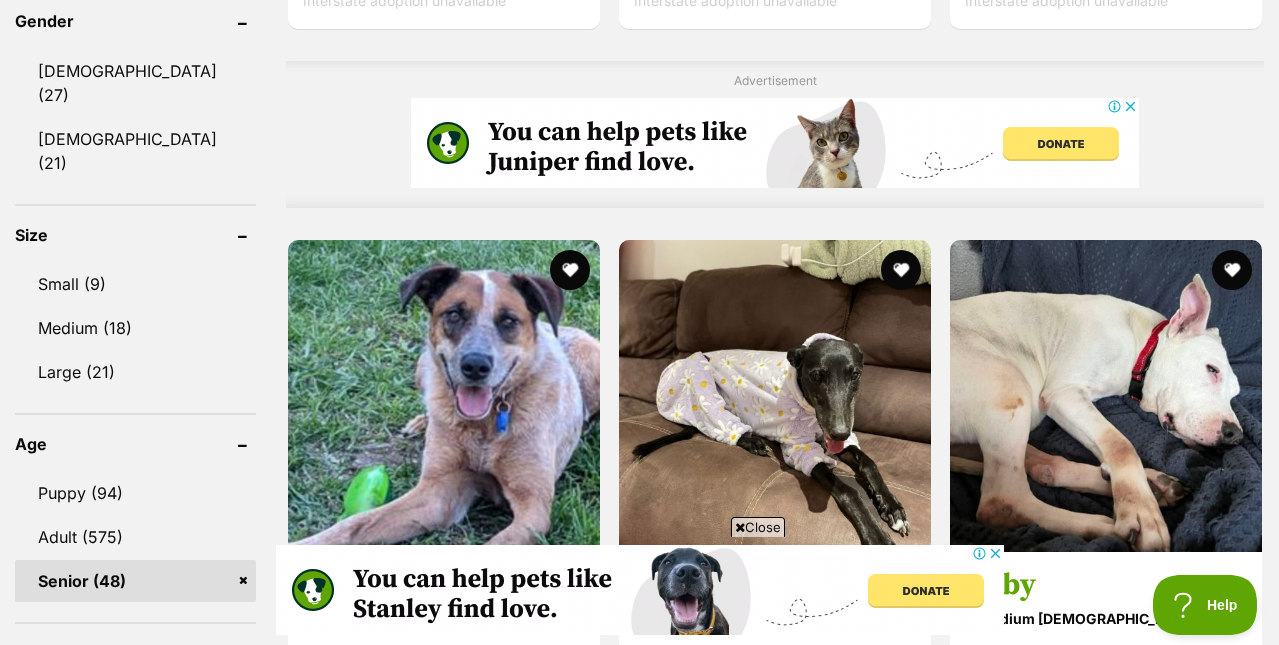 click at bounding box center [901, 799] 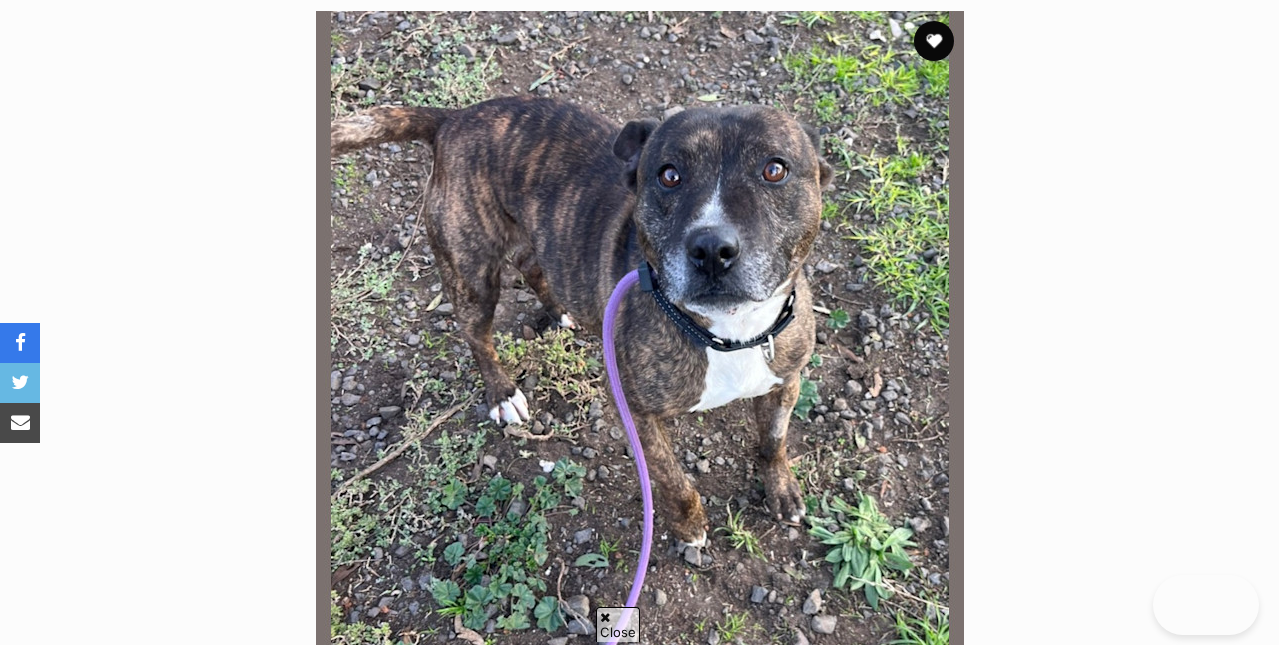 scroll, scrollTop: 445, scrollLeft: 0, axis: vertical 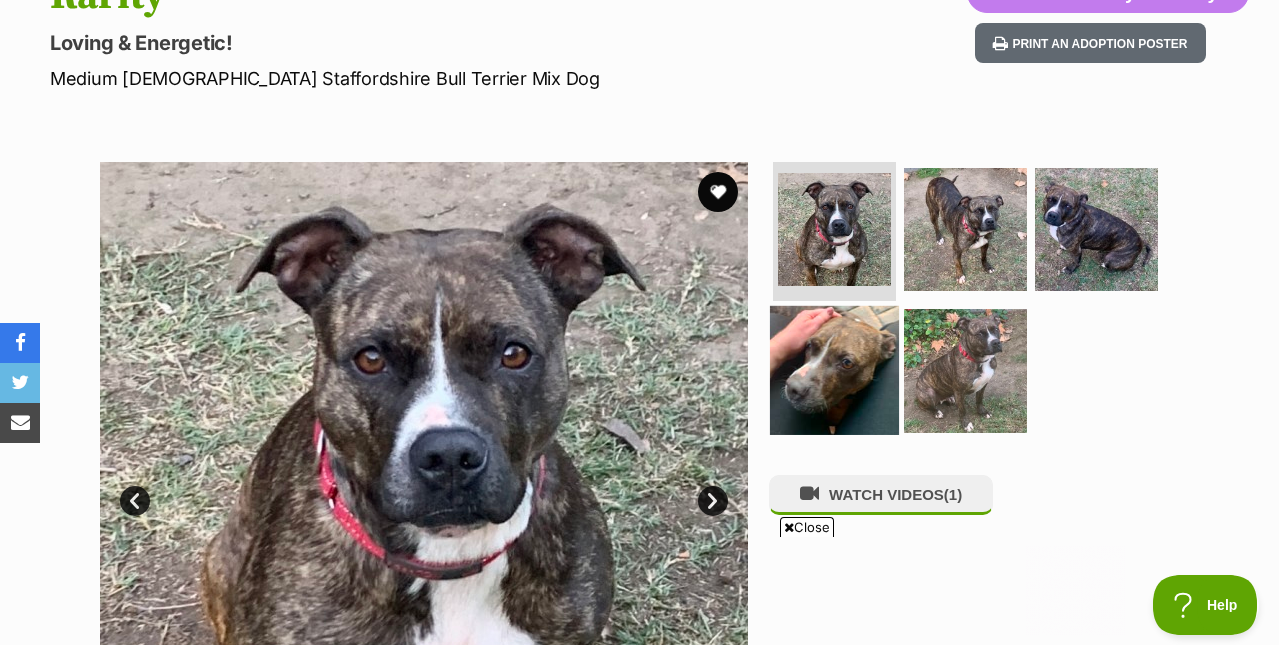 click at bounding box center [834, 370] 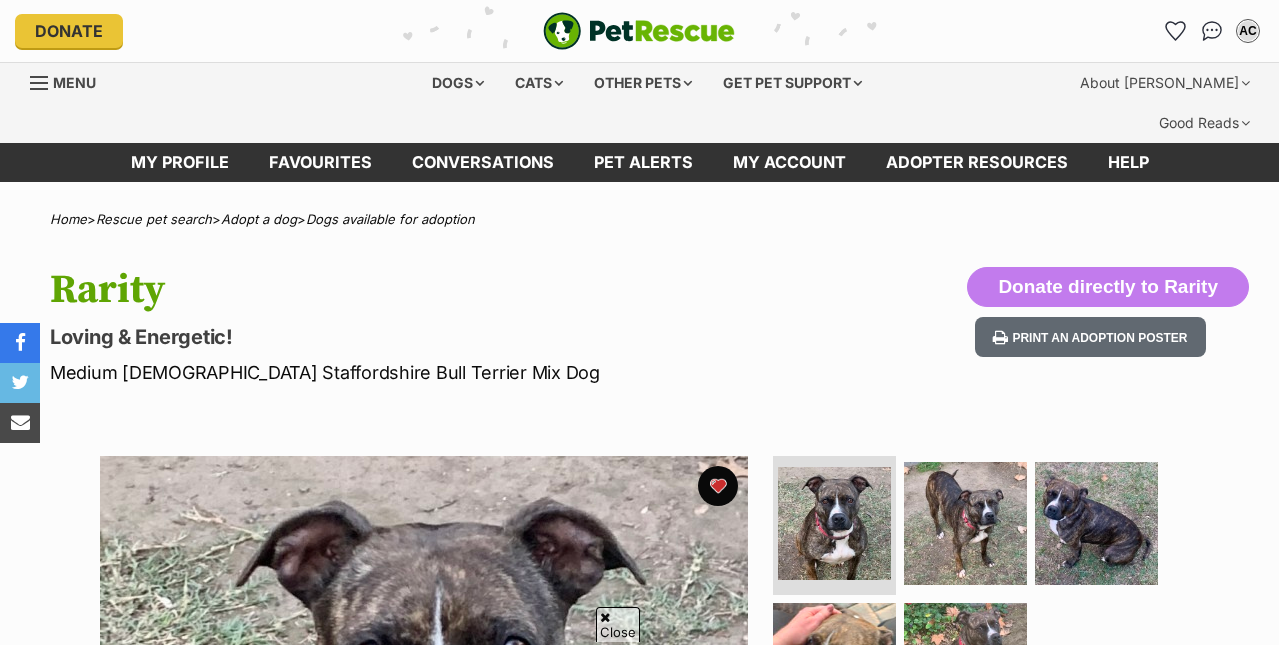 scroll, scrollTop: 211, scrollLeft: 0, axis: vertical 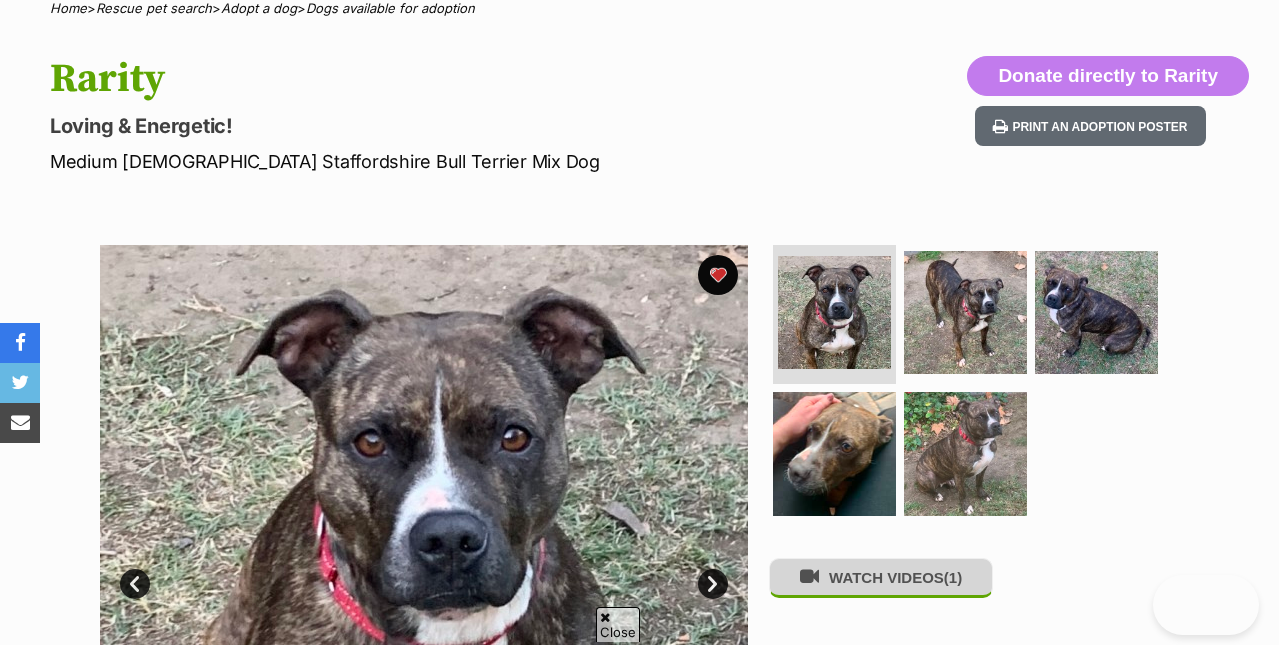 click on "WATCH VIDEOS
(1)" at bounding box center [881, 577] 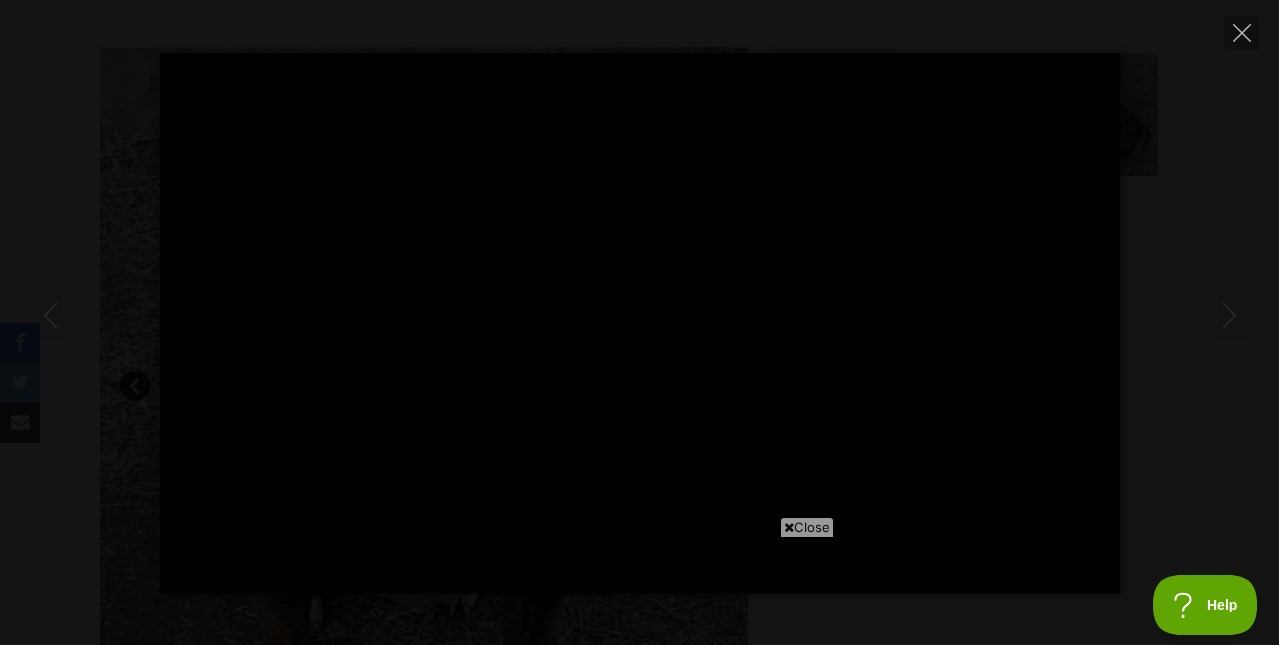 scroll, scrollTop: 409, scrollLeft: 0, axis: vertical 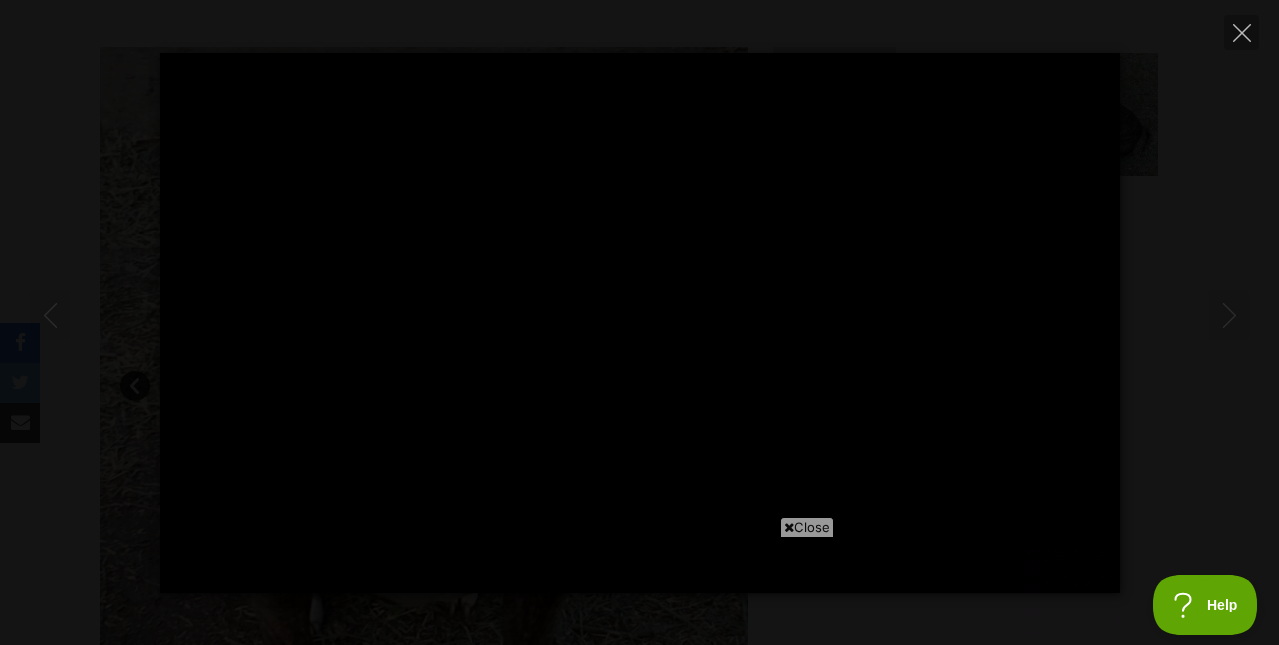 type on "100" 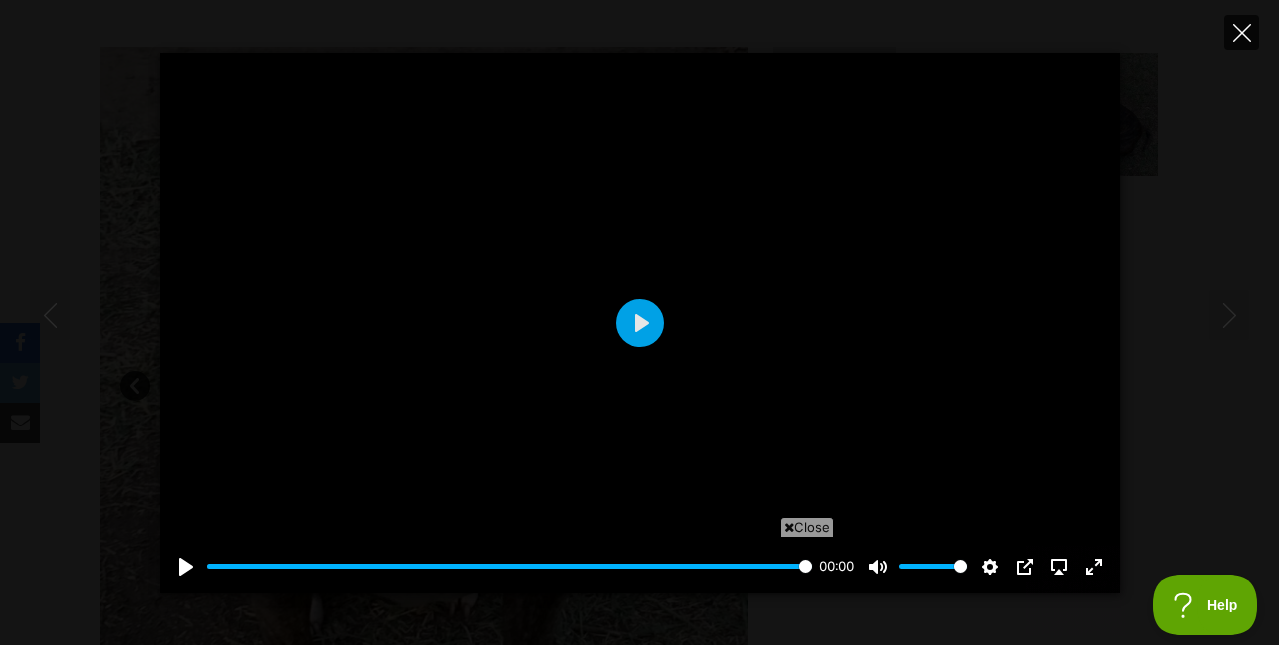click 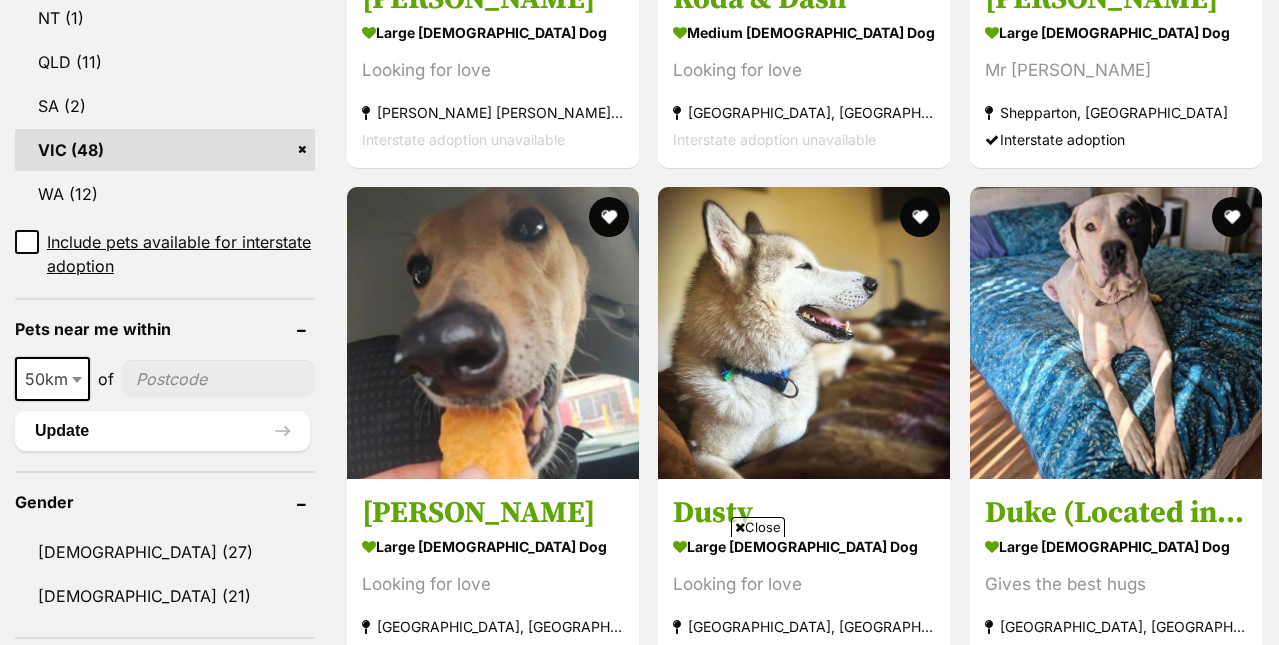 scroll, scrollTop: 1207, scrollLeft: 0, axis: vertical 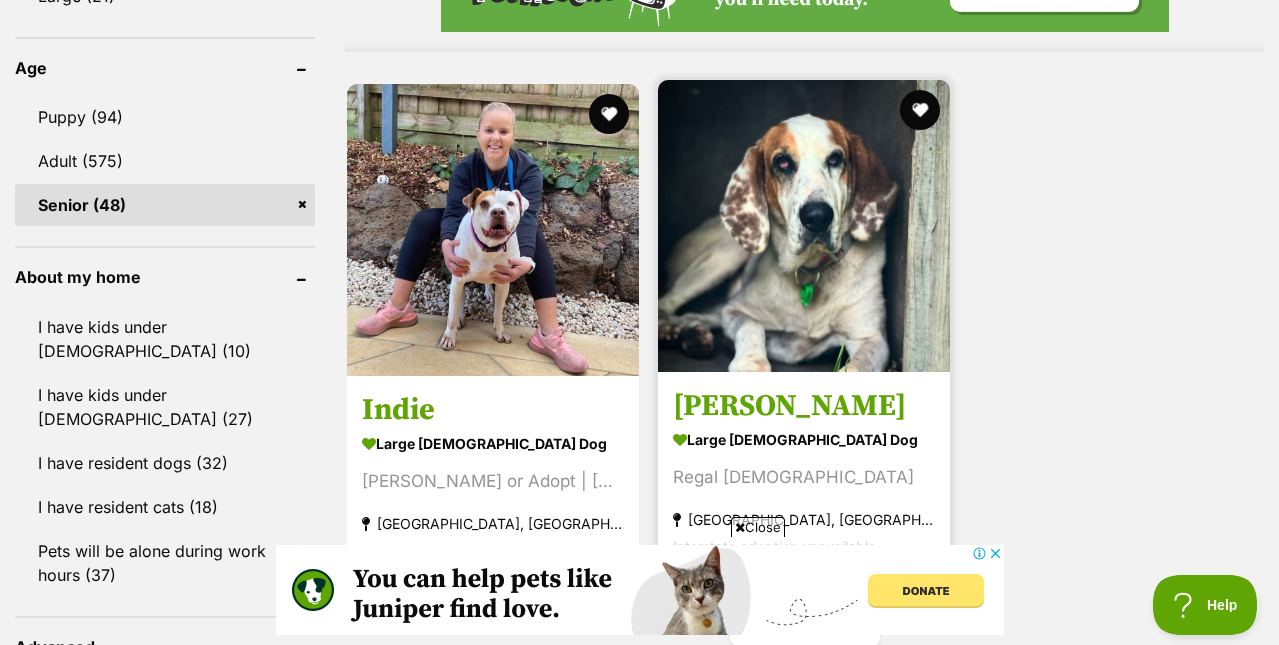 click at bounding box center (804, 226) 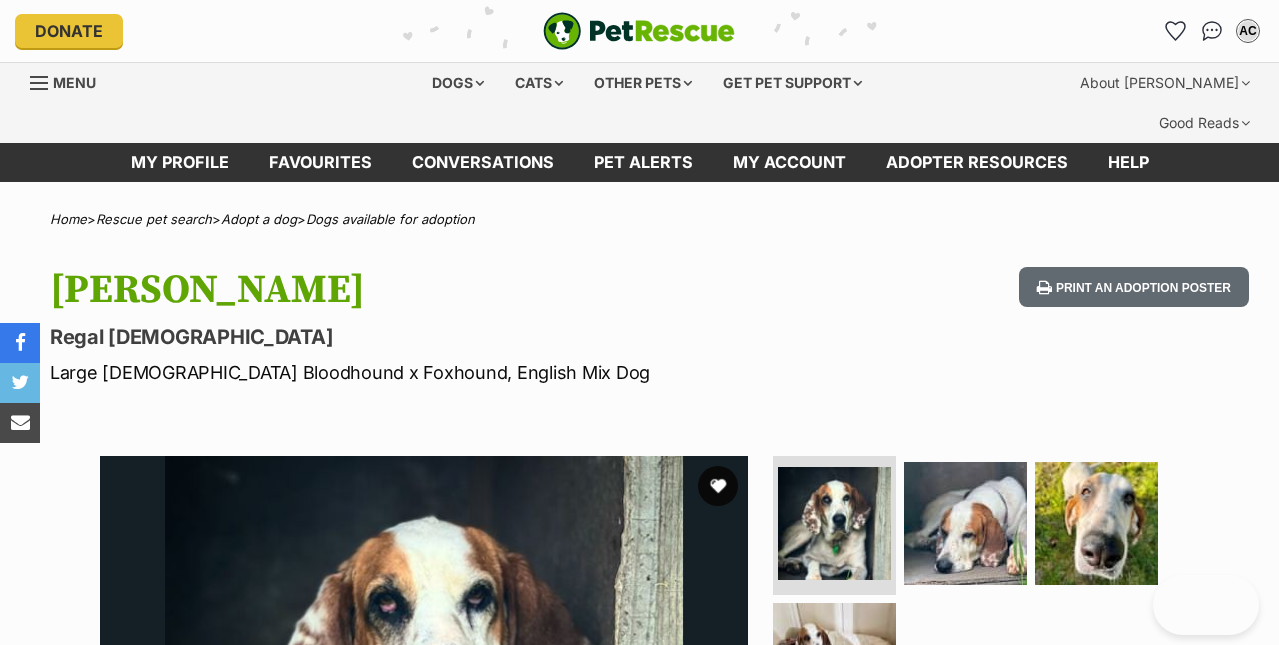 scroll, scrollTop: 187, scrollLeft: 0, axis: vertical 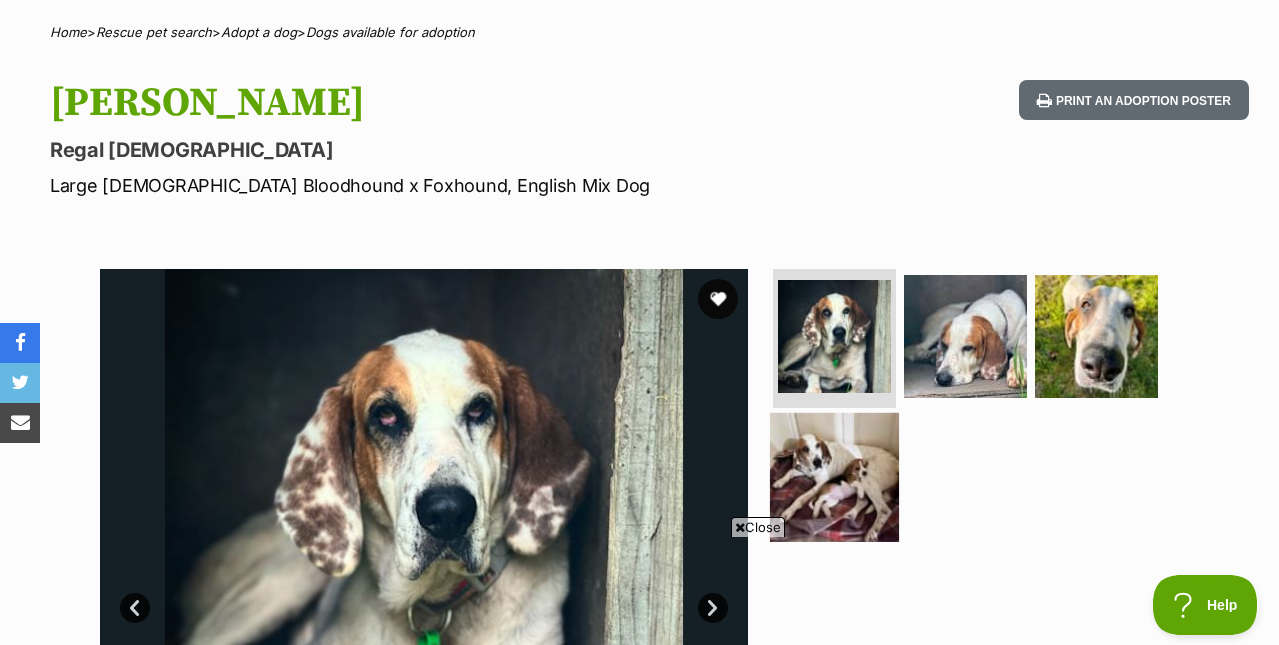 click at bounding box center [834, 477] 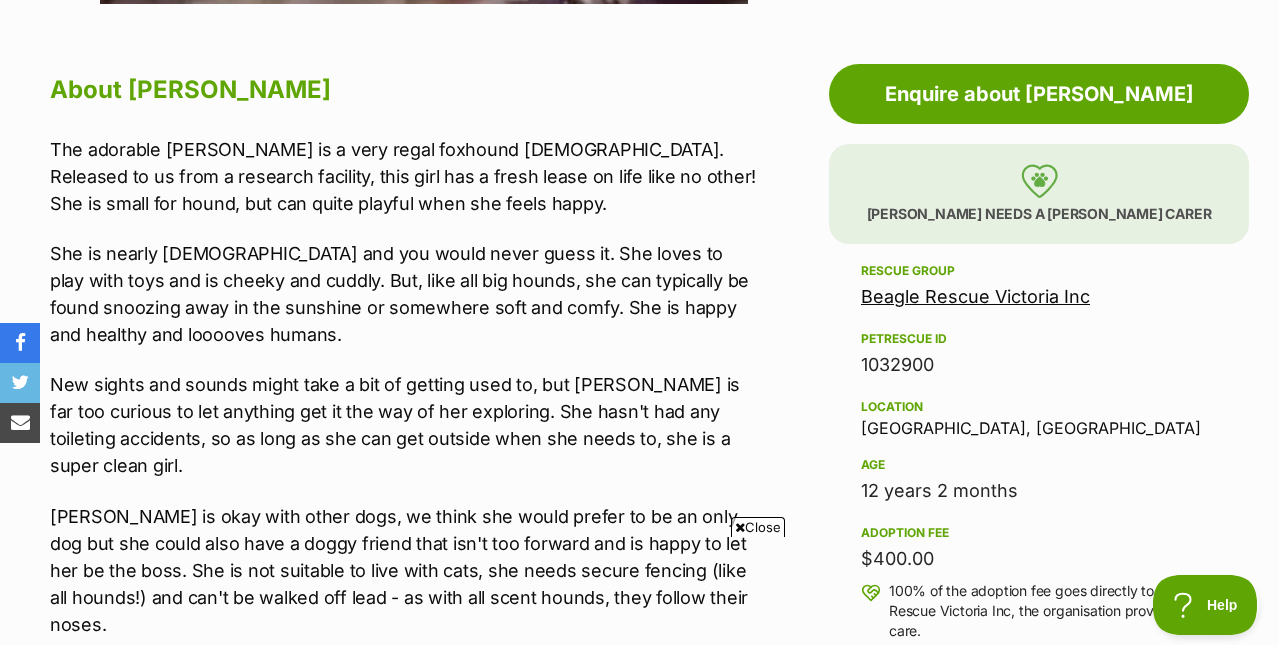 scroll, scrollTop: 0, scrollLeft: 0, axis: both 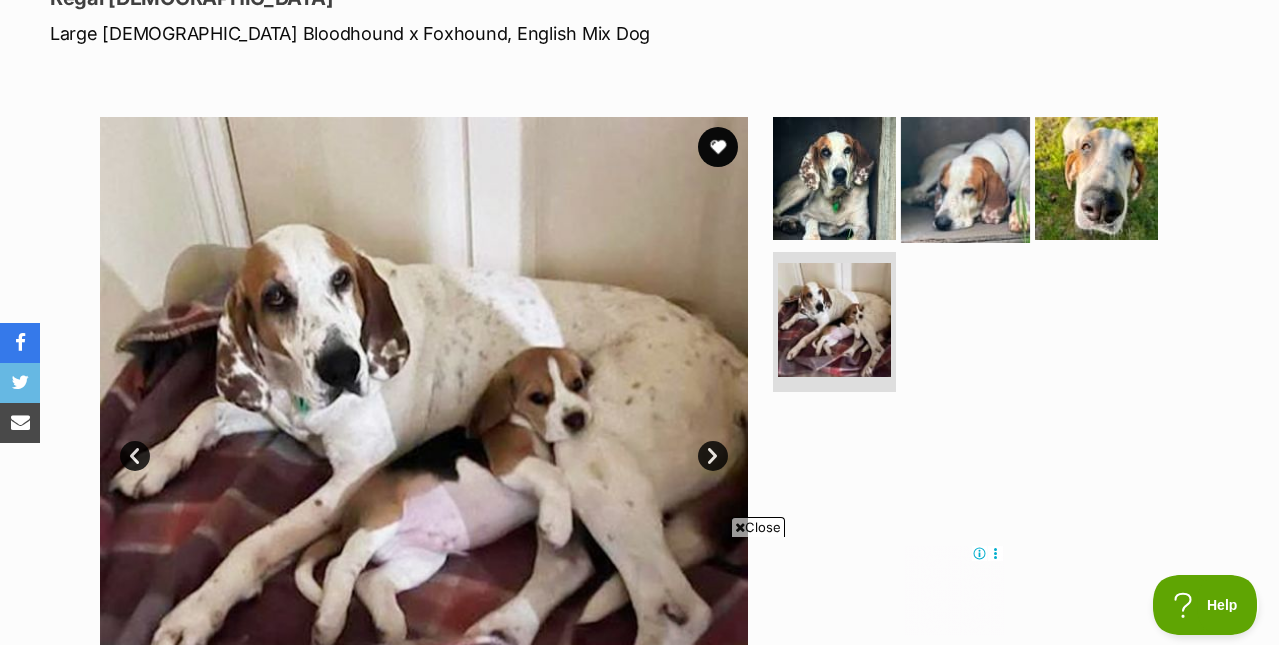 click at bounding box center [965, 177] 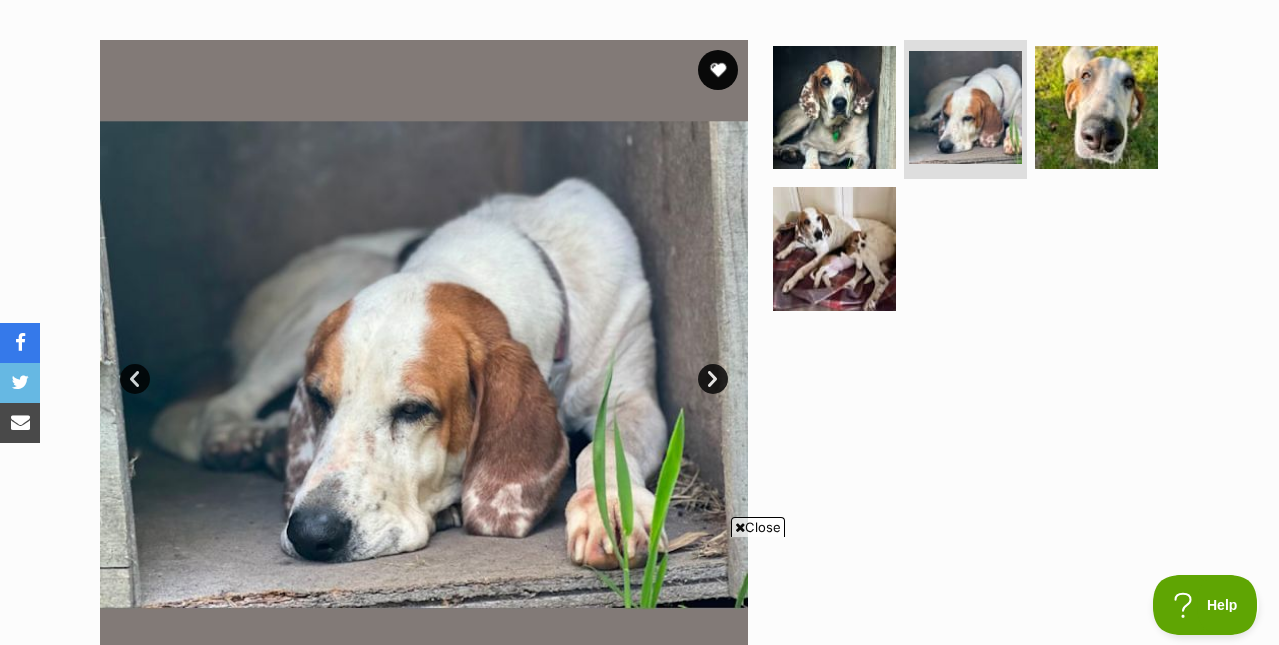 scroll, scrollTop: 0, scrollLeft: 0, axis: both 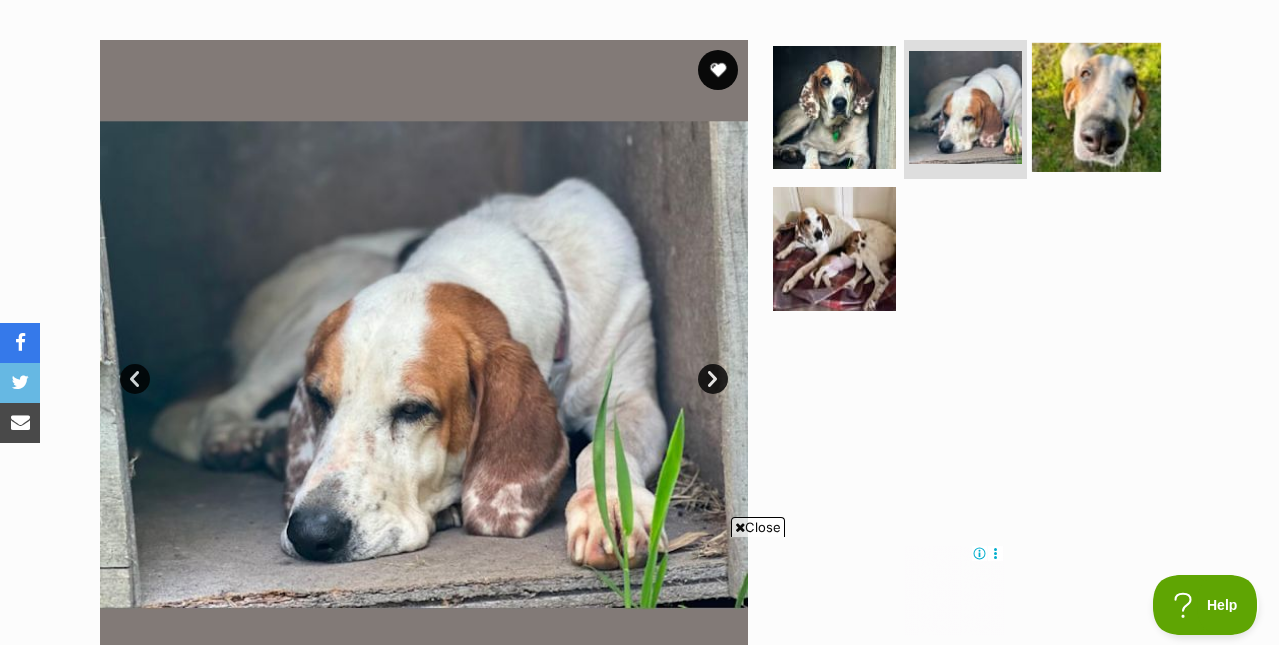 click at bounding box center (1096, 106) 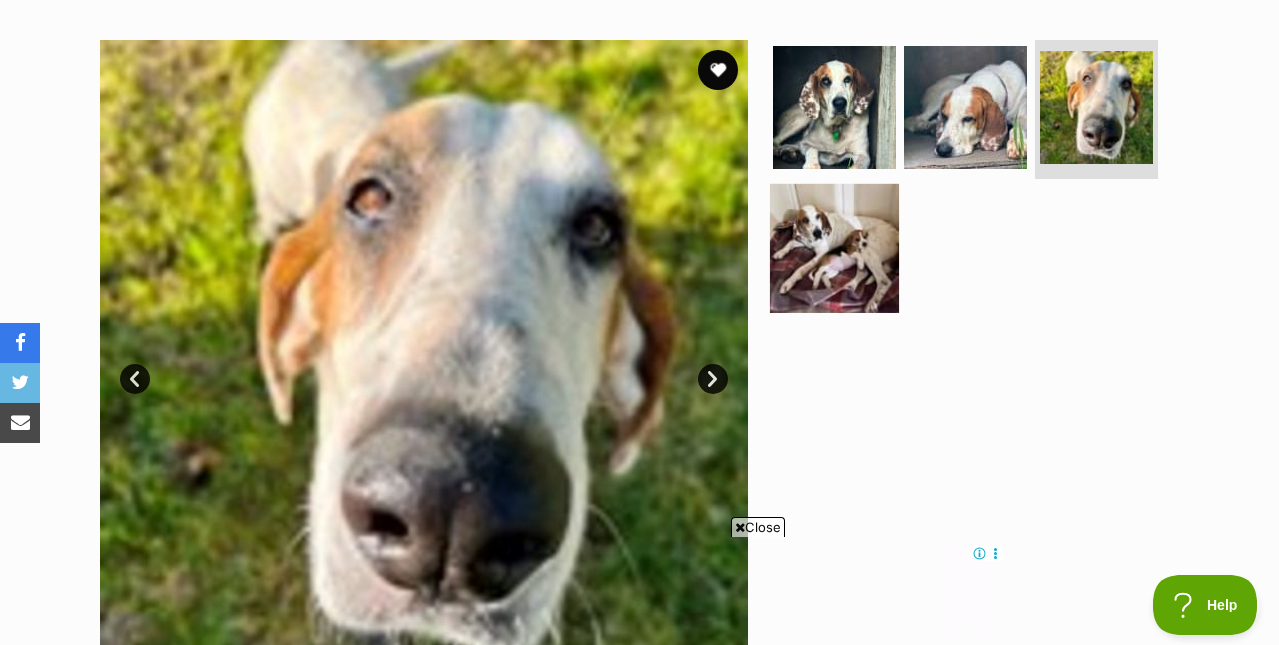 click at bounding box center (834, 248) 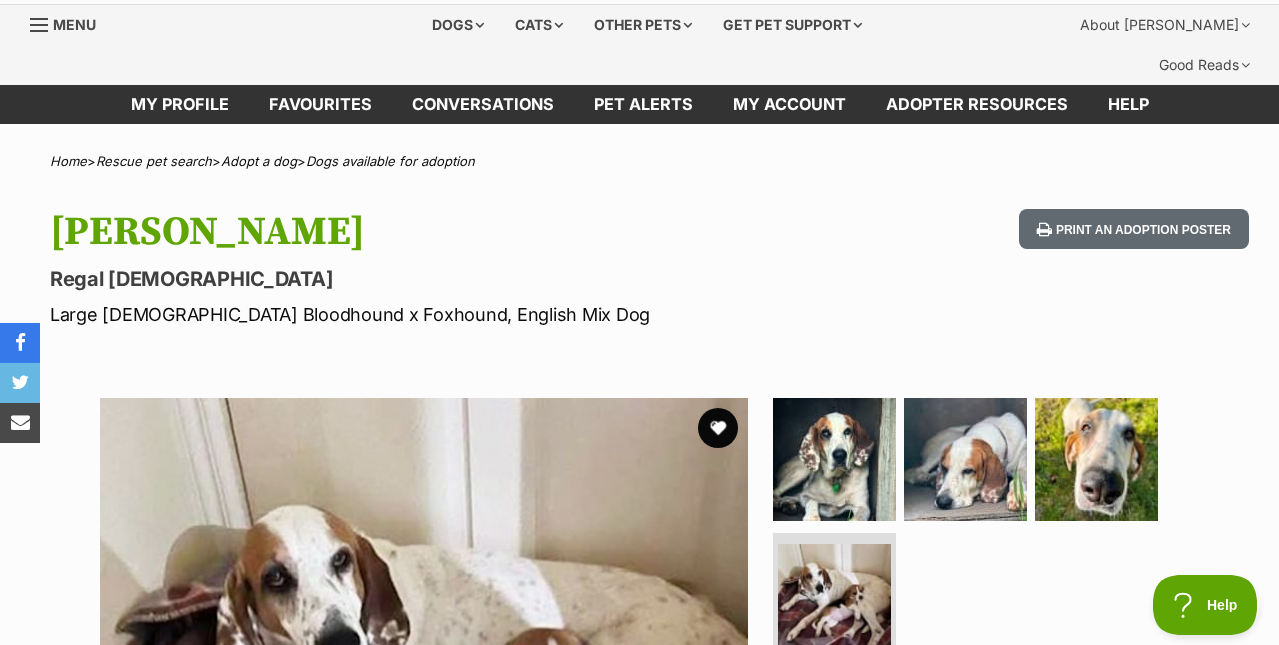 scroll, scrollTop: 24, scrollLeft: 0, axis: vertical 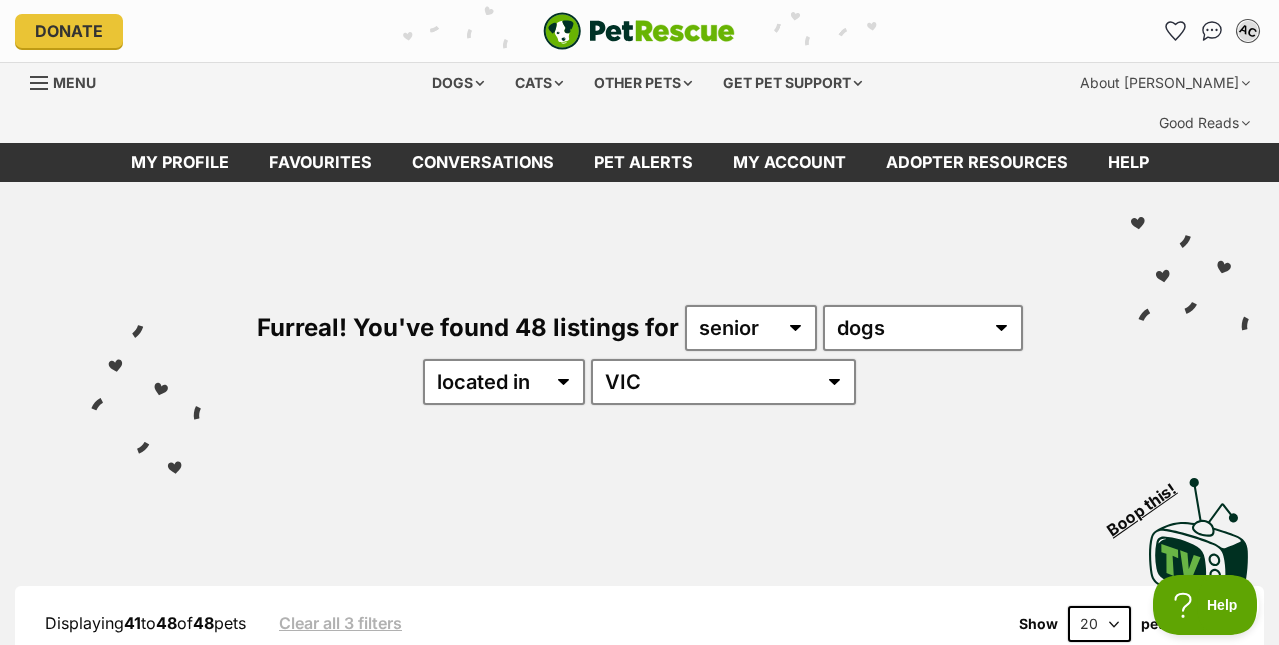 click on "AC" at bounding box center (1248, 31) 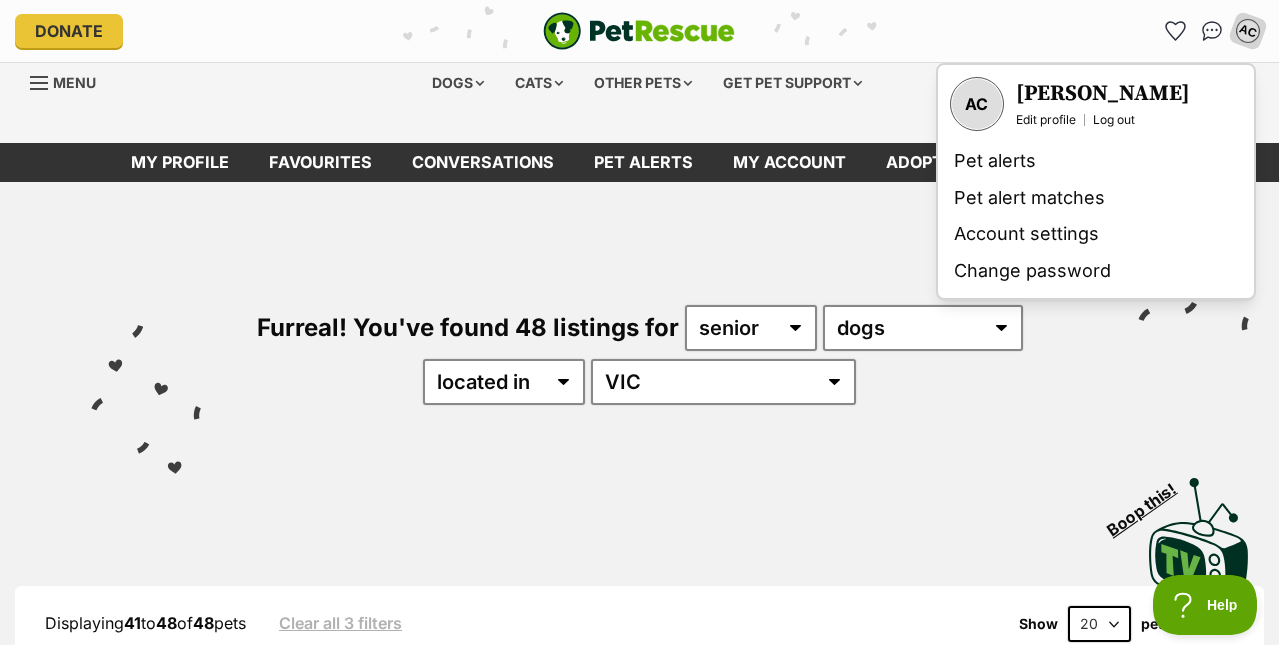 click on "AC
My account
AC
[PERSON_NAME]
Edit profile
Log out
Pet alerts
Pet alert matches
Account settings
Change password" at bounding box center (1056, 31) 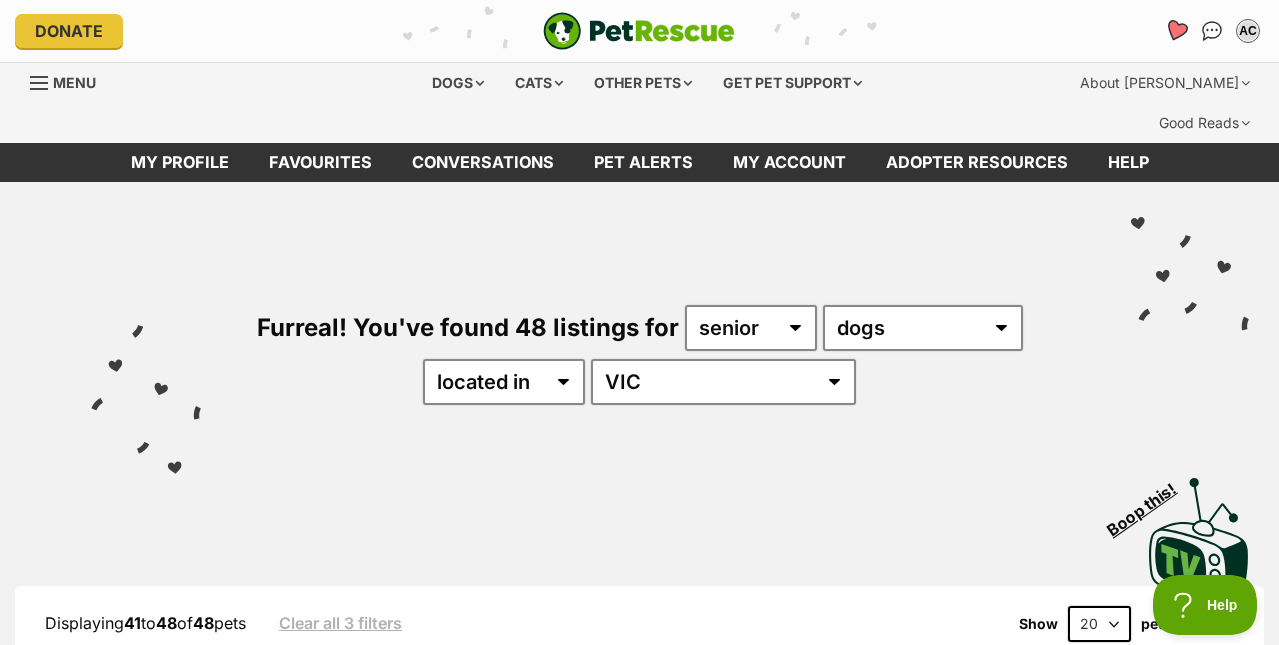 click 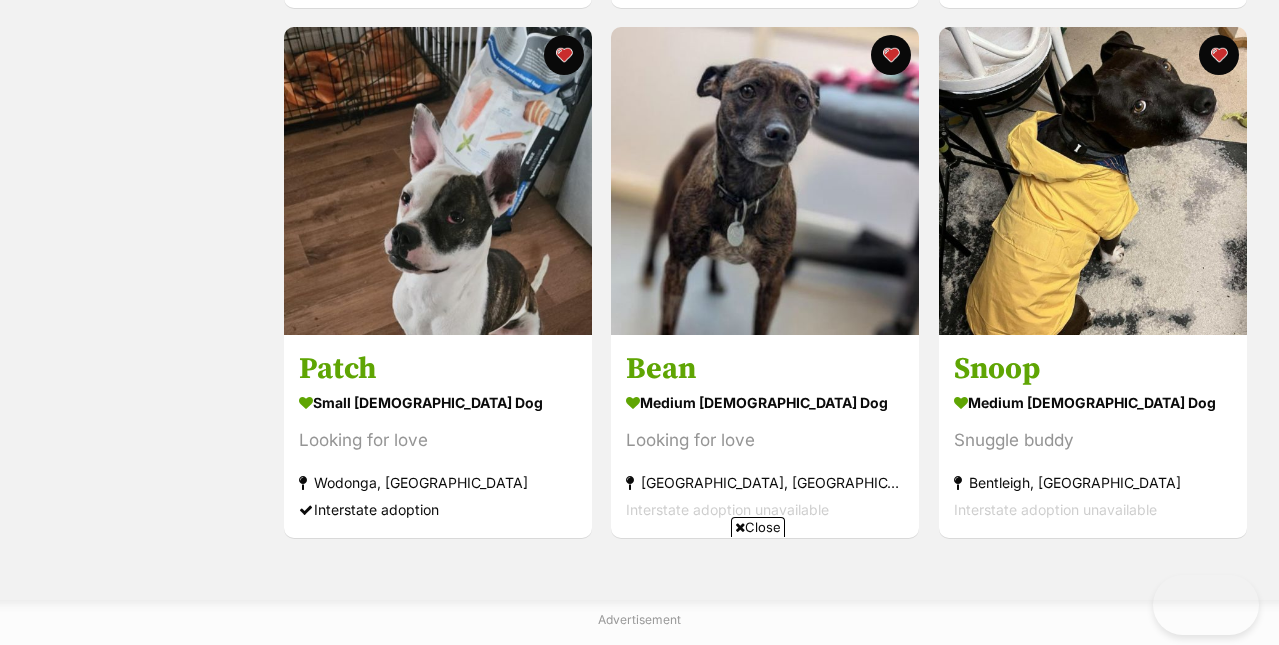 scroll, scrollTop: 952, scrollLeft: 0, axis: vertical 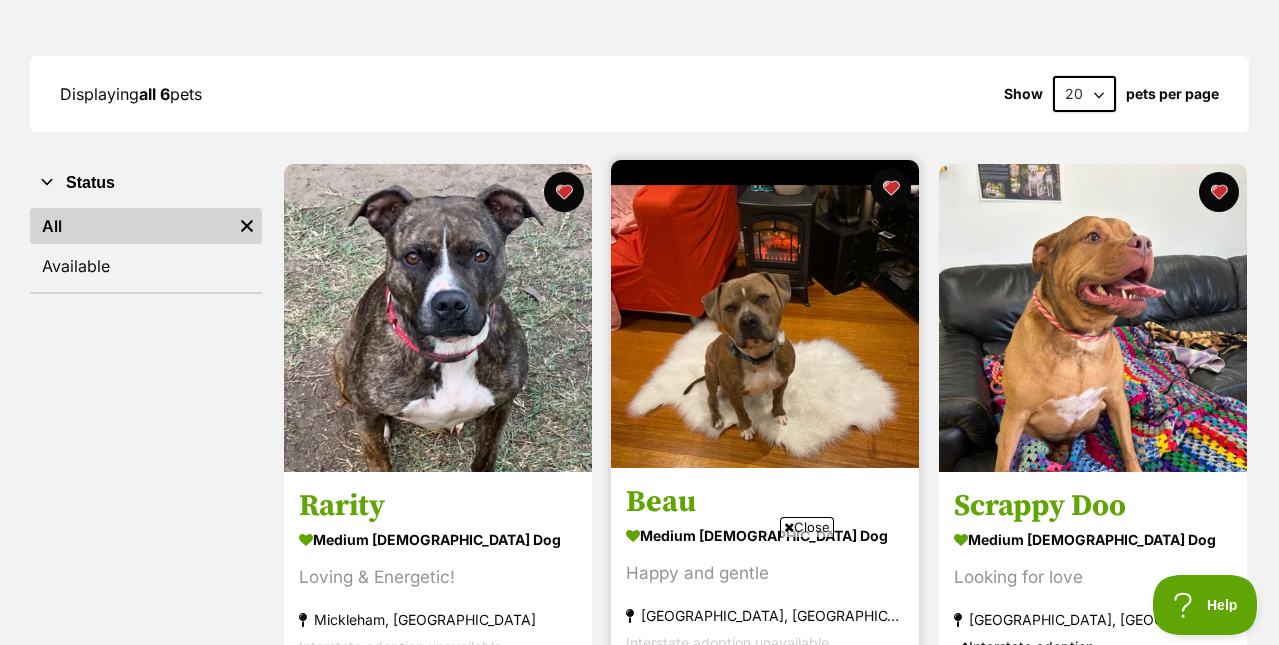 click at bounding box center [765, 314] 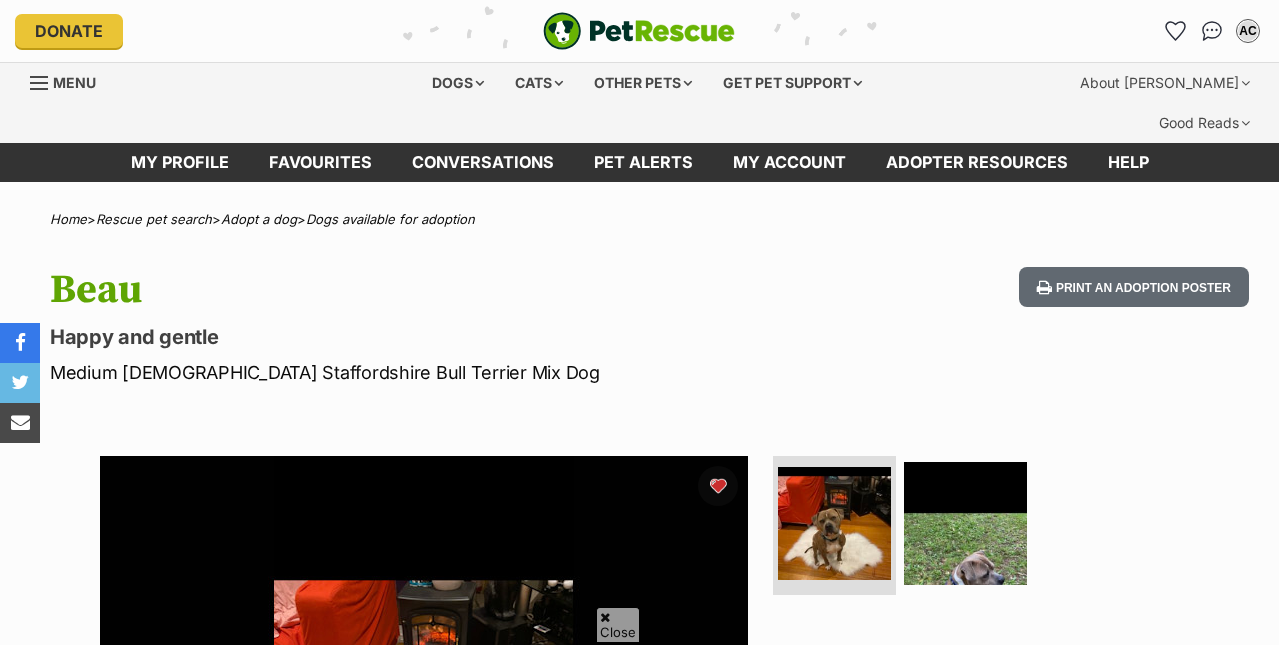 scroll, scrollTop: 1126, scrollLeft: 0, axis: vertical 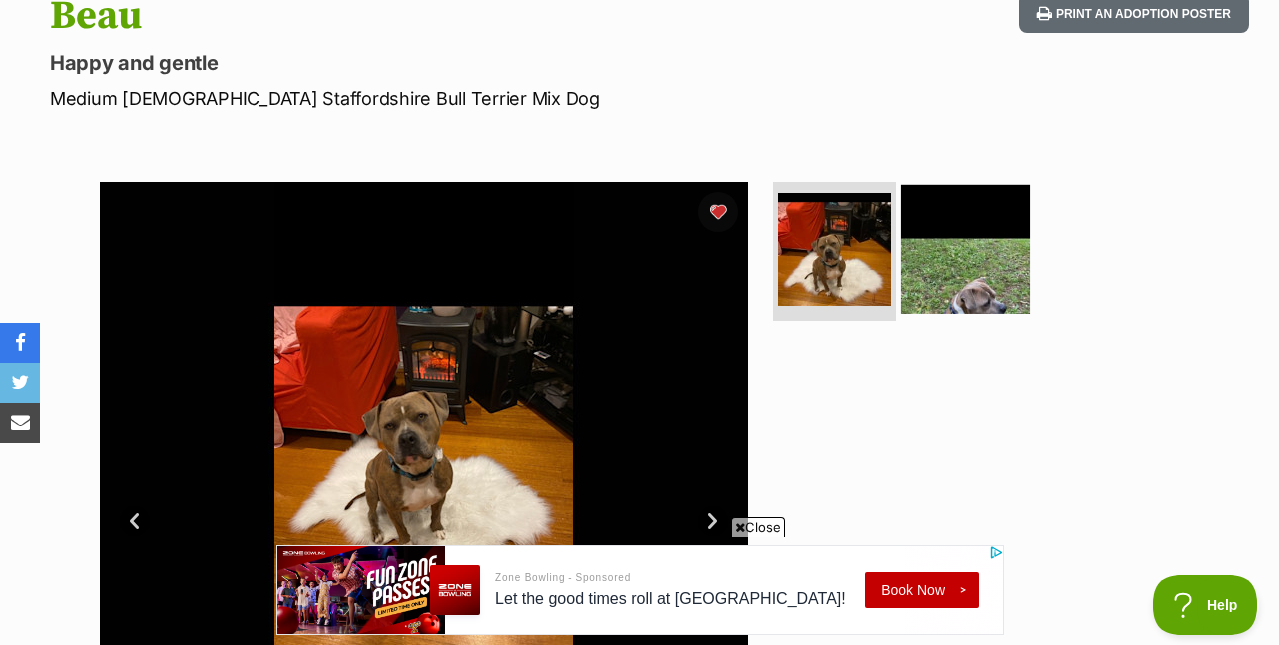 click at bounding box center (965, 248) 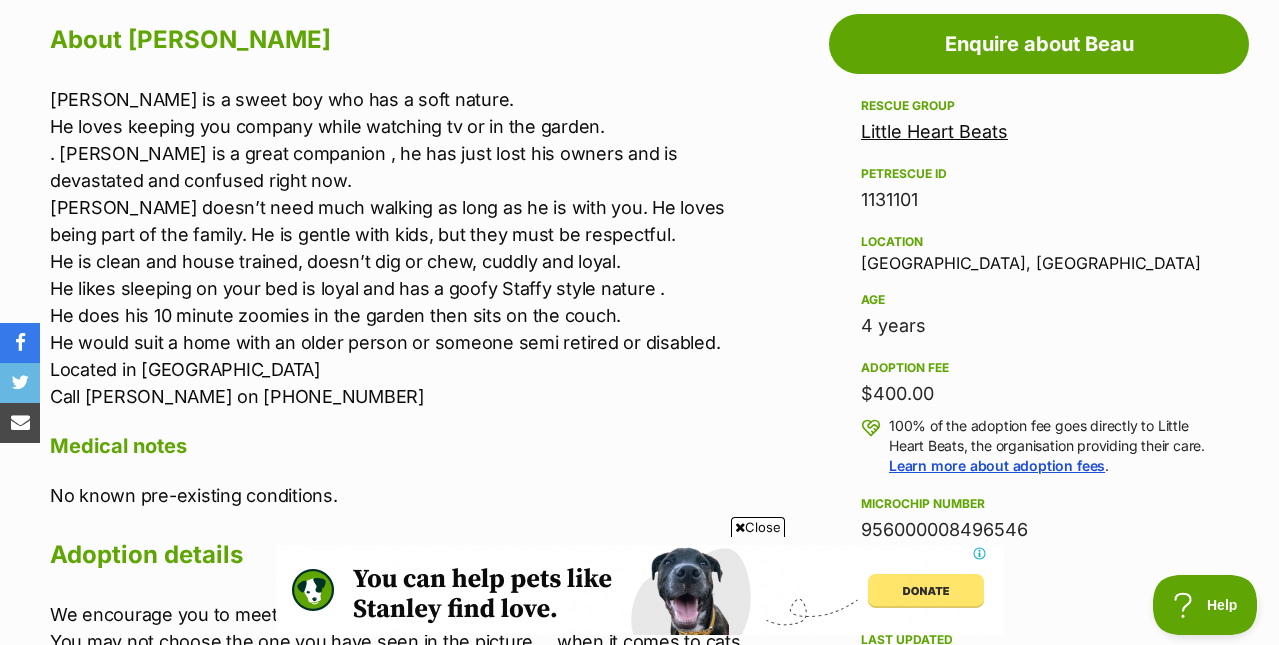 scroll, scrollTop: 0, scrollLeft: 0, axis: both 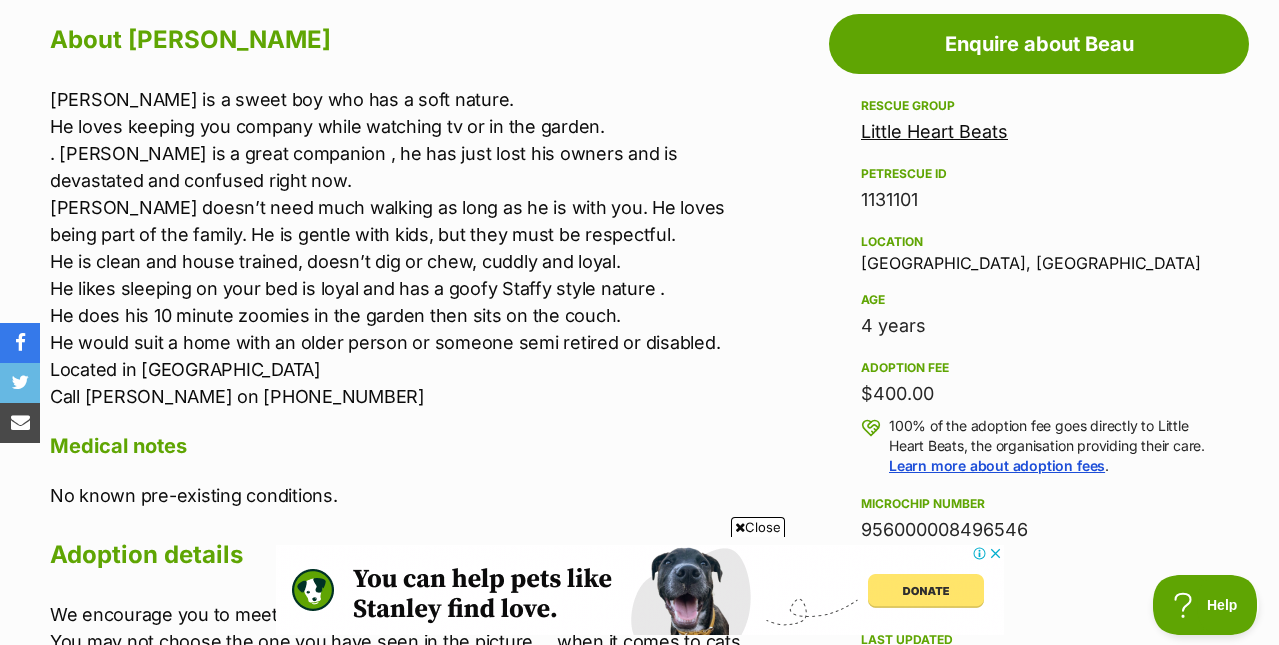 click on "Close" at bounding box center (758, 527) 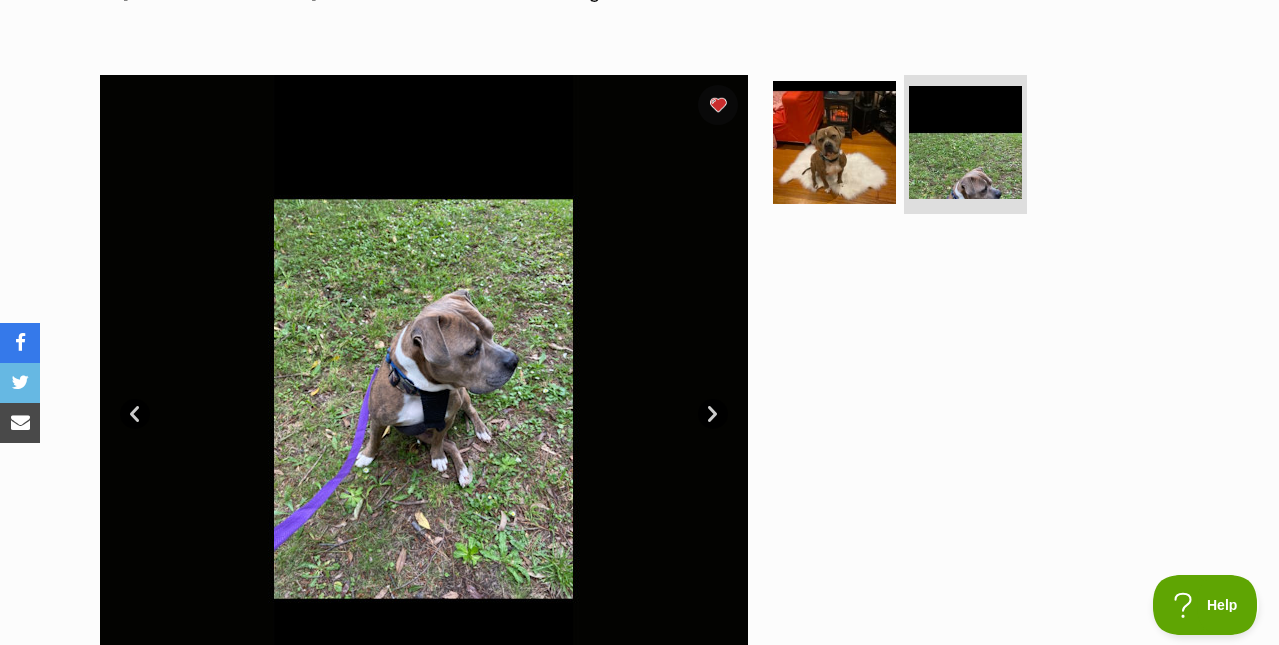 scroll, scrollTop: 286, scrollLeft: 0, axis: vertical 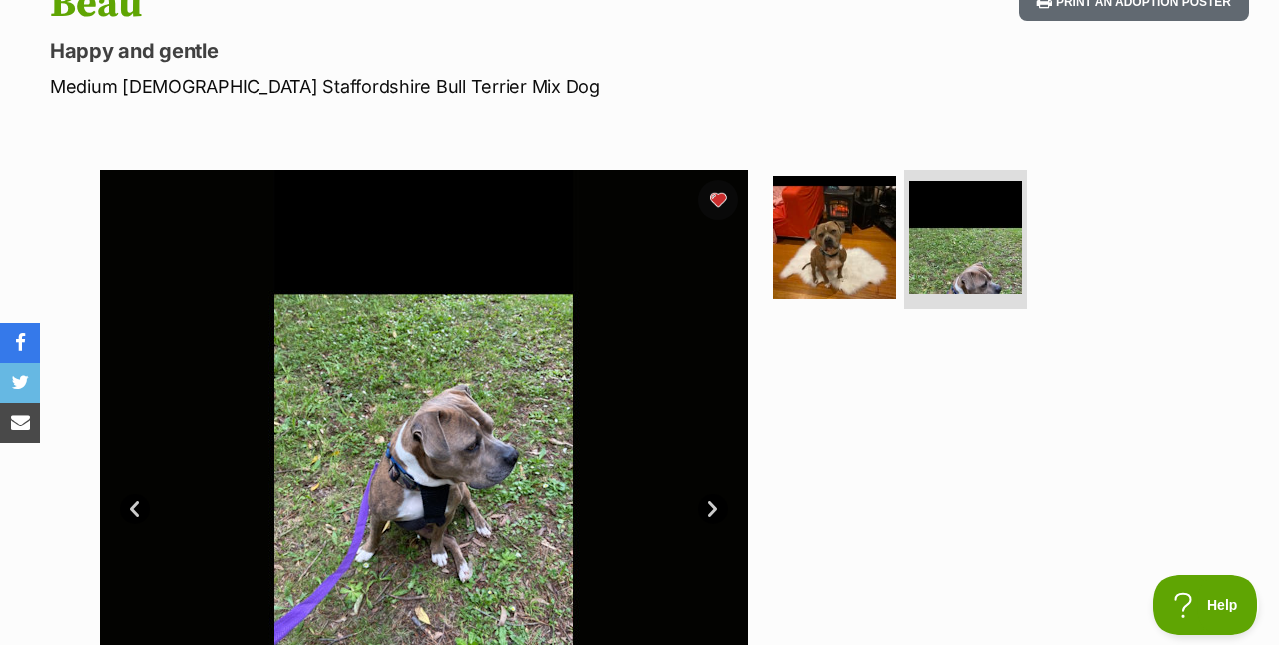 click on "Next" at bounding box center (713, 509) 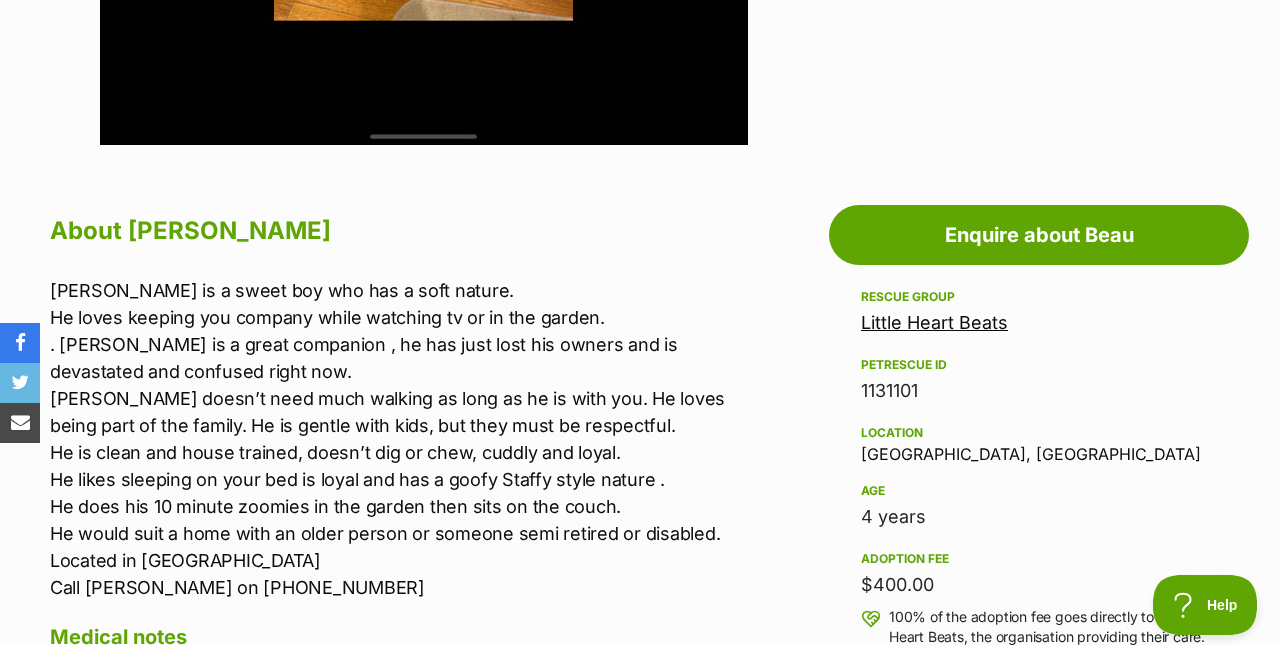 scroll, scrollTop: 962, scrollLeft: 0, axis: vertical 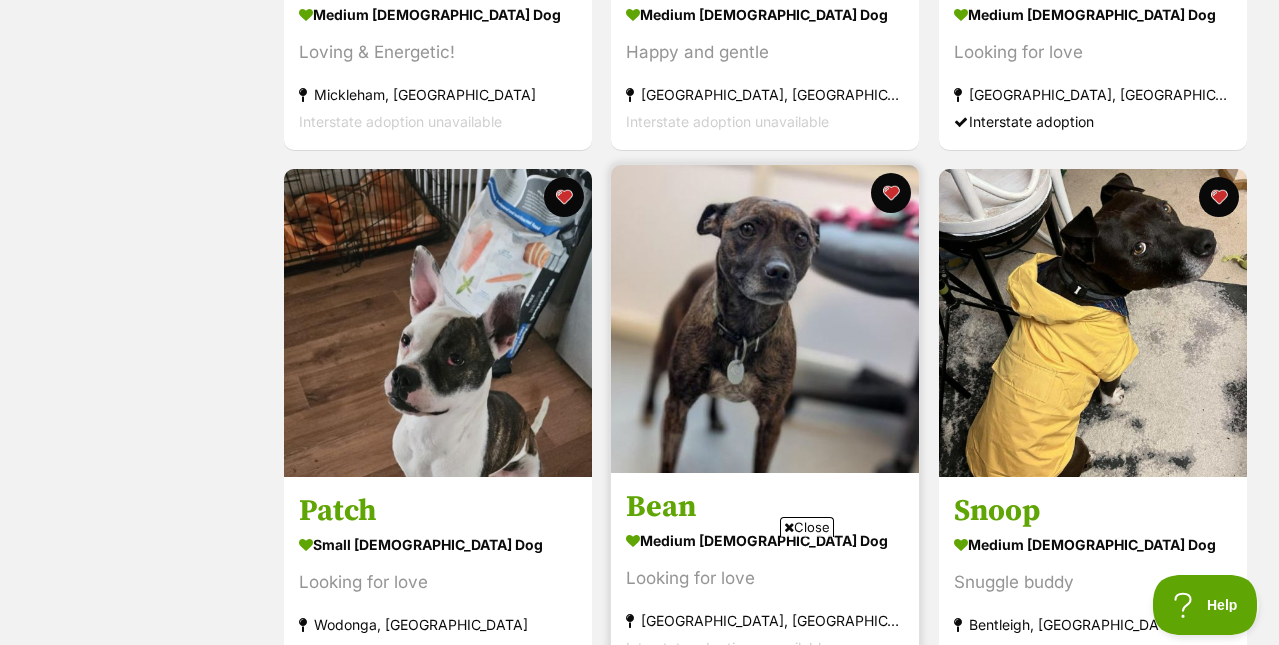 click at bounding box center [765, 319] 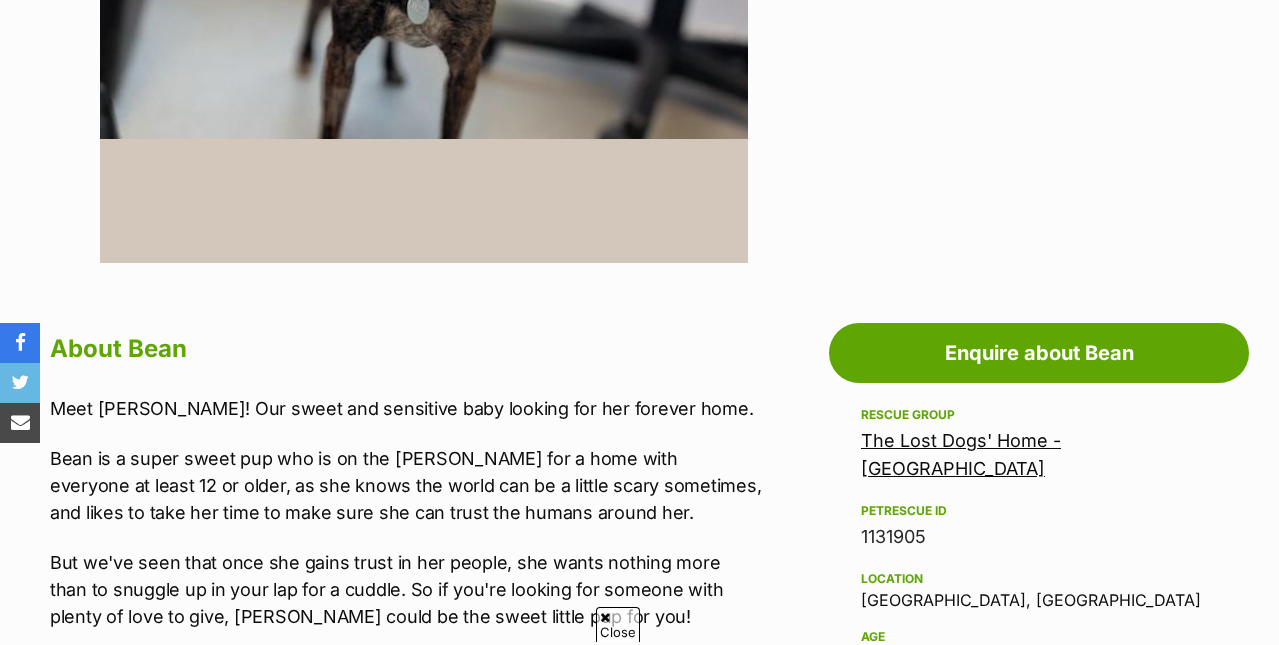 scroll, scrollTop: 841, scrollLeft: 0, axis: vertical 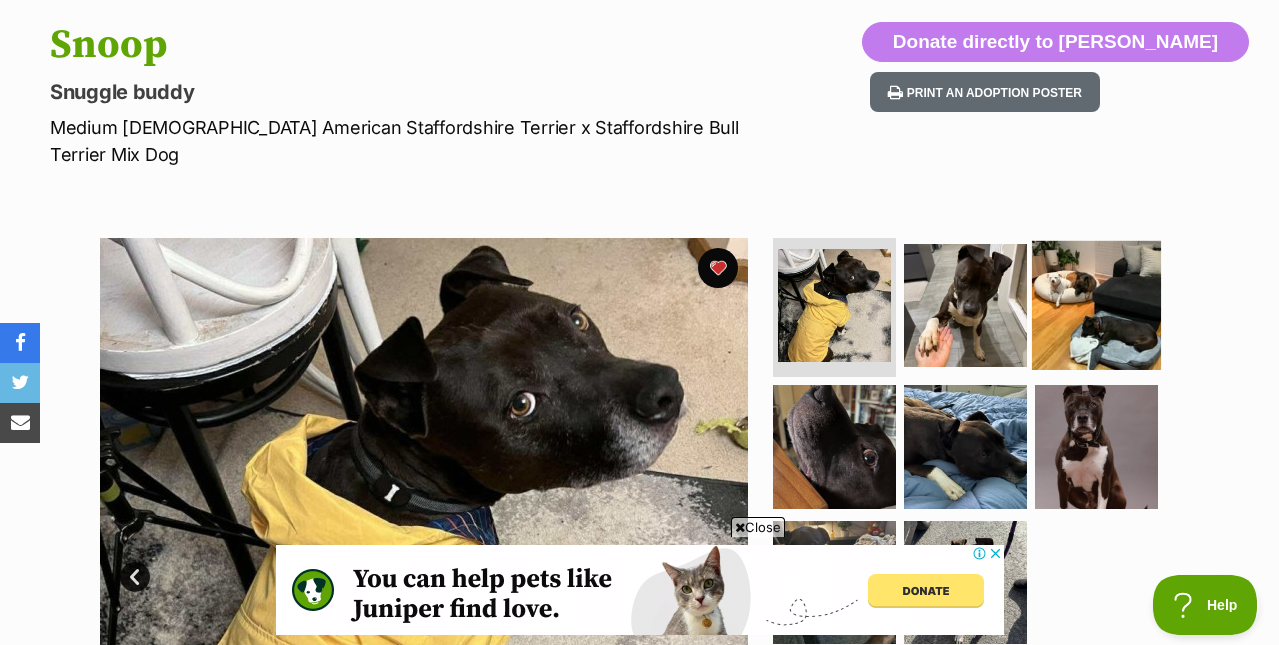 click at bounding box center (1096, 304) 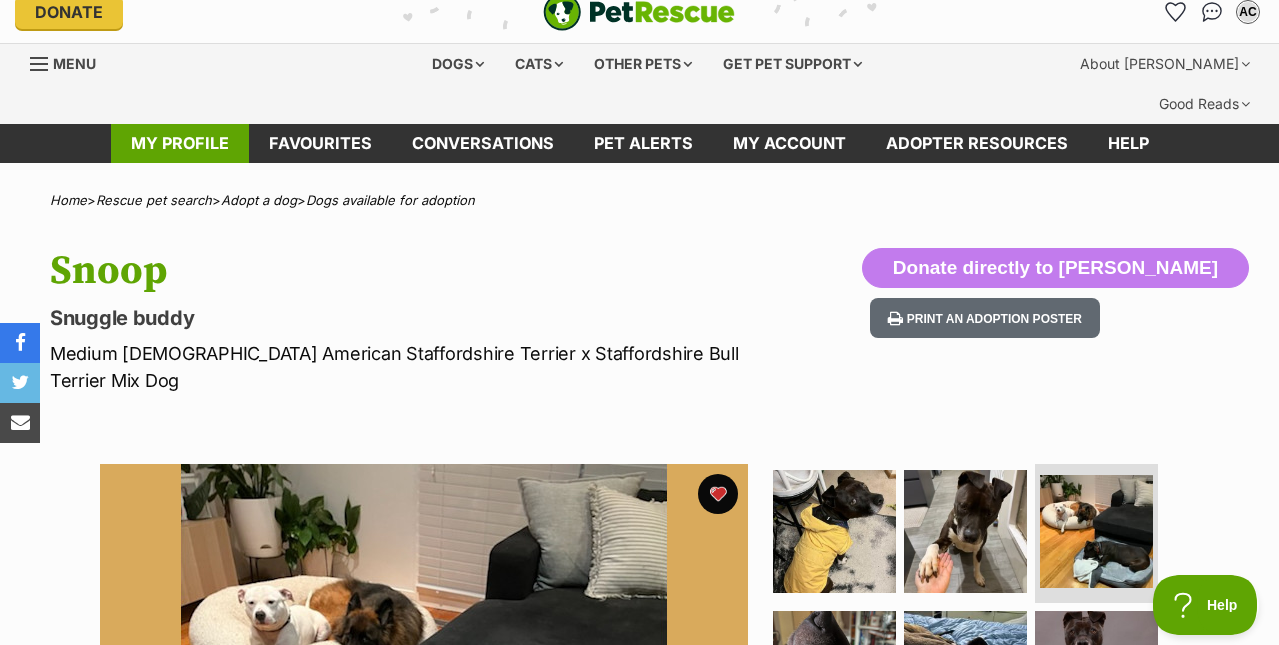 scroll, scrollTop: 0, scrollLeft: 0, axis: both 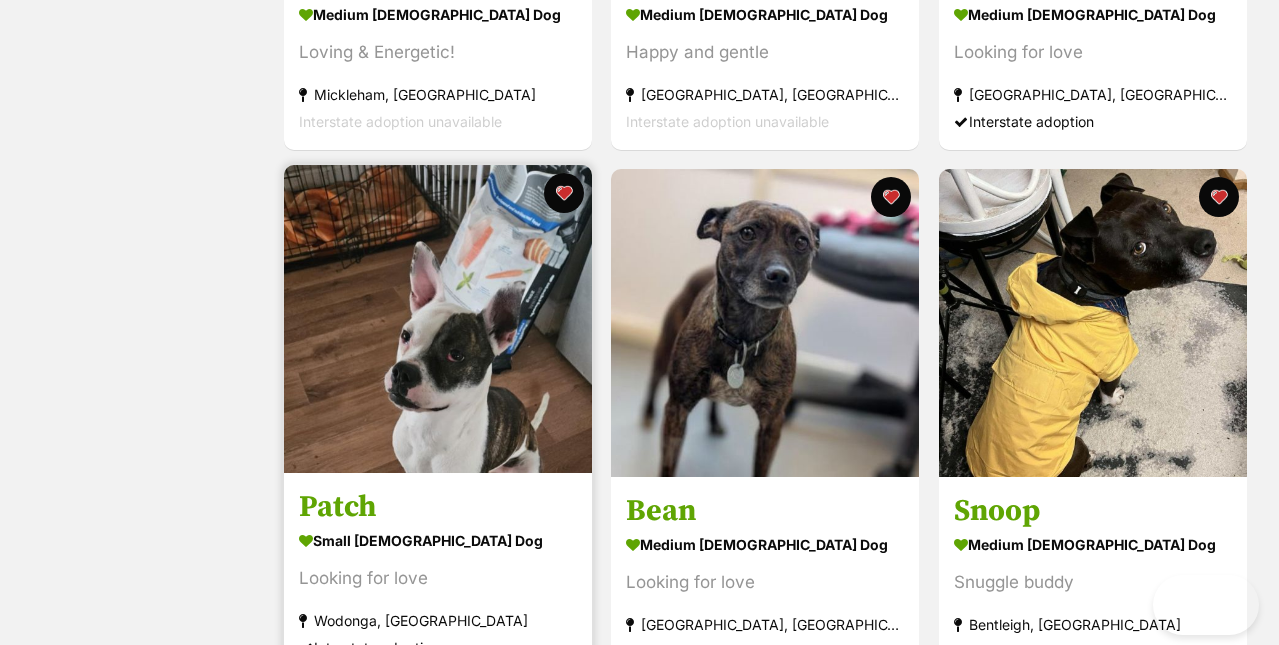 click at bounding box center [438, 319] 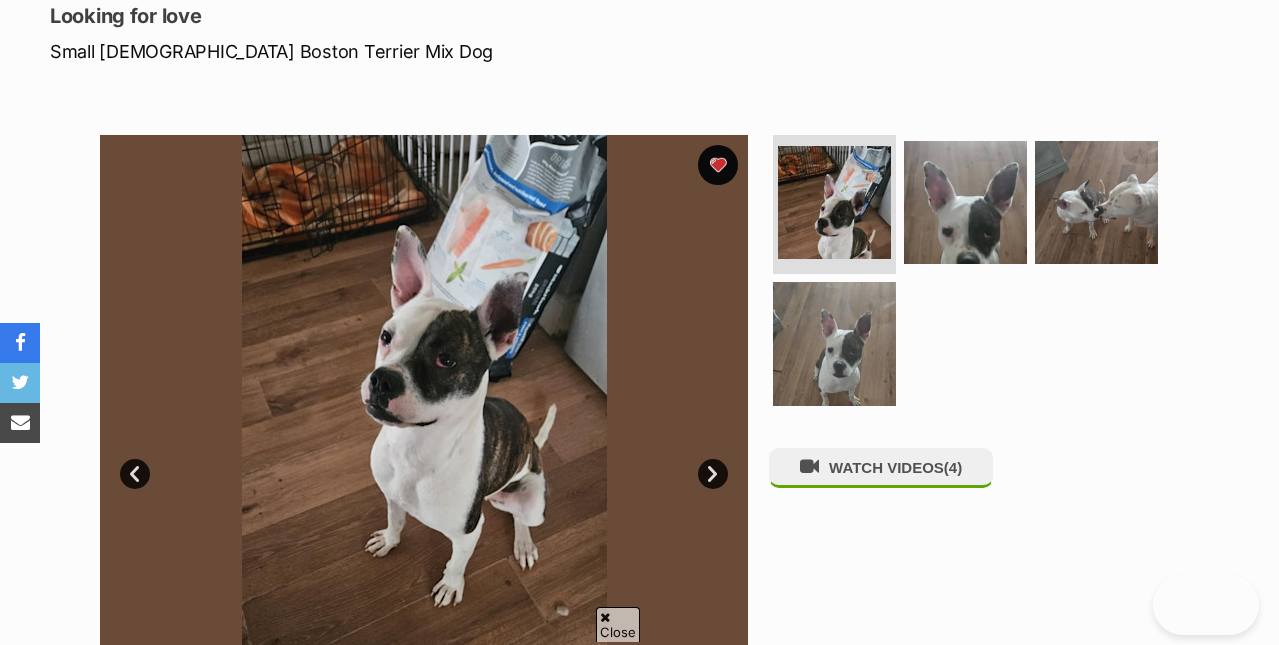 scroll, scrollTop: 886, scrollLeft: 0, axis: vertical 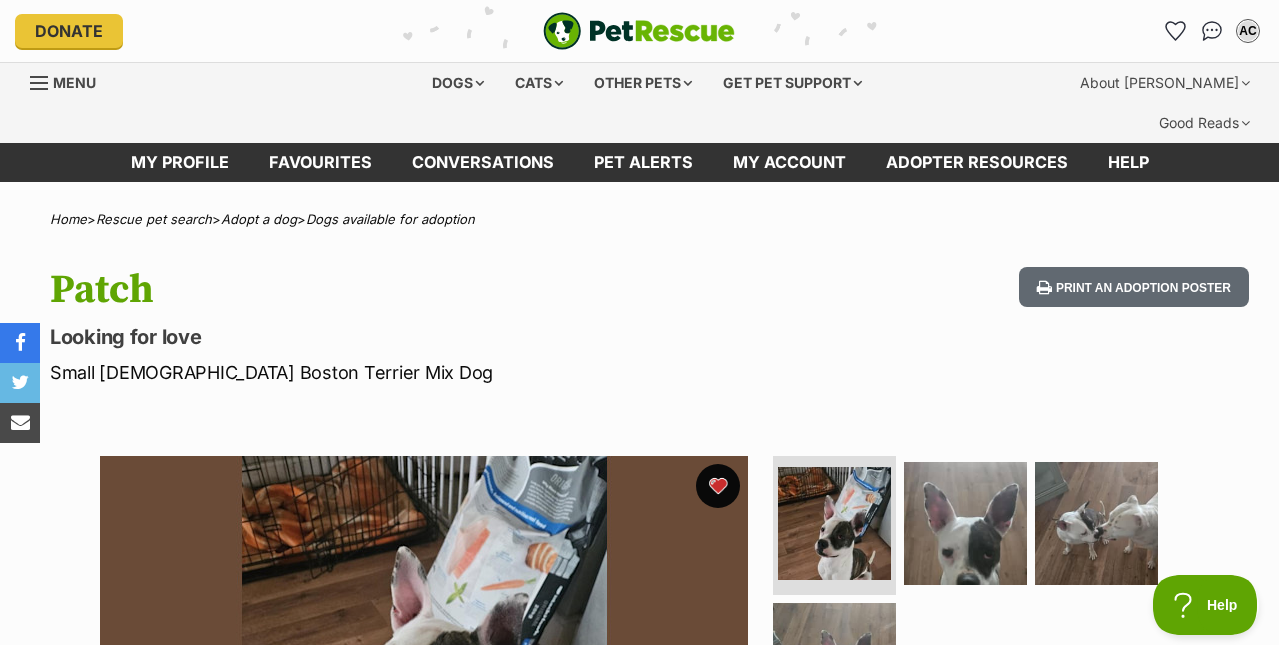 click at bounding box center (718, 486) 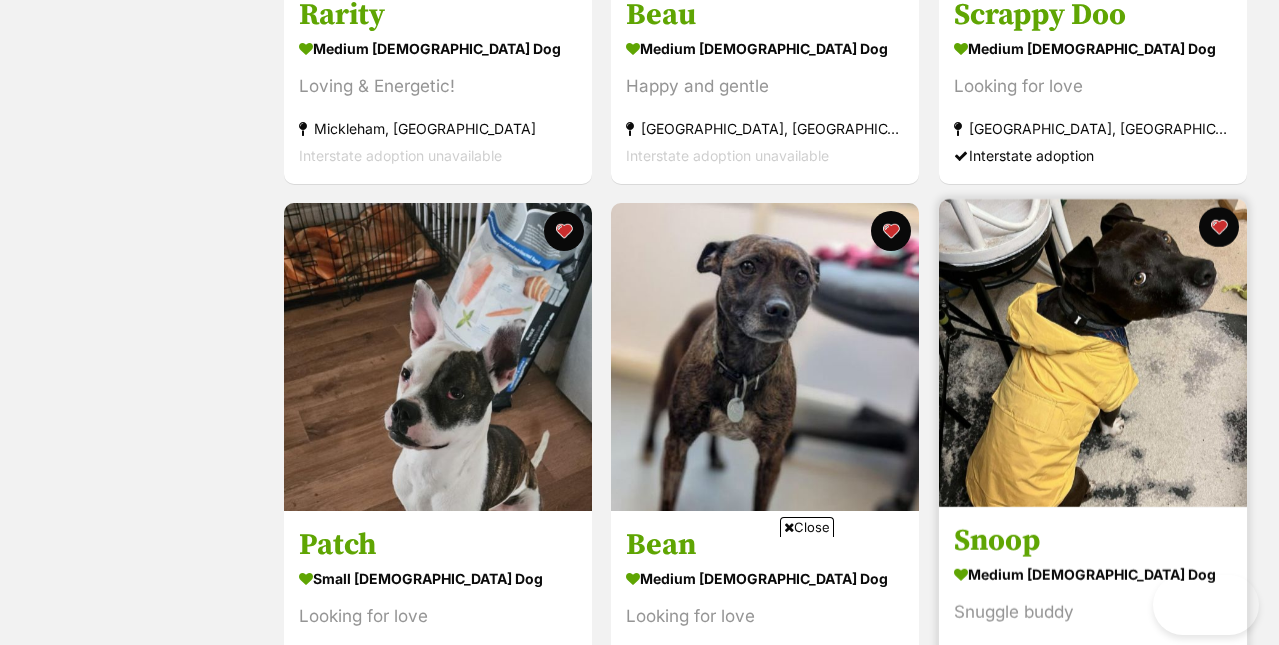 scroll, scrollTop: 776, scrollLeft: 0, axis: vertical 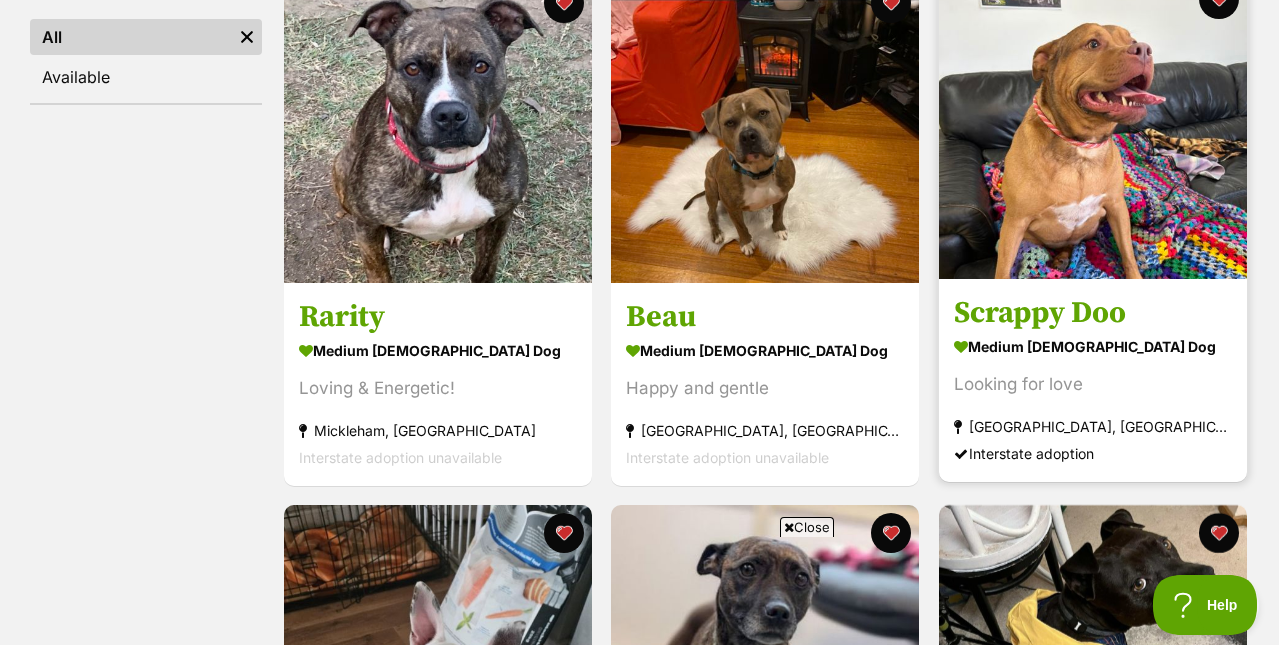 click on "Scrappy Doo" at bounding box center [1093, 313] 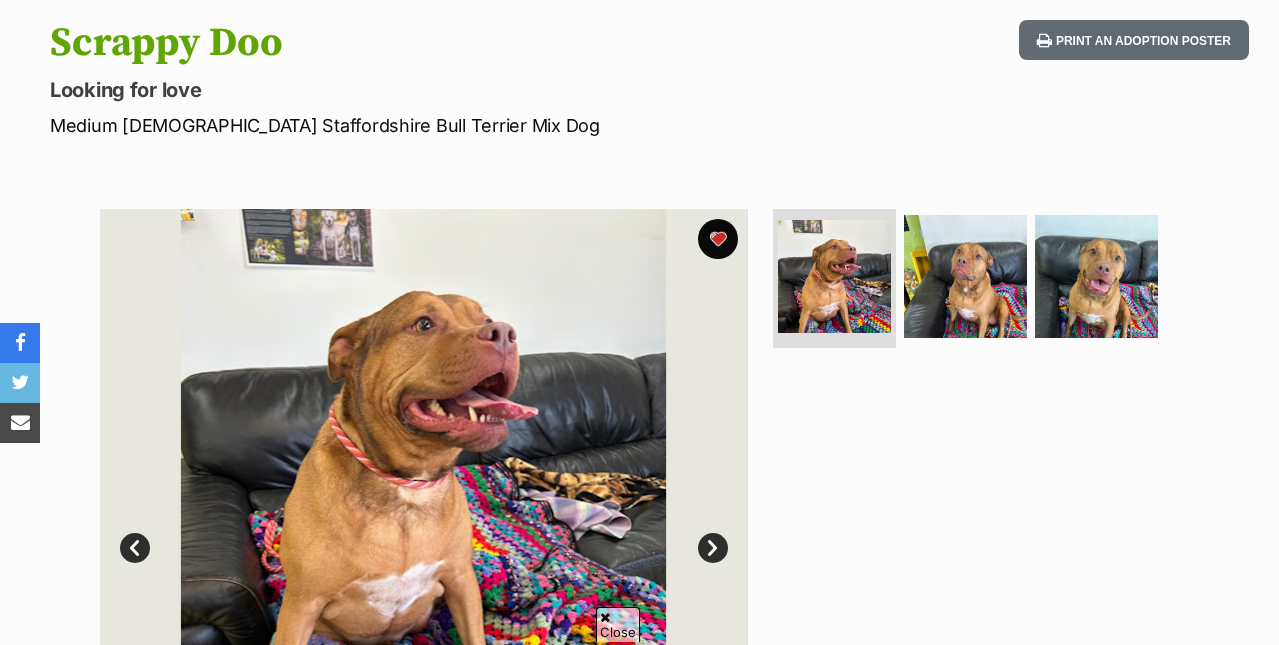 scroll, scrollTop: 247, scrollLeft: 0, axis: vertical 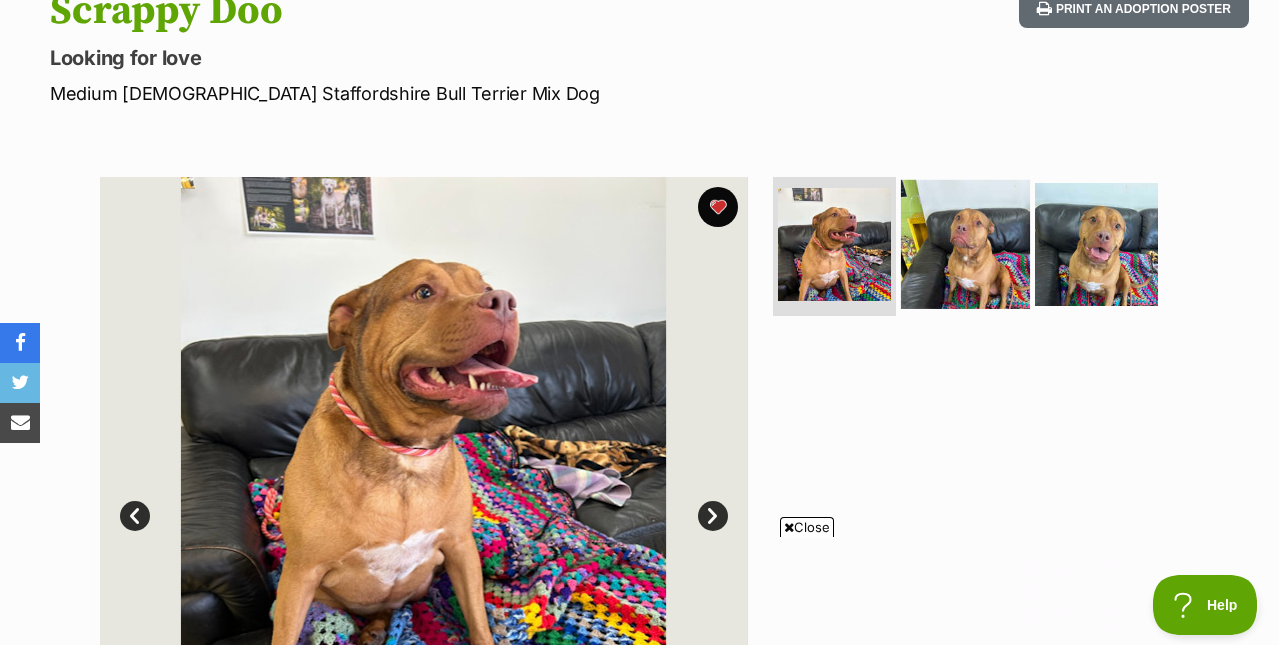 click at bounding box center [965, 243] 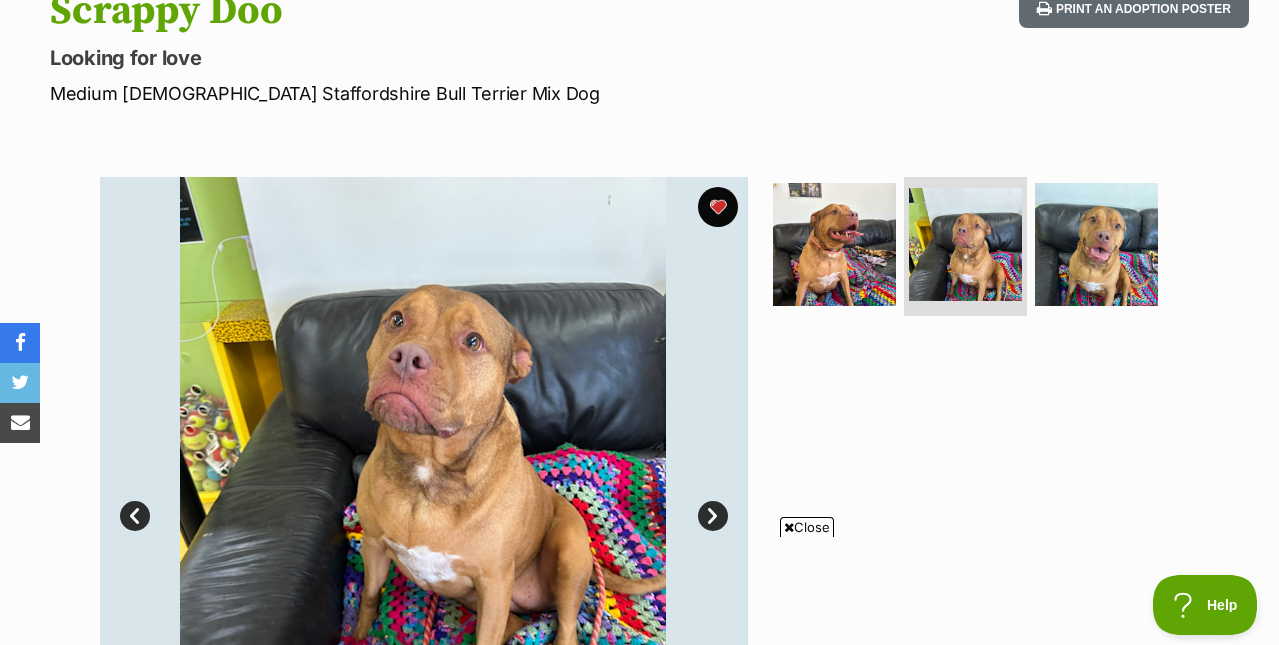 click on "Close" at bounding box center (807, 527) 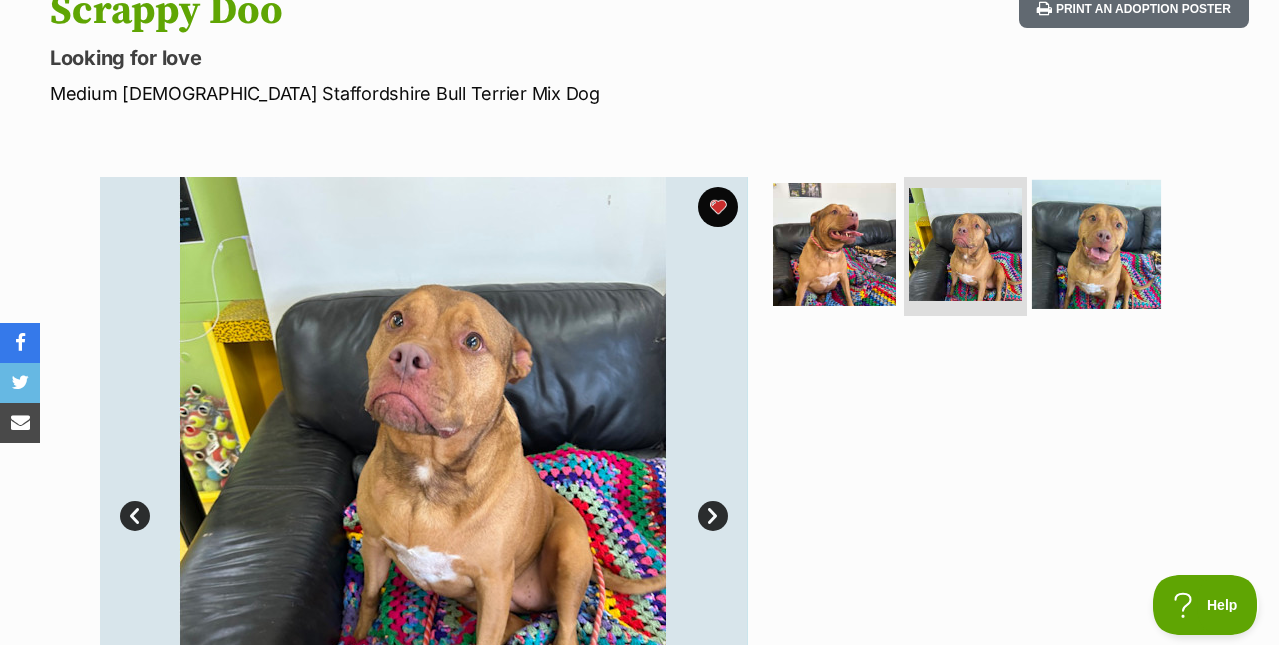 click at bounding box center [1096, 243] 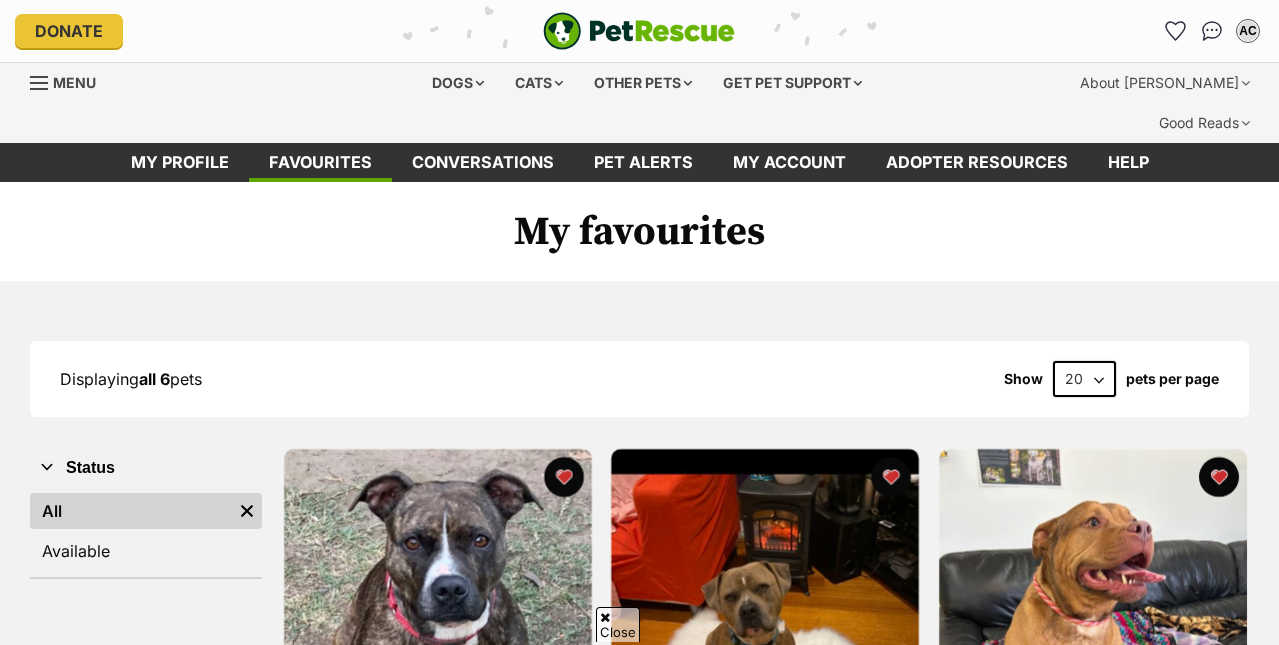 scroll, scrollTop: 751, scrollLeft: 0, axis: vertical 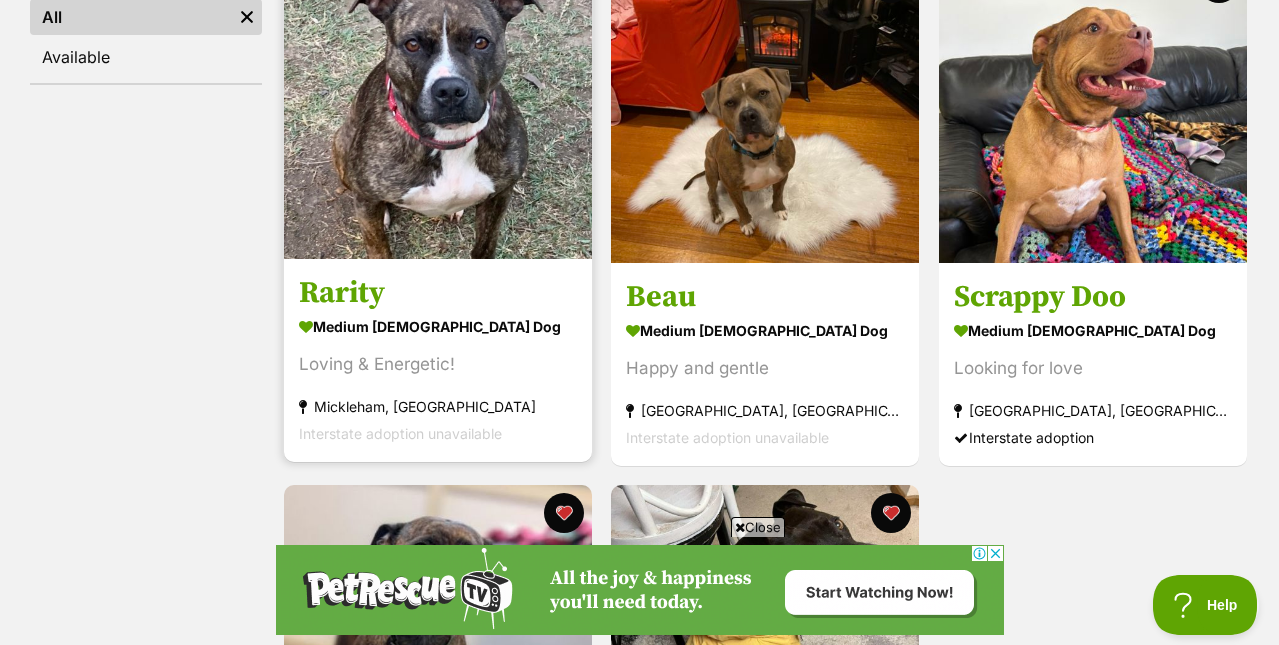 click on "Rarity" at bounding box center [438, 293] 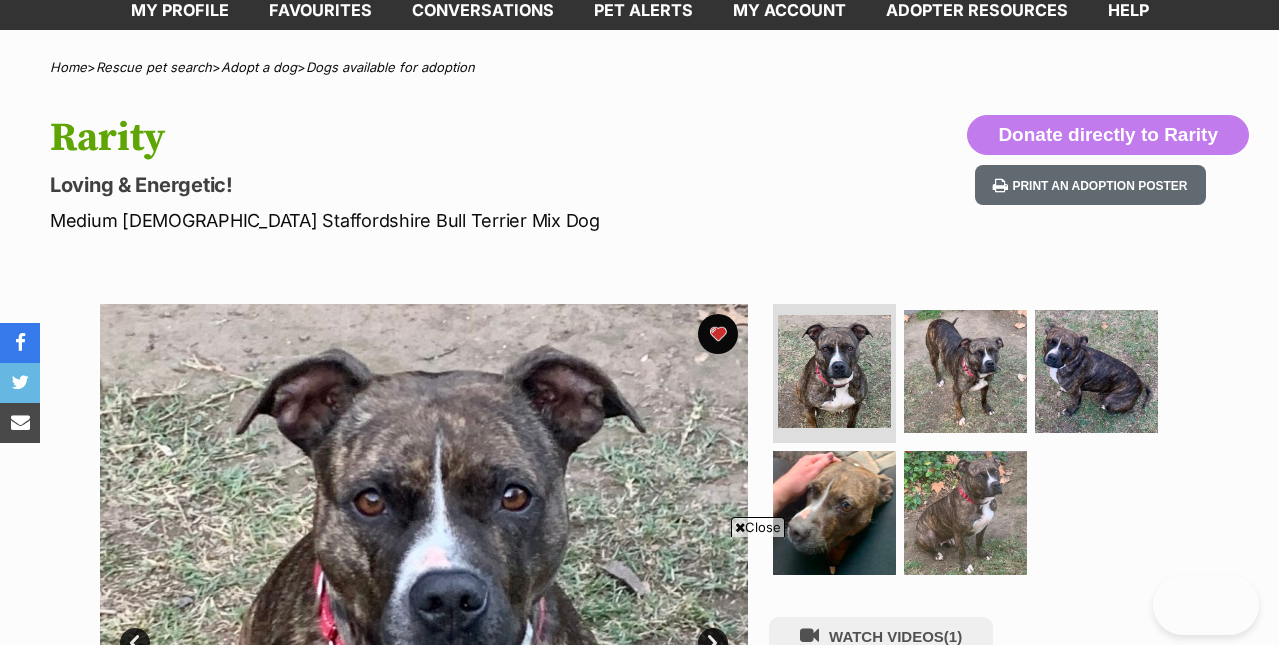 scroll, scrollTop: 658, scrollLeft: 0, axis: vertical 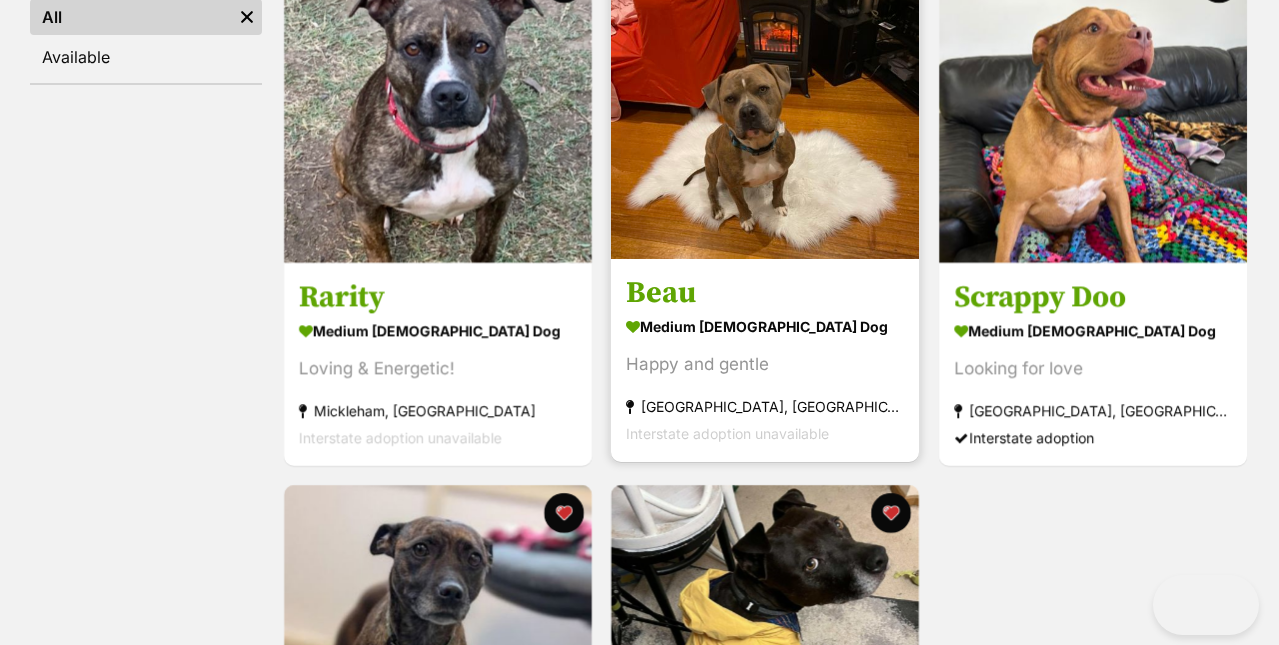 click on "Beau" at bounding box center (765, 293) 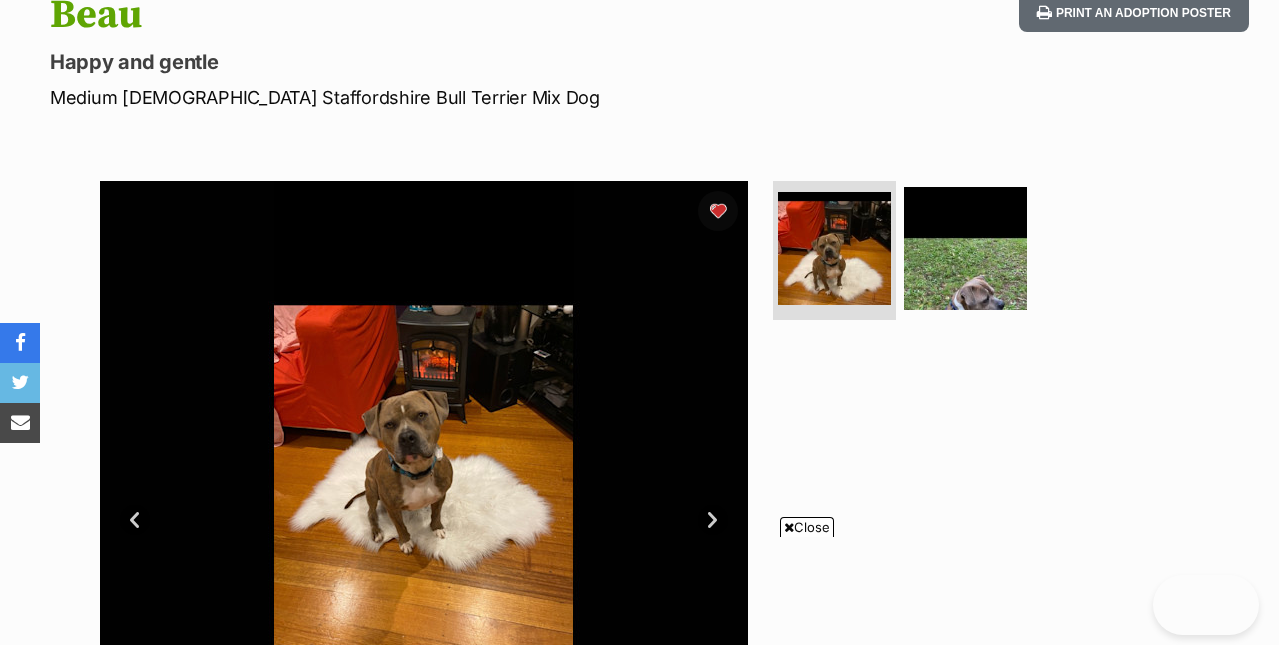 scroll, scrollTop: 275, scrollLeft: 0, axis: vertical 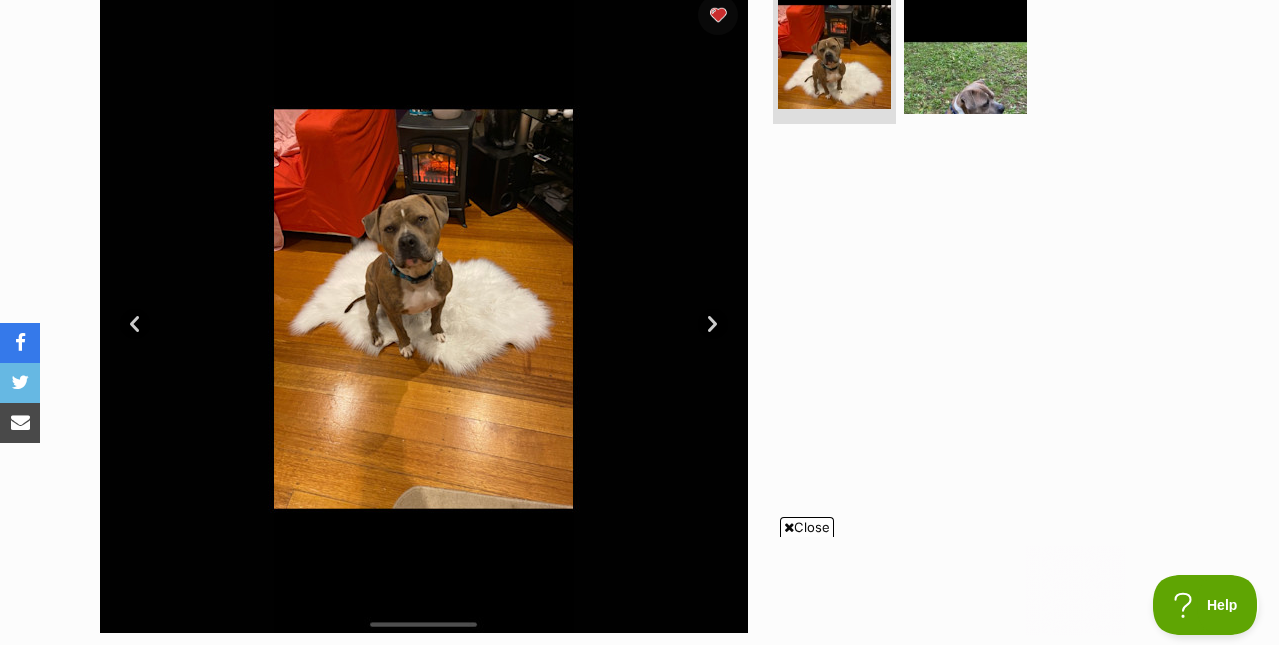 click on "Next" at bounding box center [713, 324] 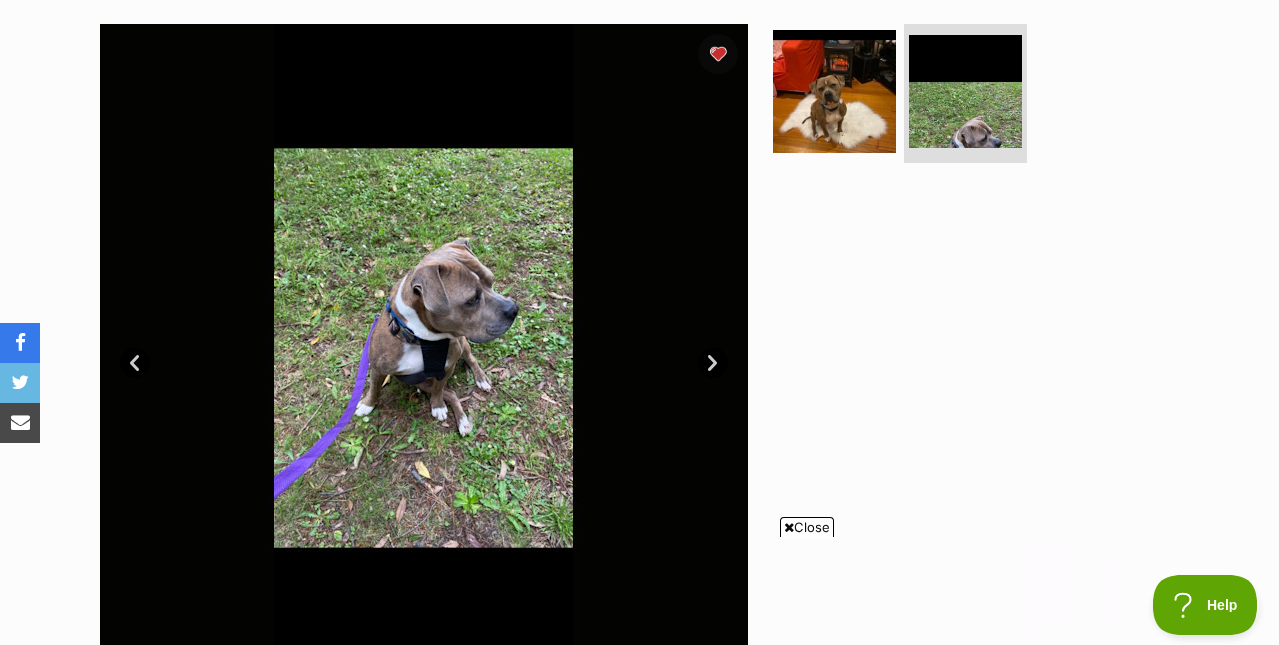 scroll, scrollTop: 426, scrollLeft: 0, axis: vertical 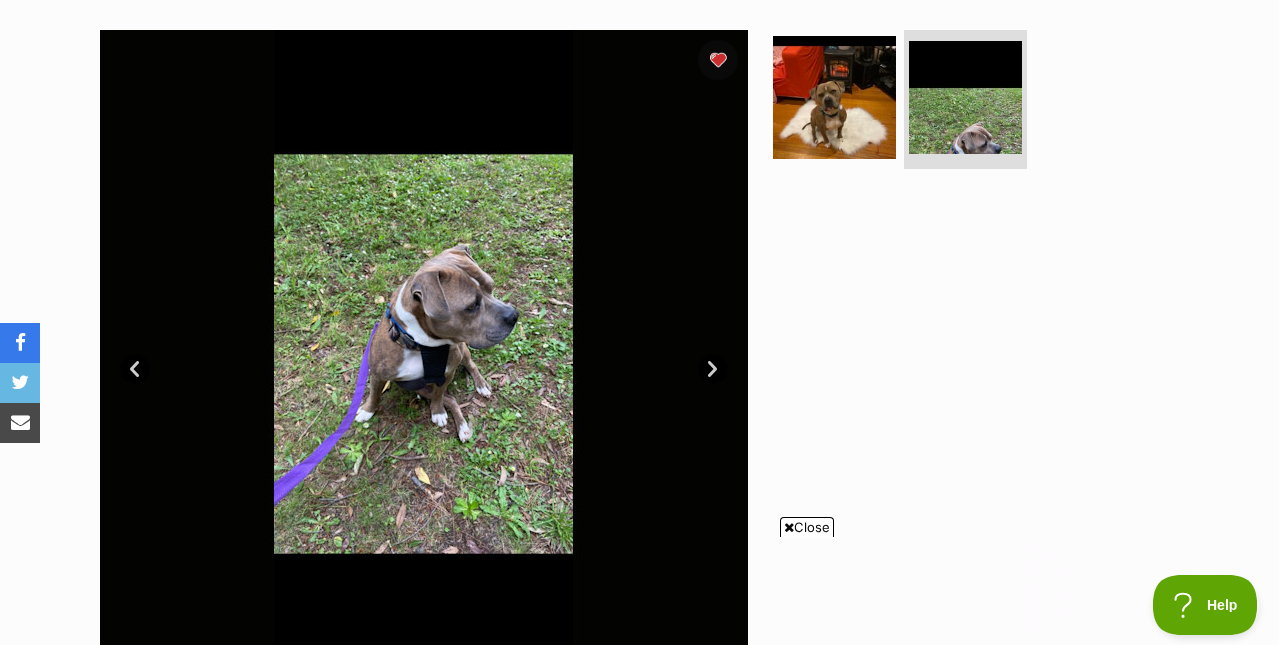 click on "Prev" at bounding box center [135, 369] 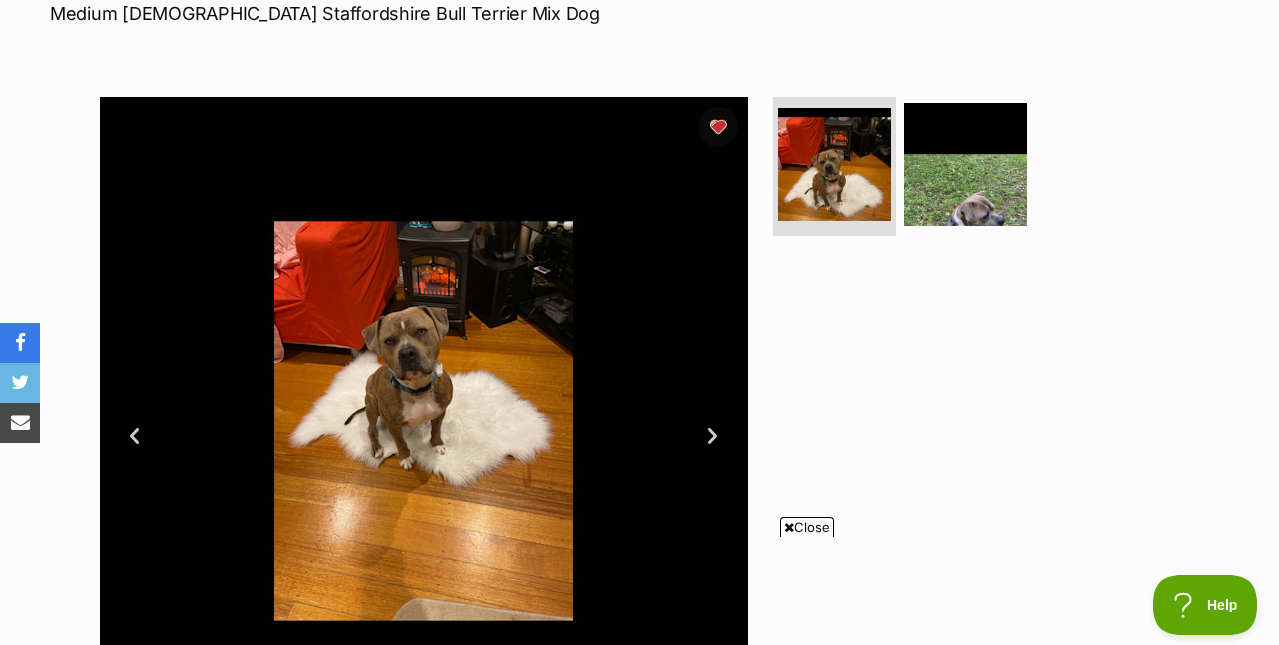 scroll, scrollTop: 410, scrollLeft: 0, axis: vertical 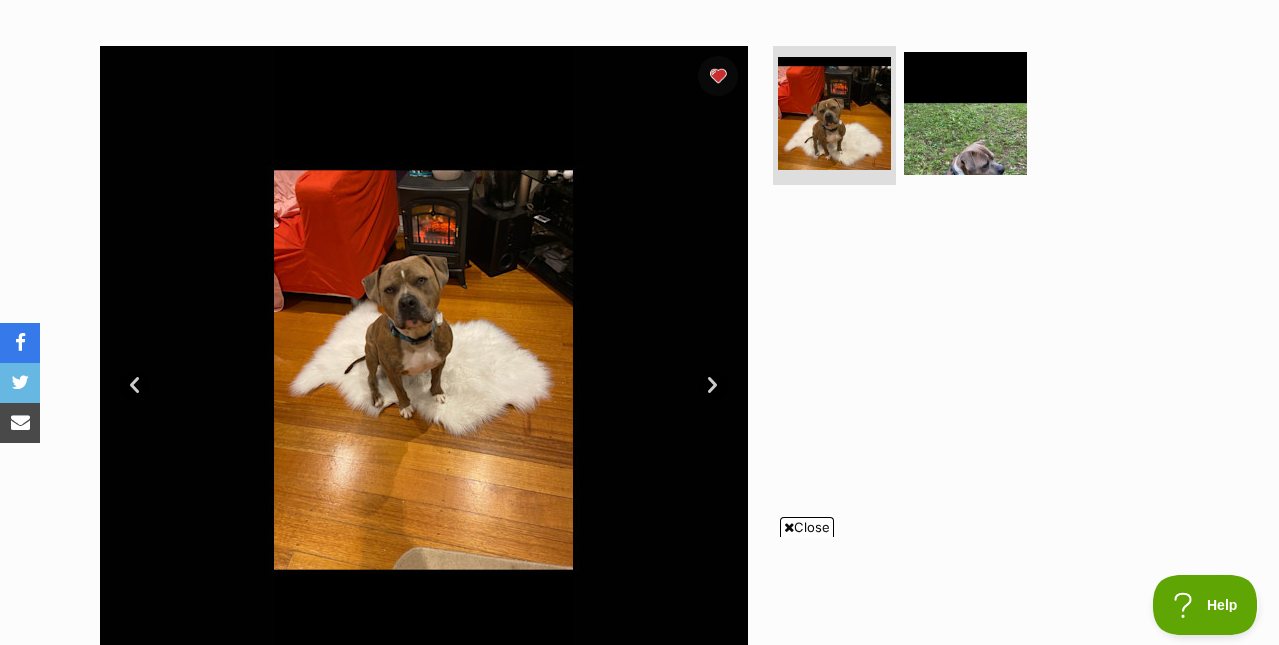 click on "Next" at bounding box center (713, 385) 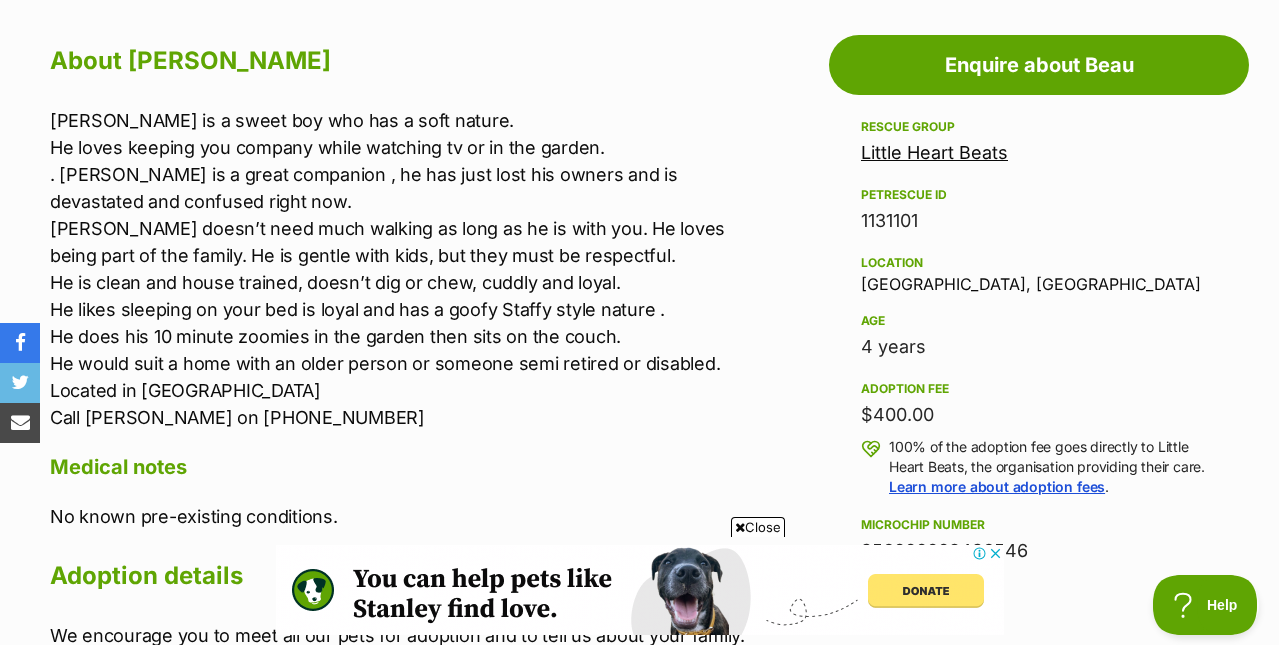 scroll, scrollTop: 0, scrollLeft: 0, axis: both 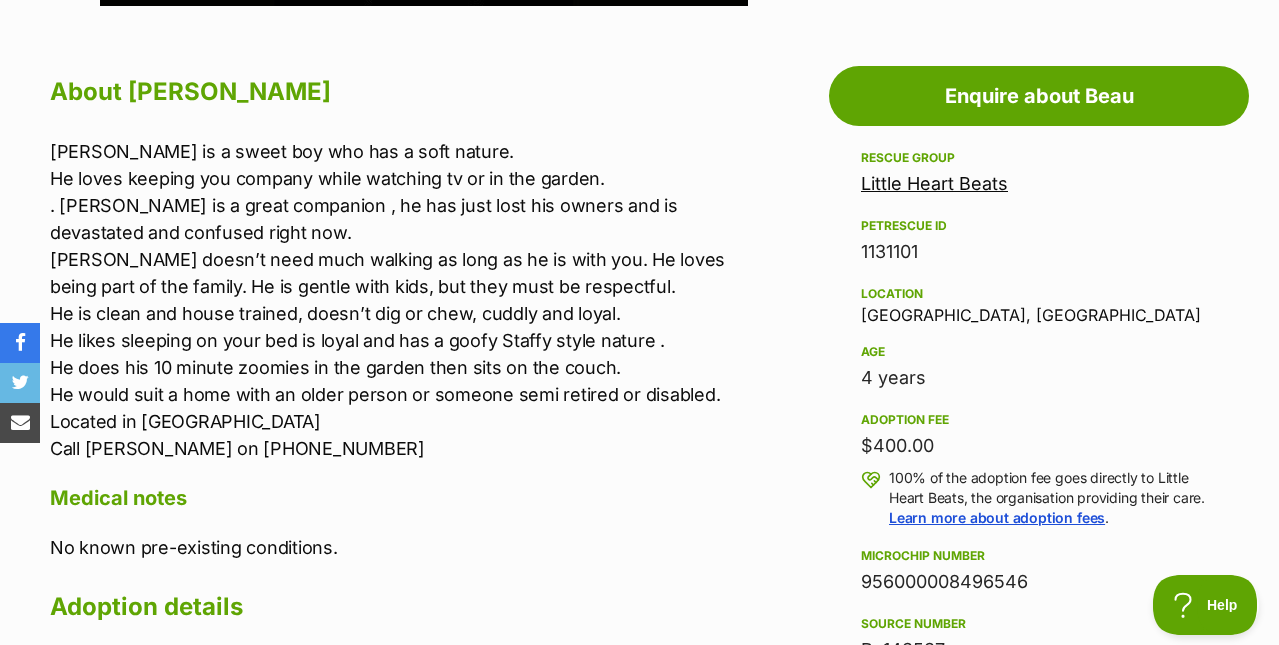 click on "Little Heart Beats" at bounding box center (934, 183) 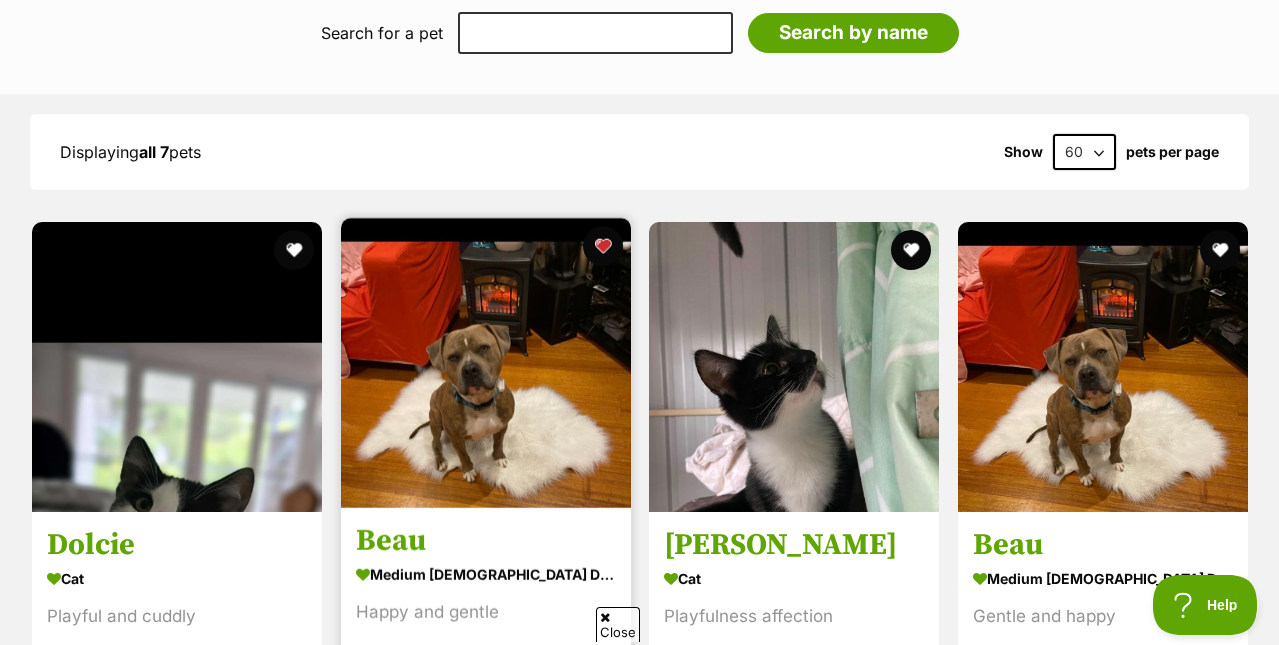 scroll, scrollTop: 0, scrollLeft: 0, axis: both 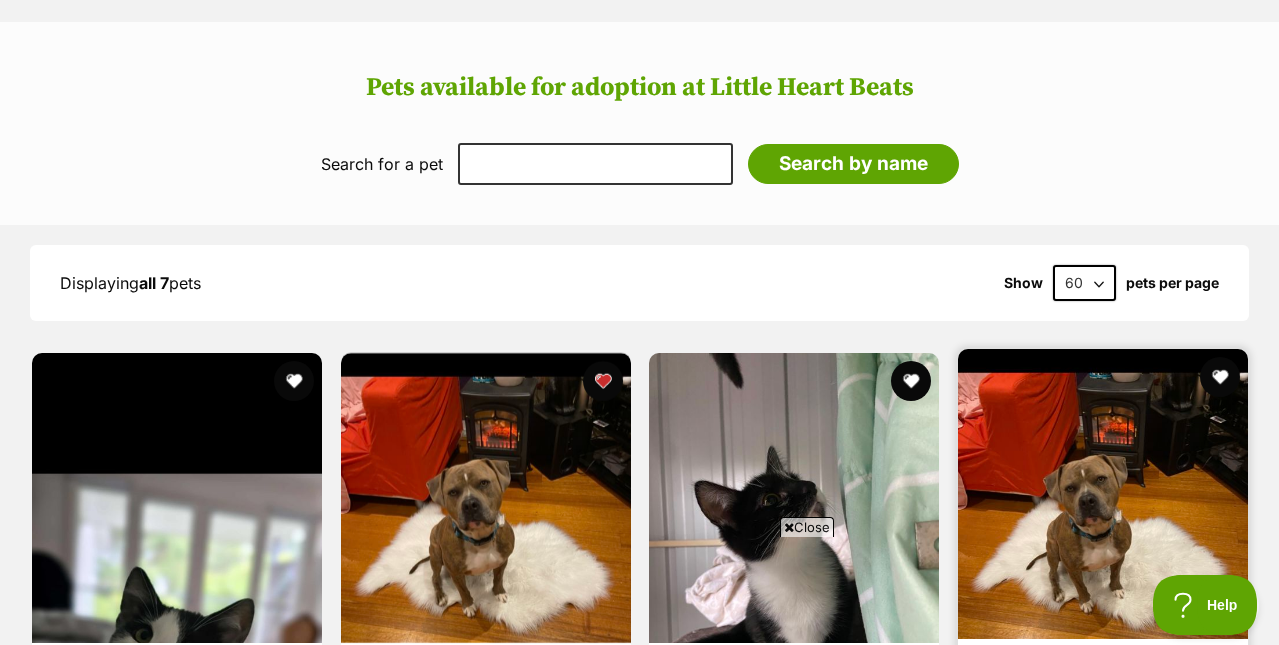 click at bounding box center [1103, 494] 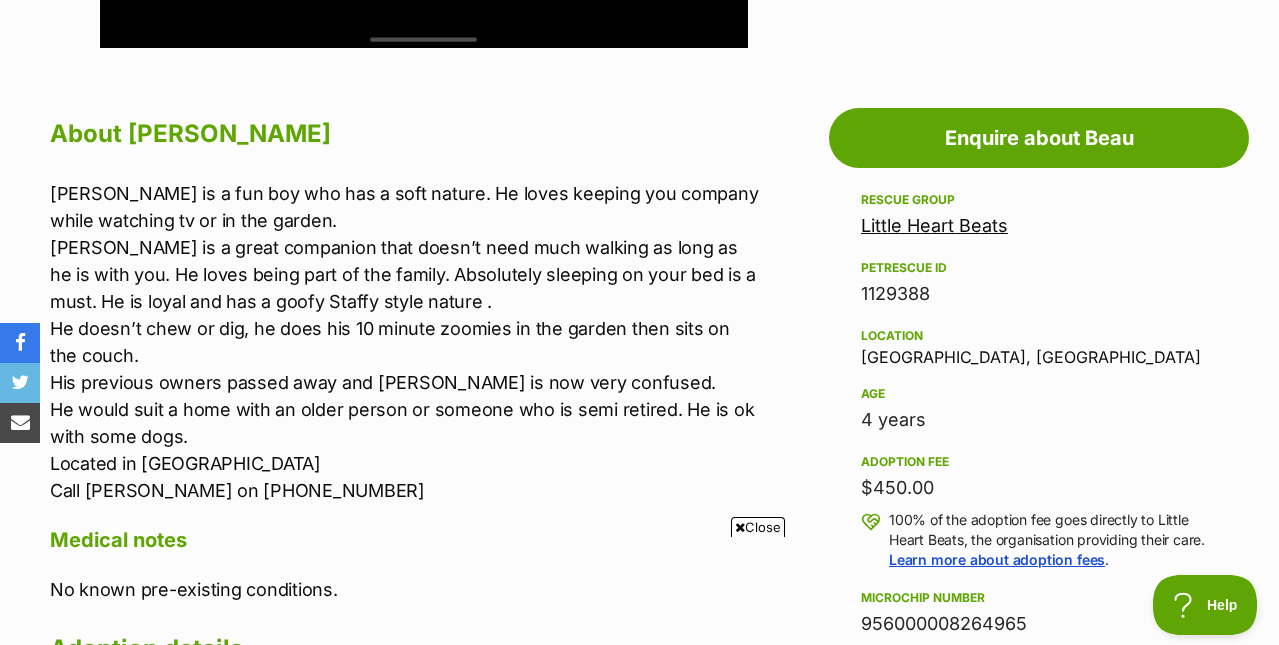 scroll, scrollTop: 1063, scrollLeft: 0, axis: vertical 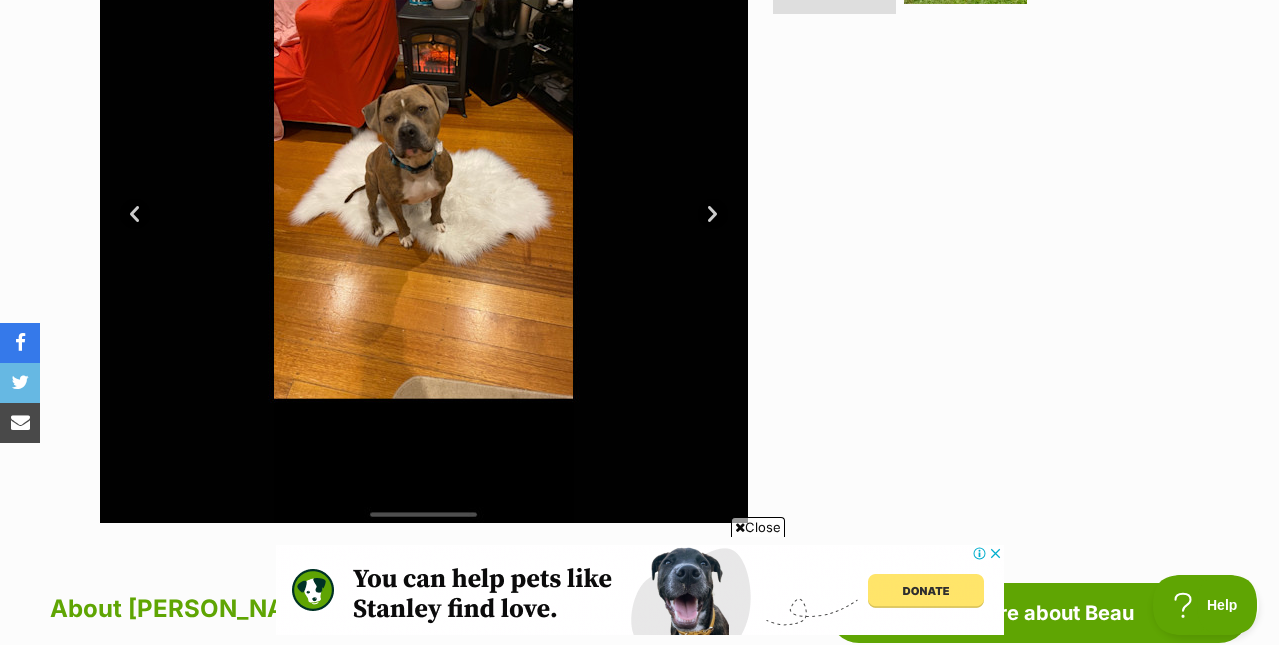 click on "Close" at bounding box center (758, 527) 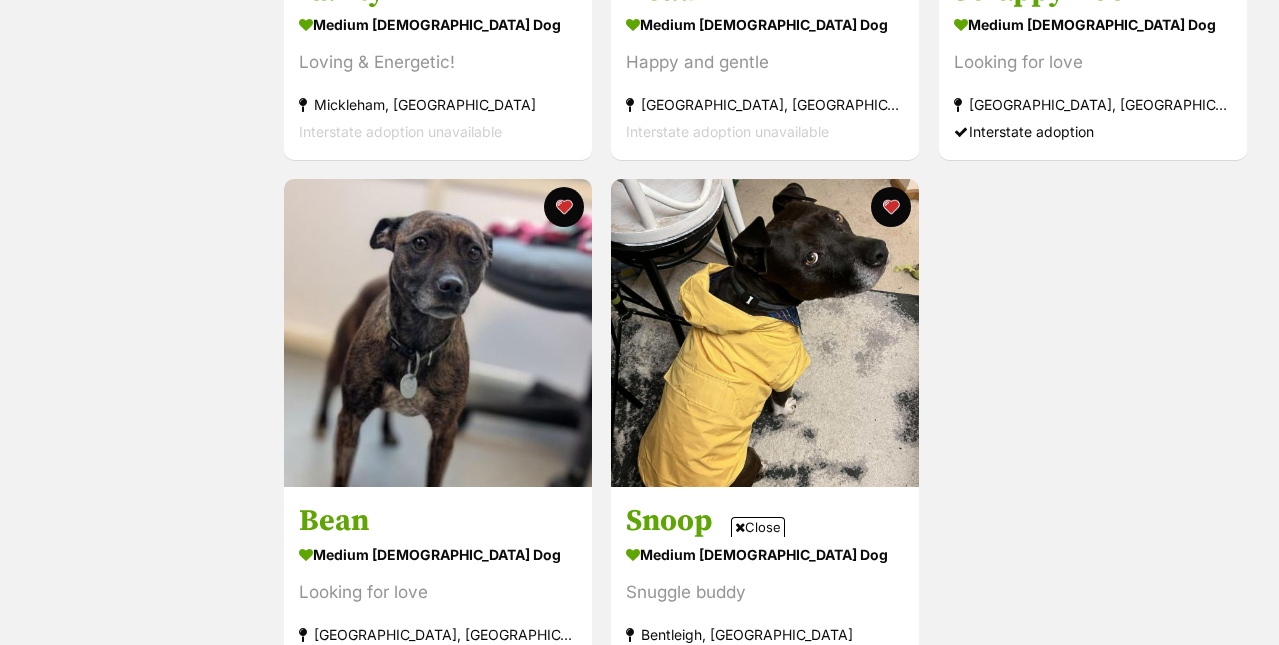 scroll, scrollTop: 946, scrollLeft: 0, axis: vertical 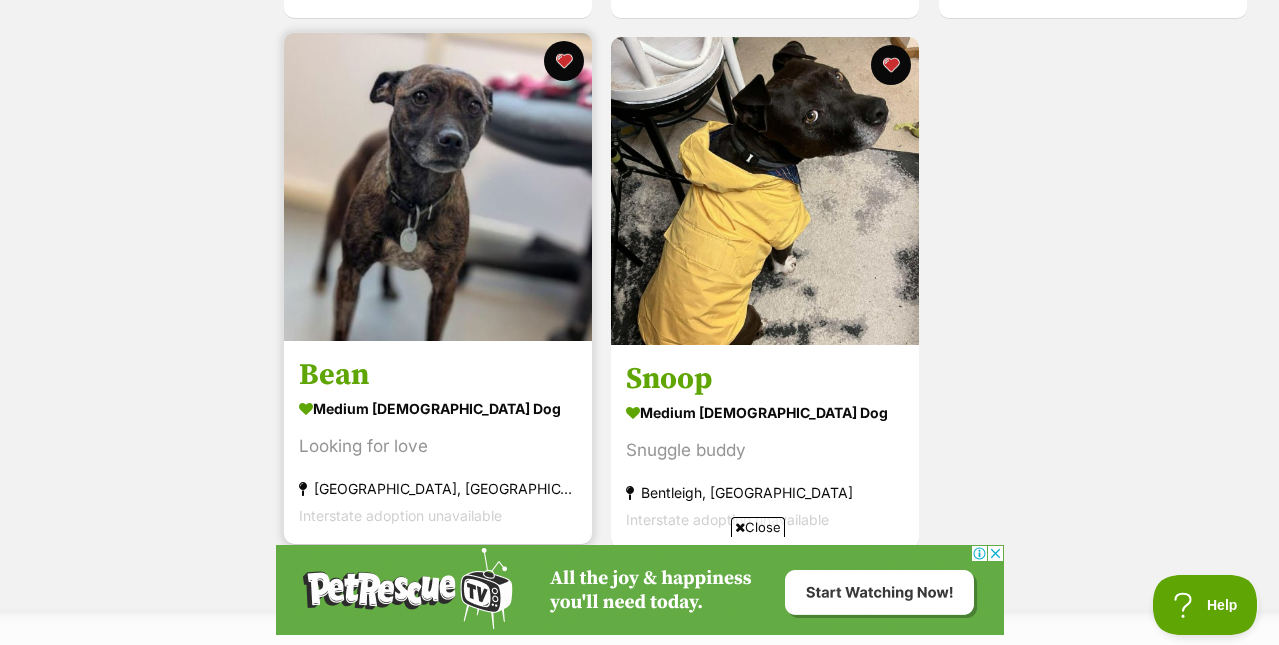 click on "Bean" at bounding box center [438, 375] 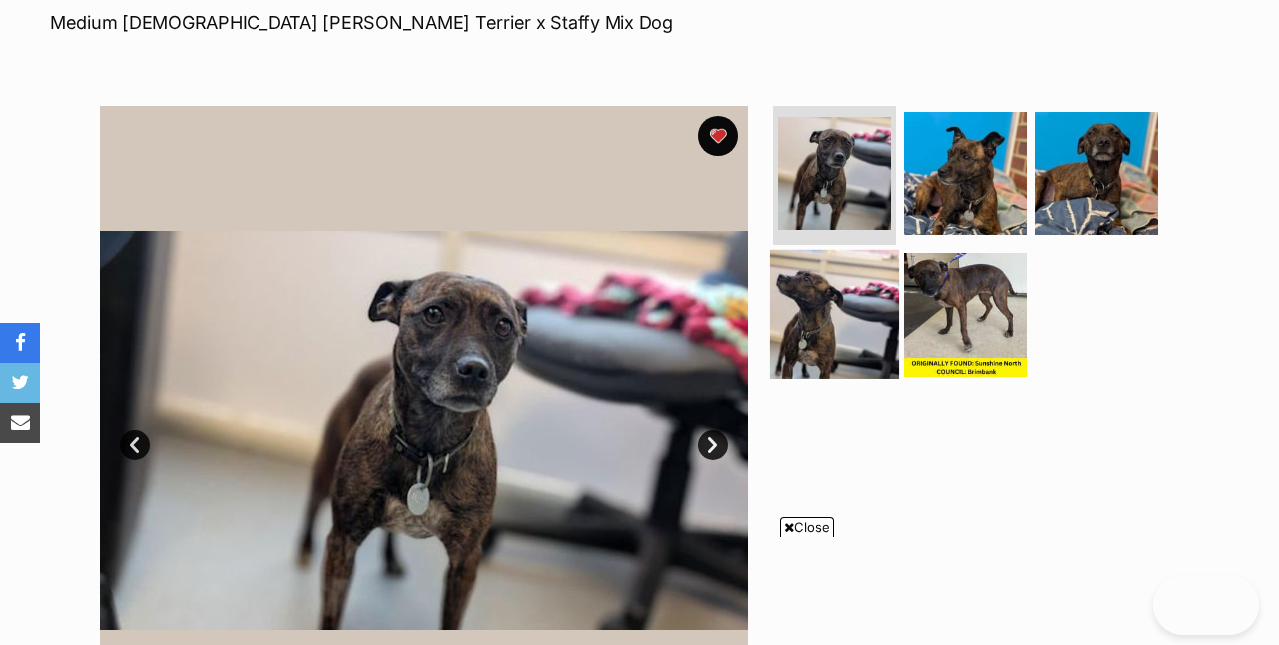 scroll, scrollTop: 350, scrollLeft: 0, axis: vertical 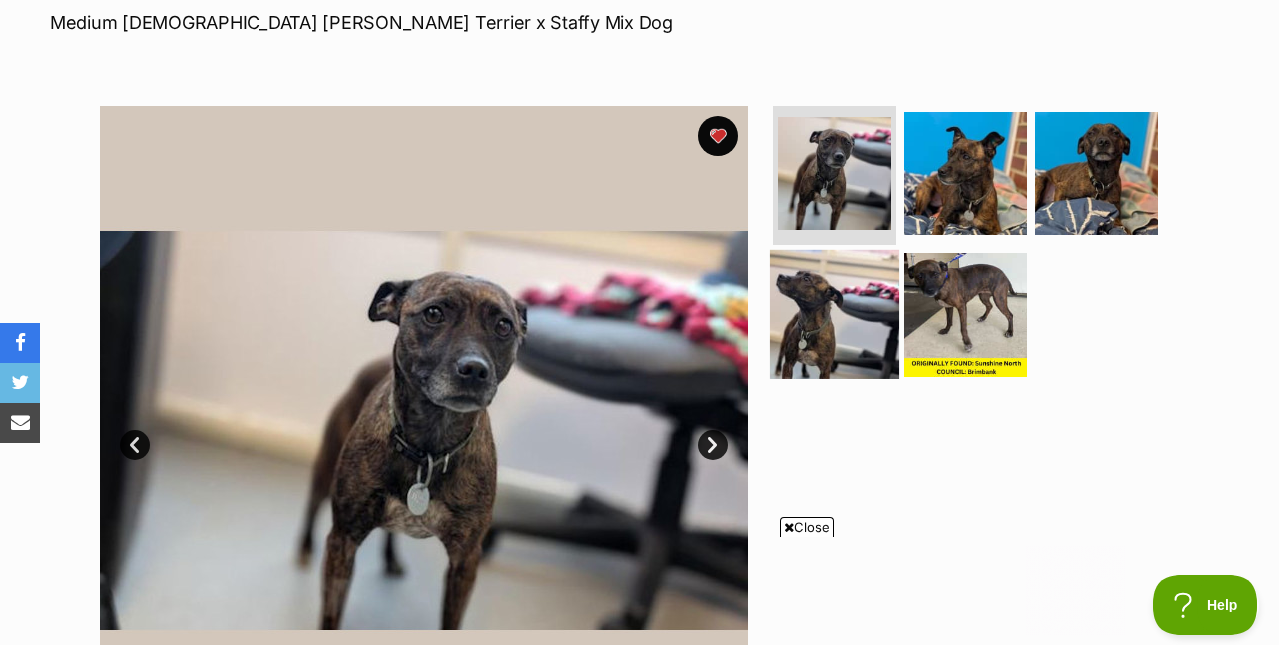 click at bounding box center (834, 314) 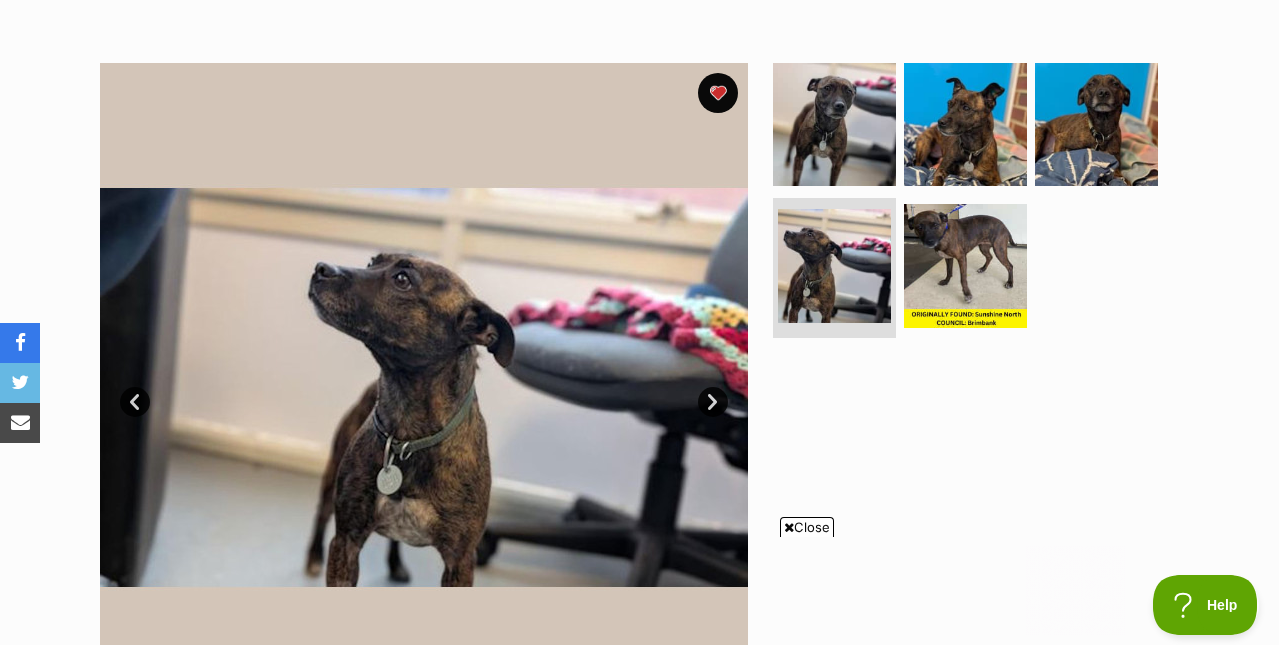 scroll, scrollTop: 393, scrollLeft: 0, axis: vertical 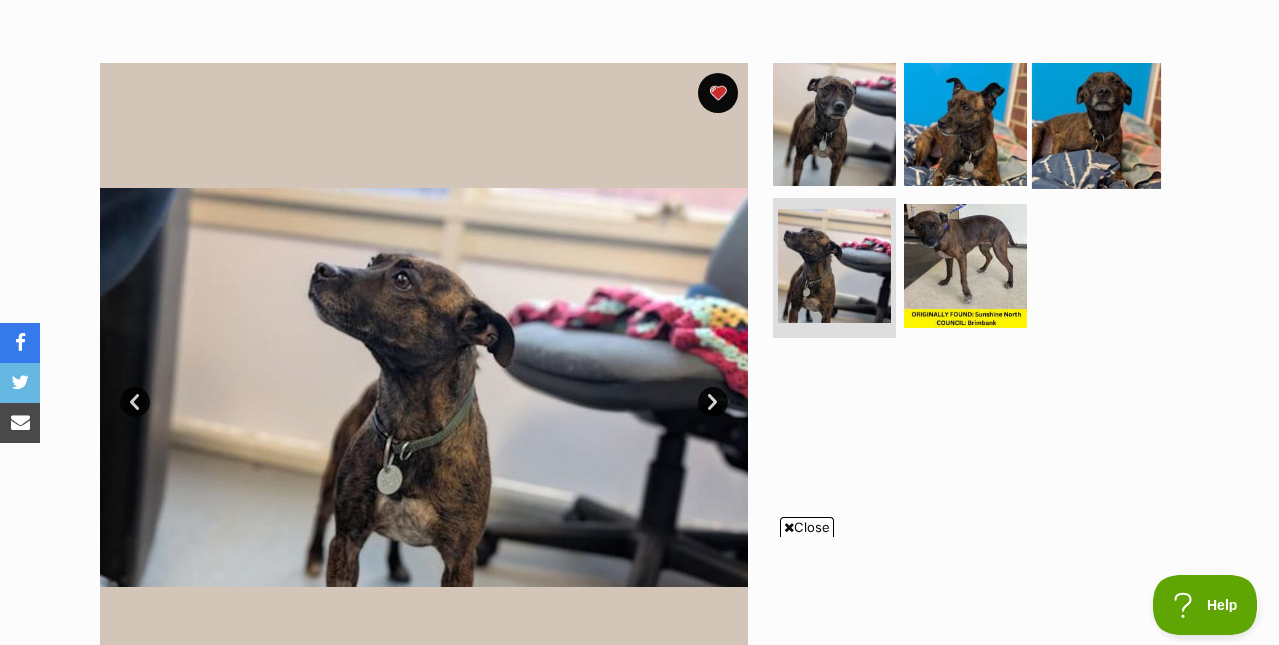 click at bounding box center [1096, 123] 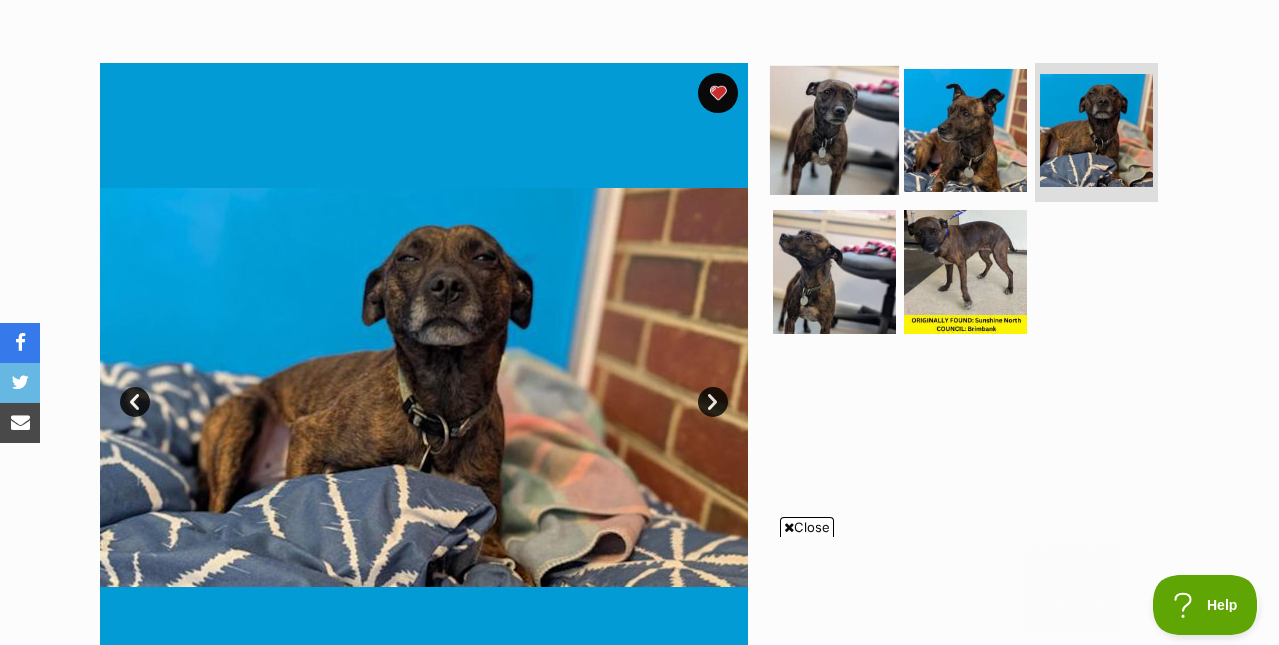 click at bounding box center [834, 129] 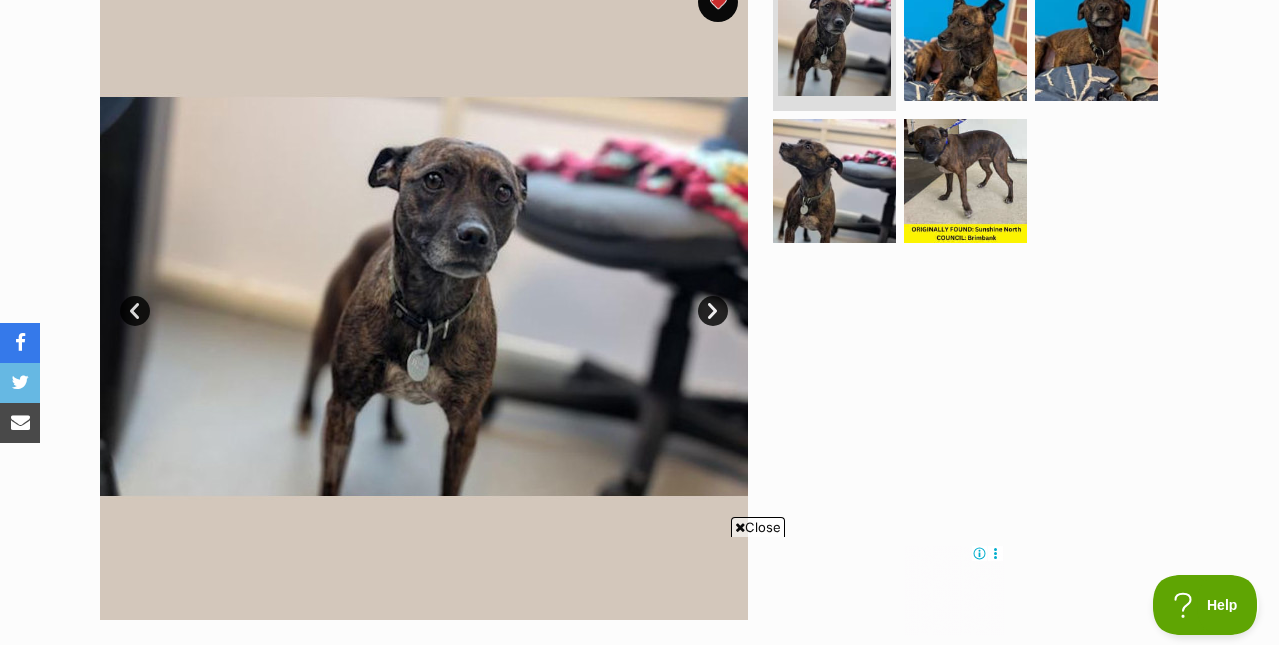 scroll, scrollTop: 346, scrollLeft: 0, axis: vertical 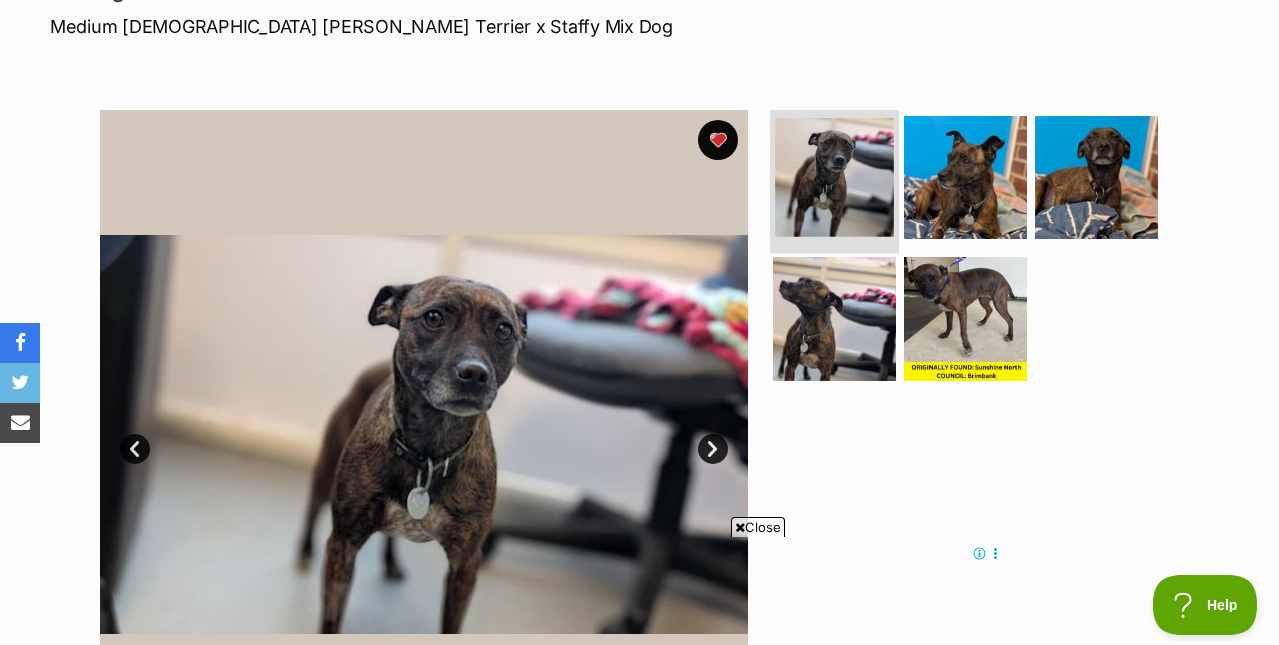click at bounding box center [834, 177] 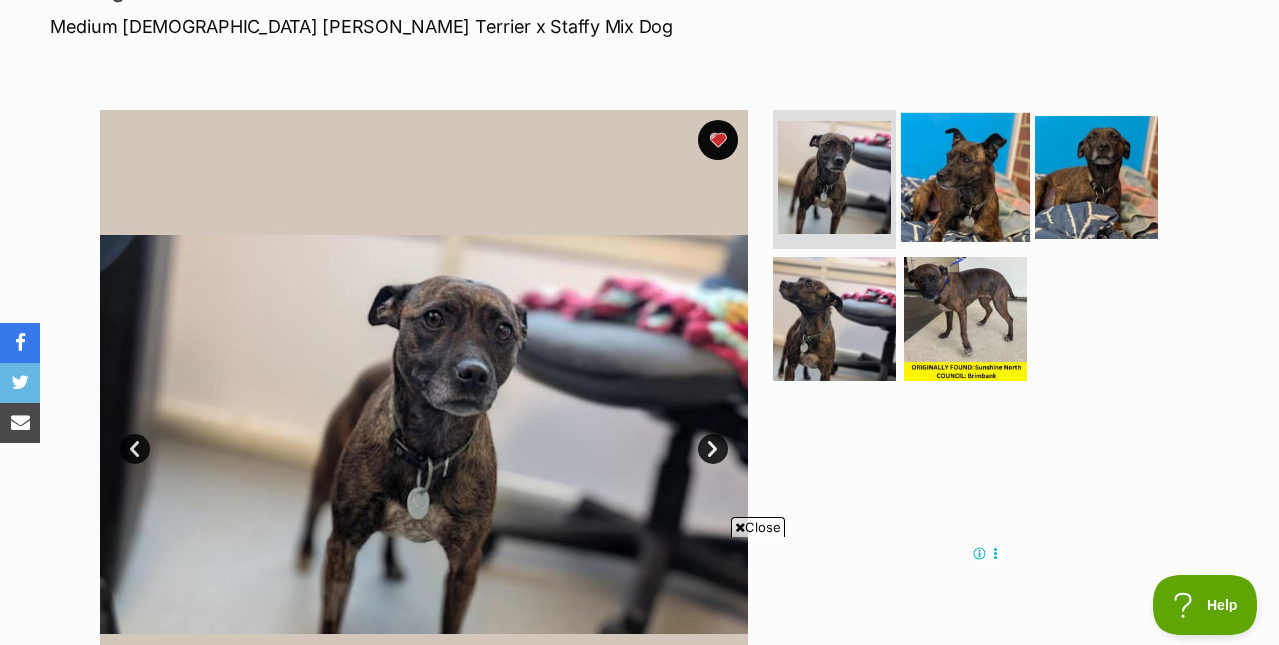 click at bounding box center [965, 176] 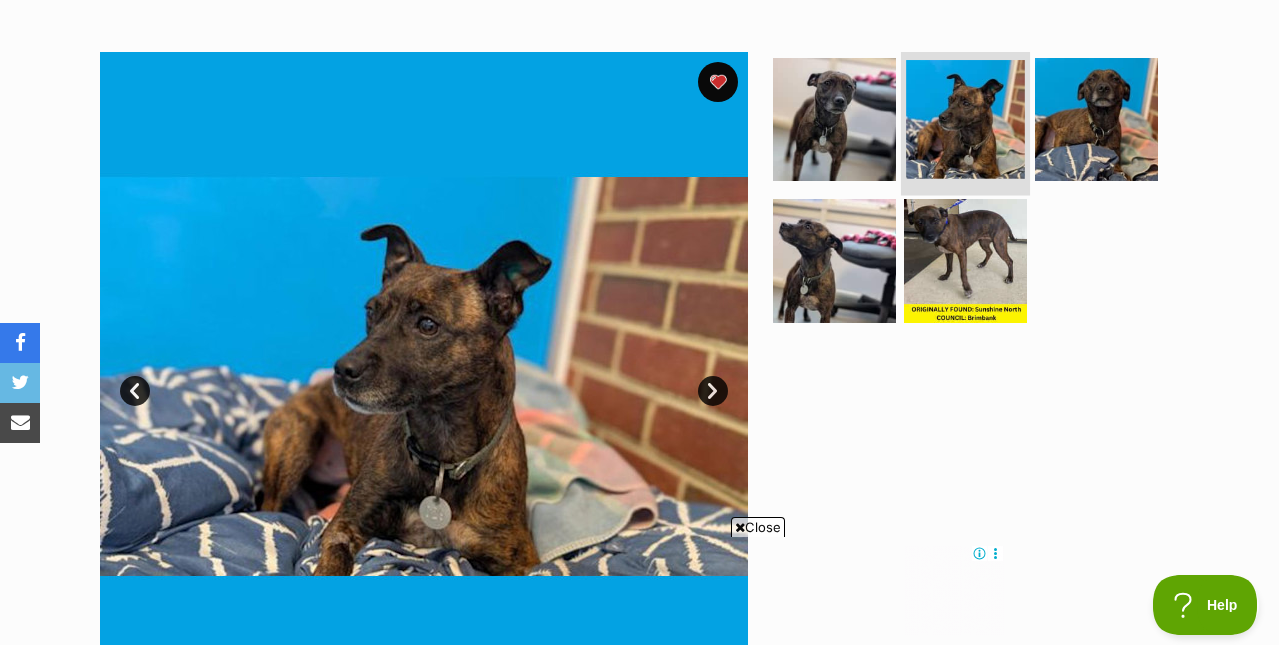 scroll, scrollTop: 404, scrollLeft: 0, axis: vertical 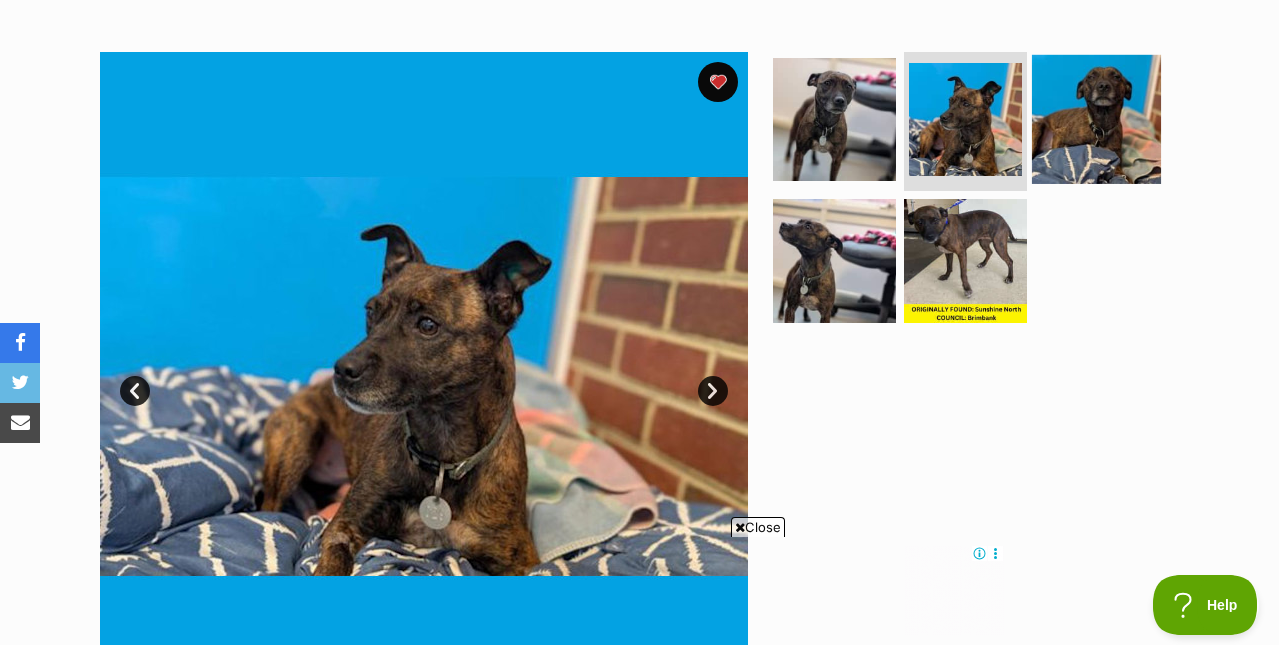 click at bounding box center (1096, 118) 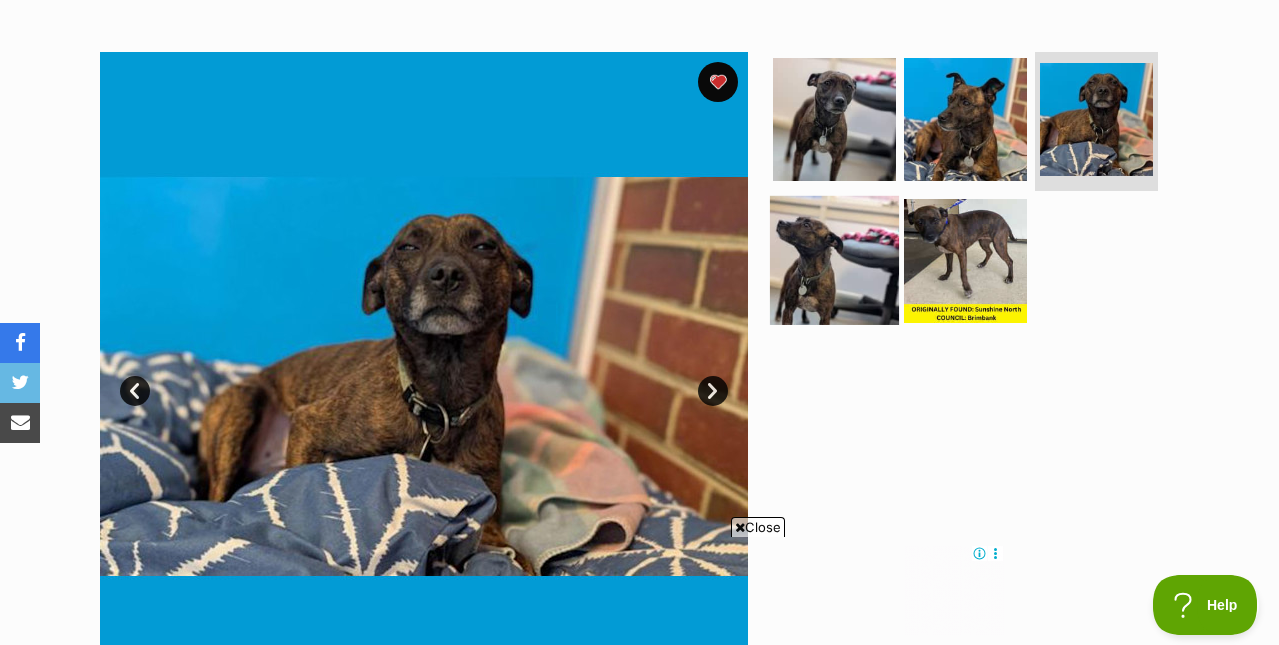 click at bounding box center (834, 260) 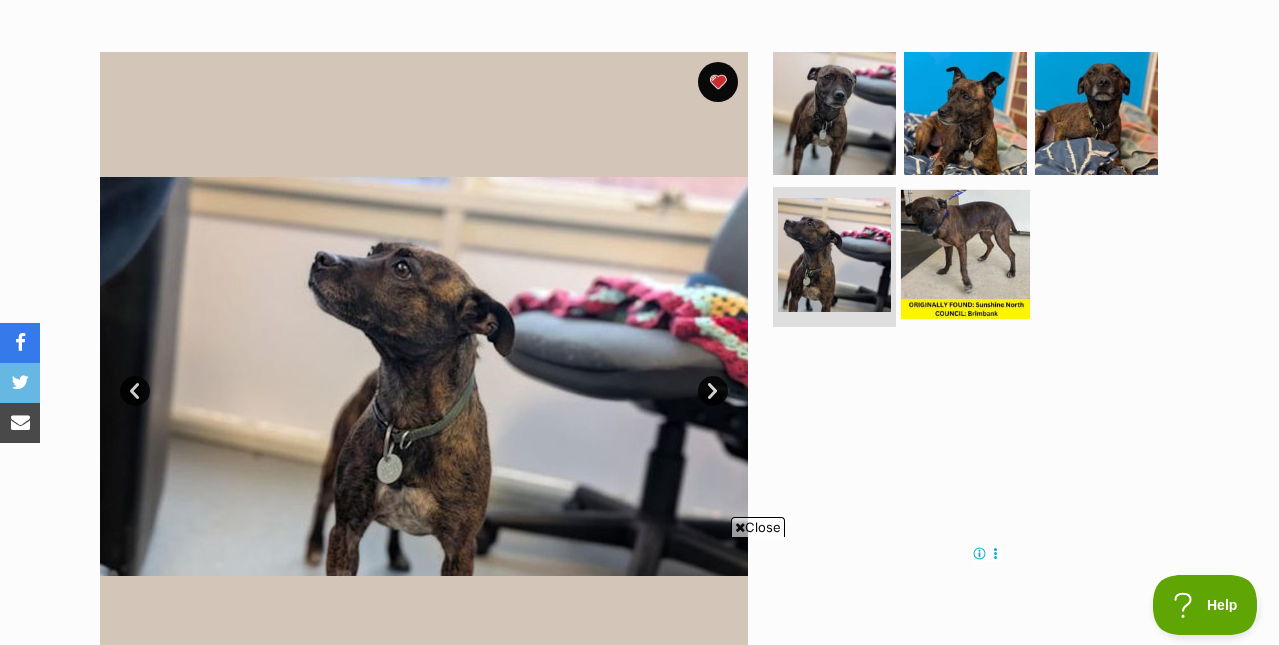click at bounding box center [965, 254] 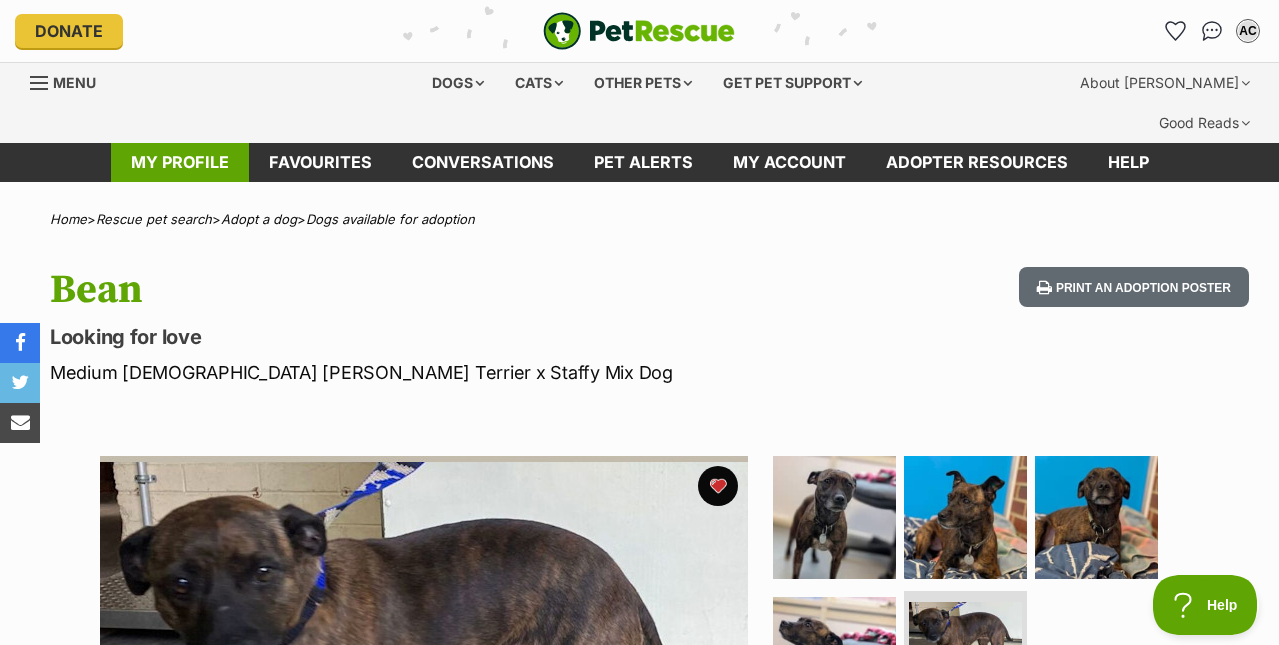 scroll, scrollTop: 0, scrollLeft: 0, axis: both 